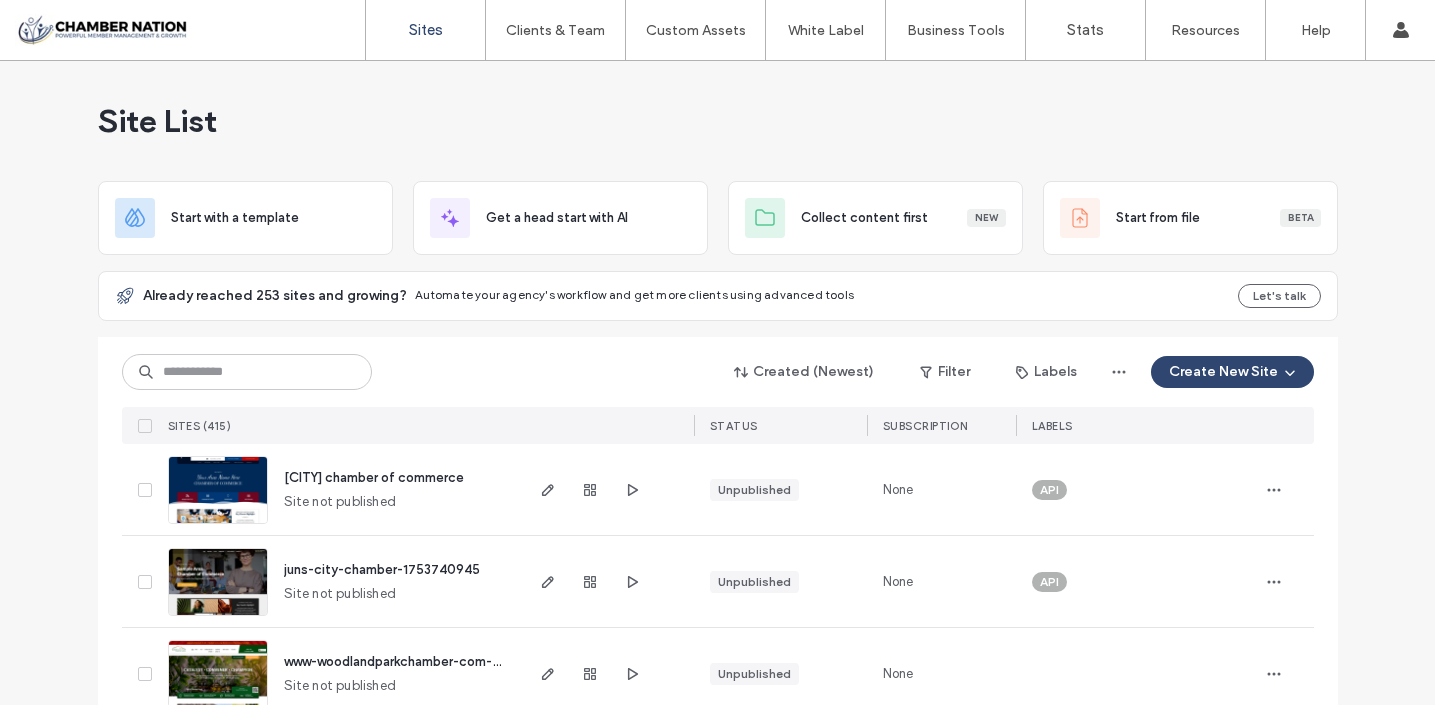 scroll, scrollTop: 0, scrollLeft: 0, axis: both 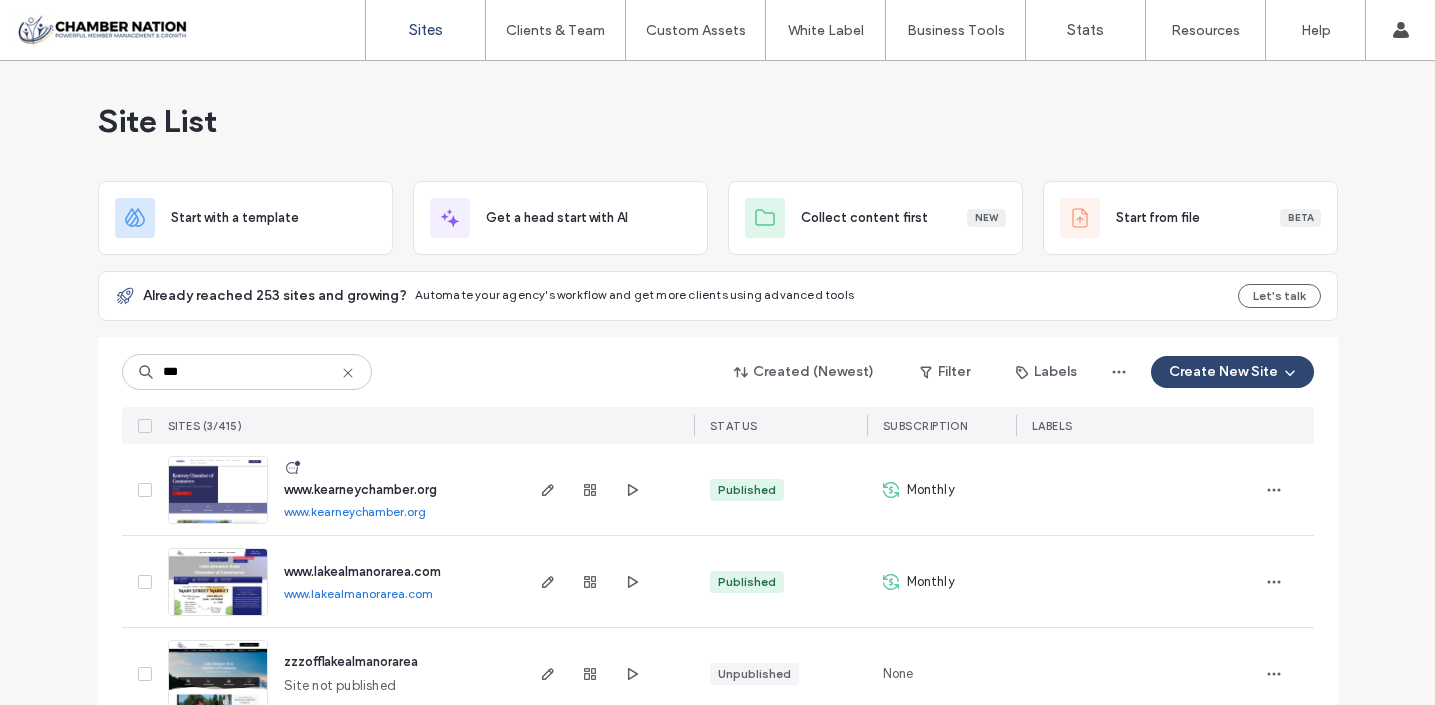 type on "***" 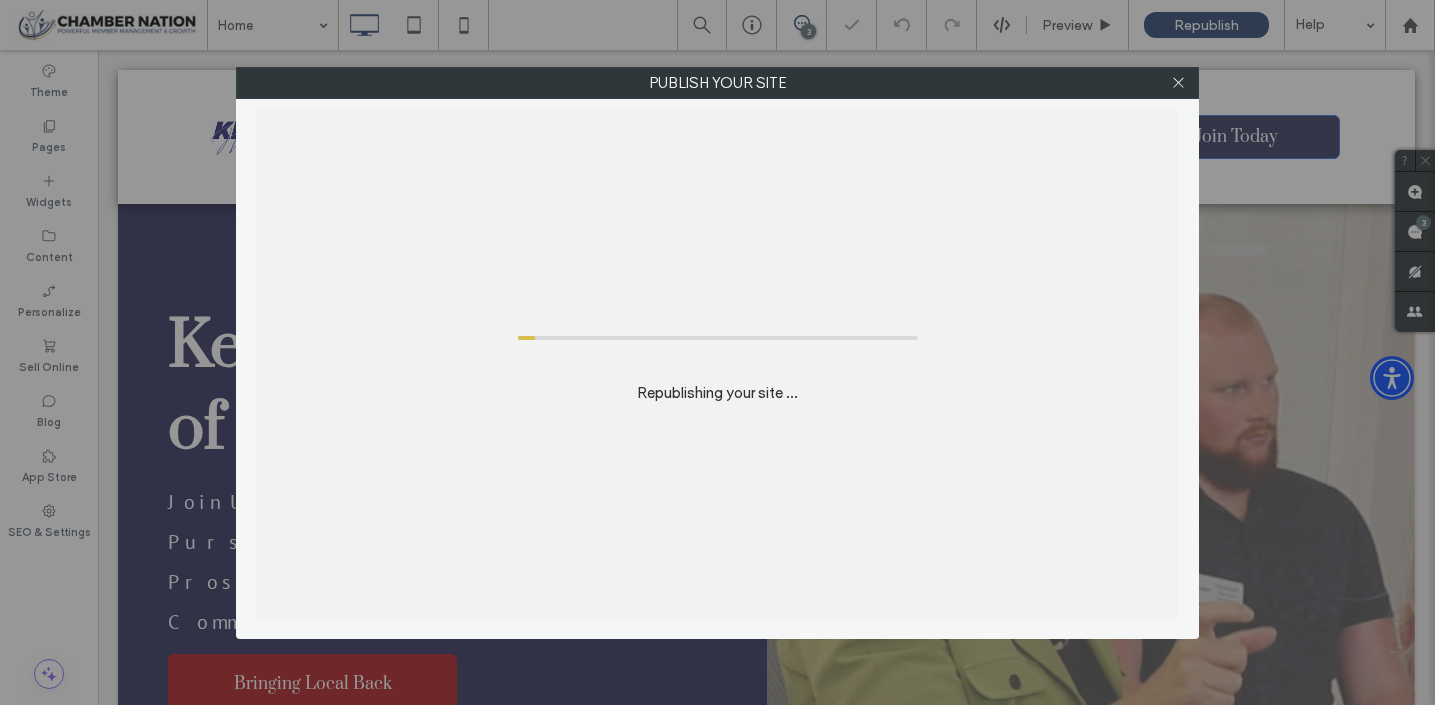 scroll, scrollTop: 0, scrollLeft: 0, axis: both 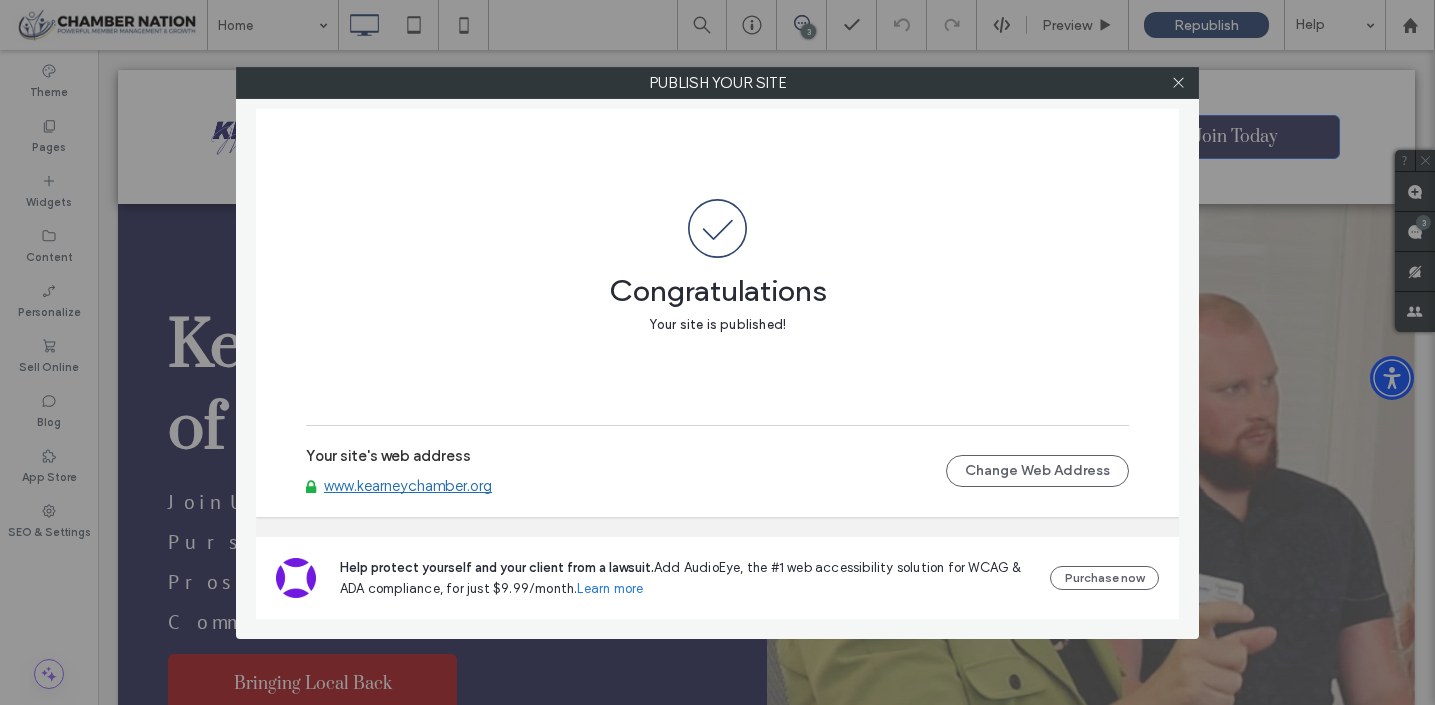 click on "www.kearneychamber.org" at bounding box center [408, 486] 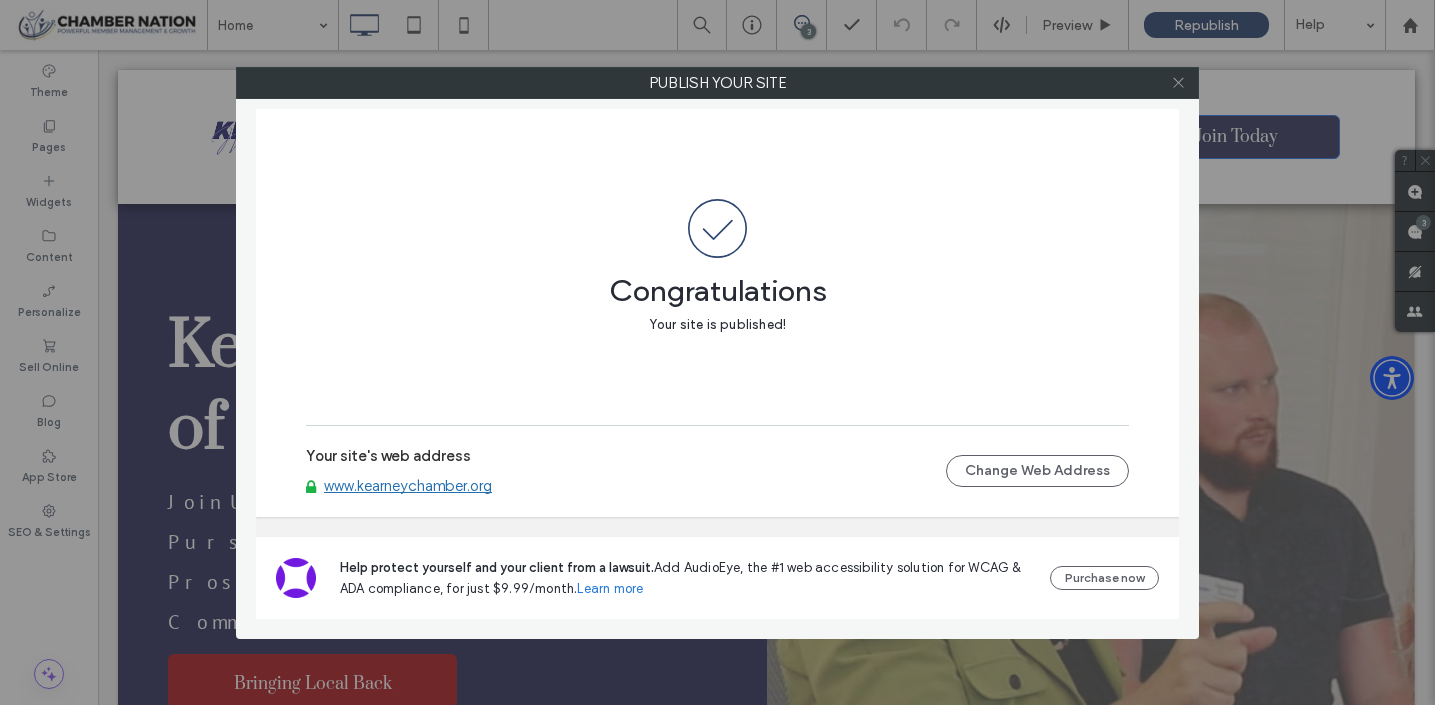click 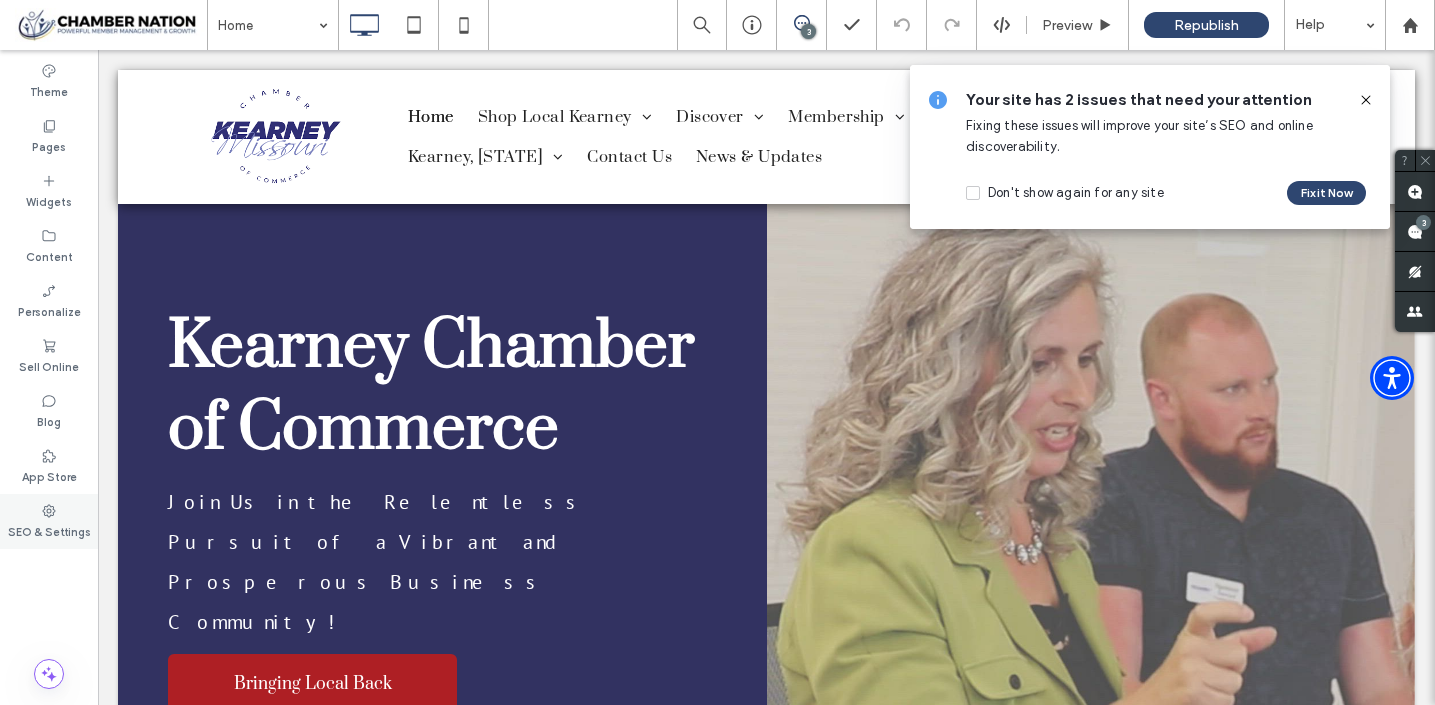 click on "SEO & Settings" at bounding box center (49, 521) 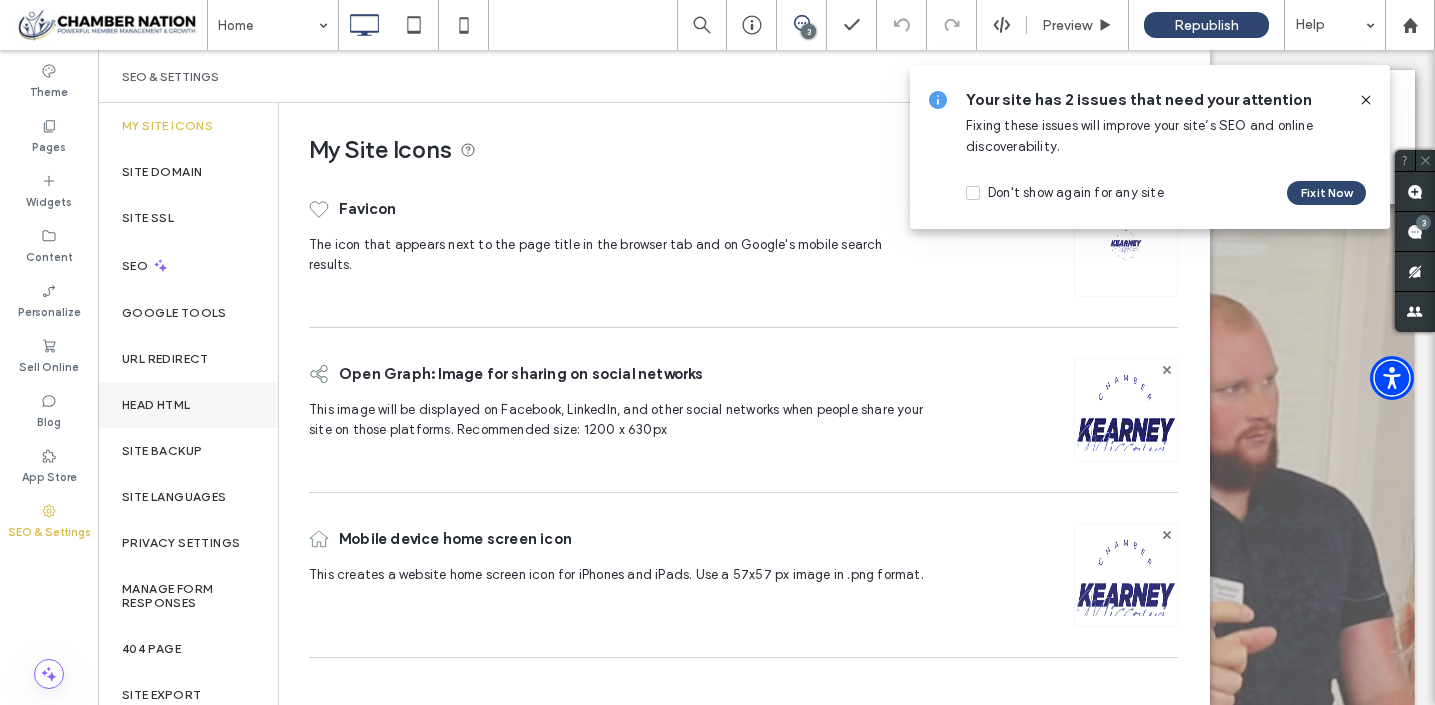 click on "Head HTML" at bounding box center [156, 405] 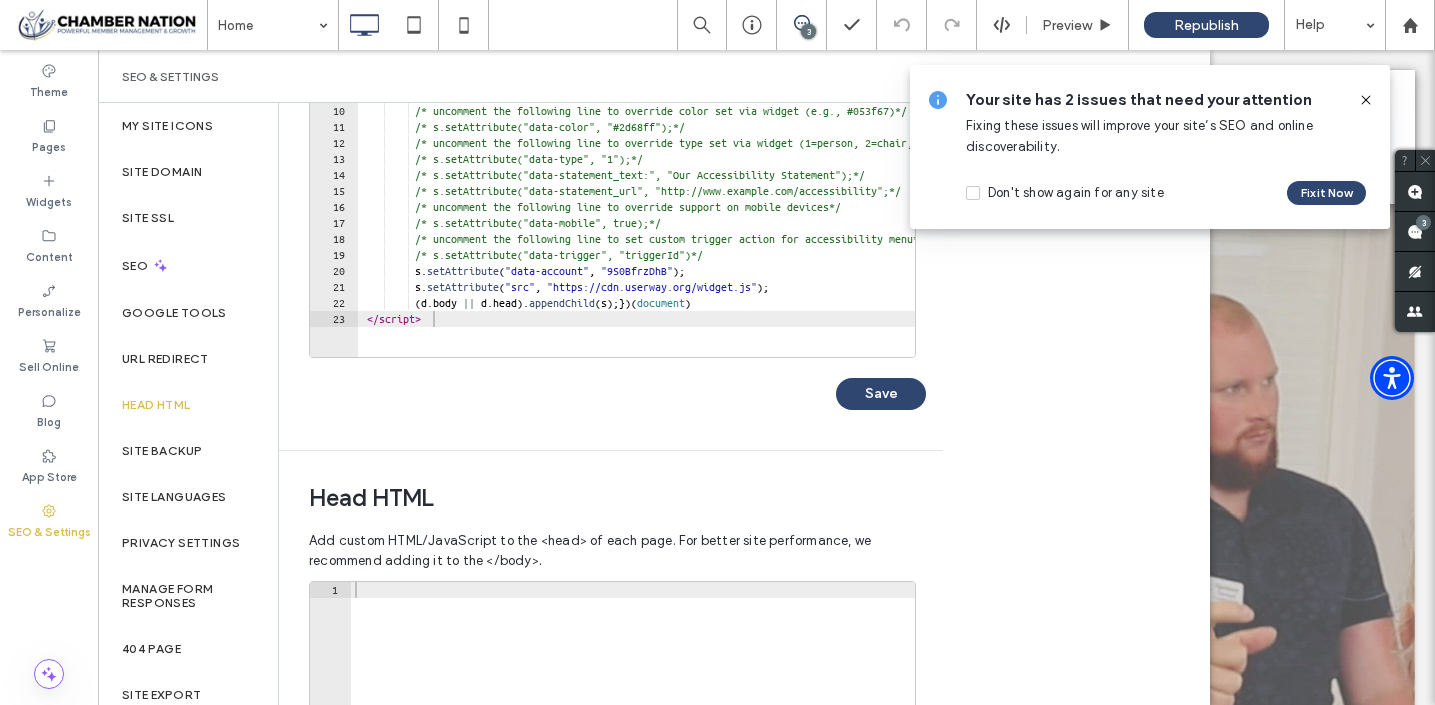 scroll, scrollTop: 301, scrollLeft: 0, axis: vertical 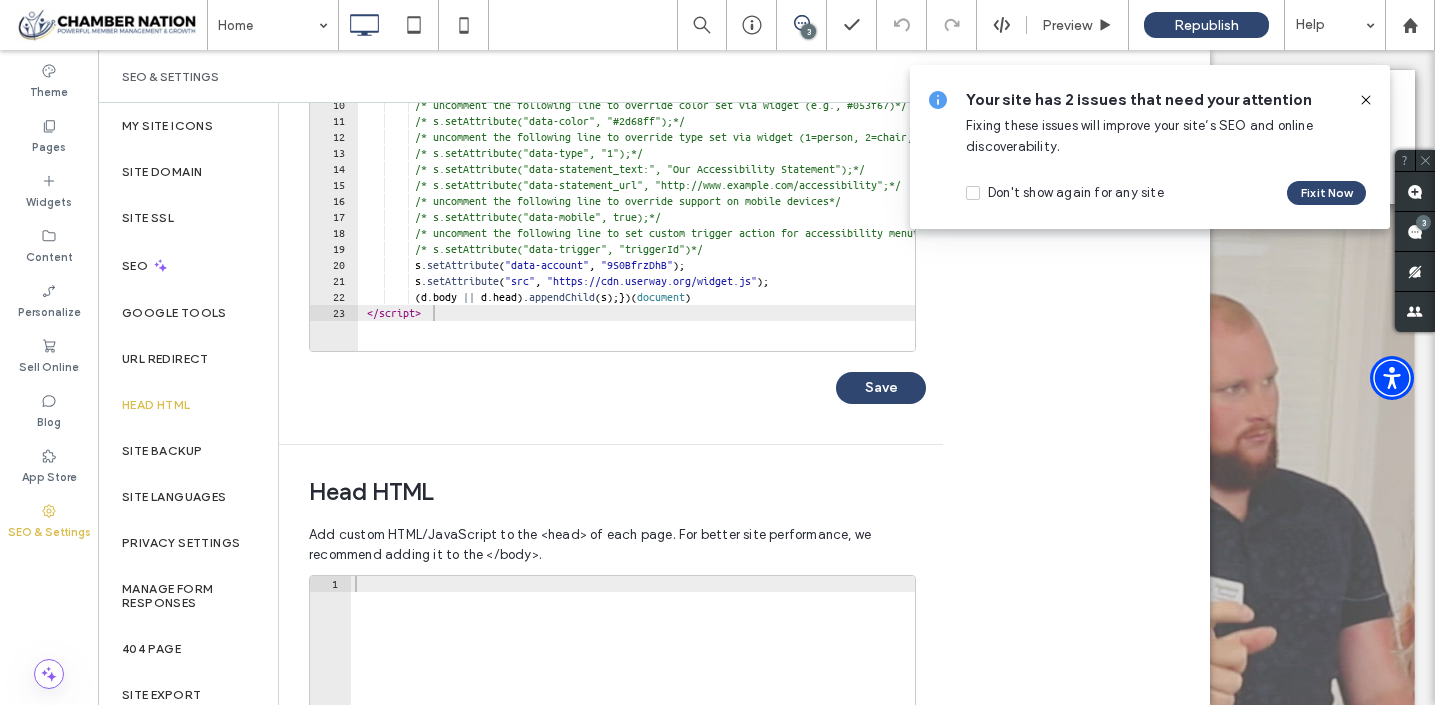 click at bounding box center [633, 791] 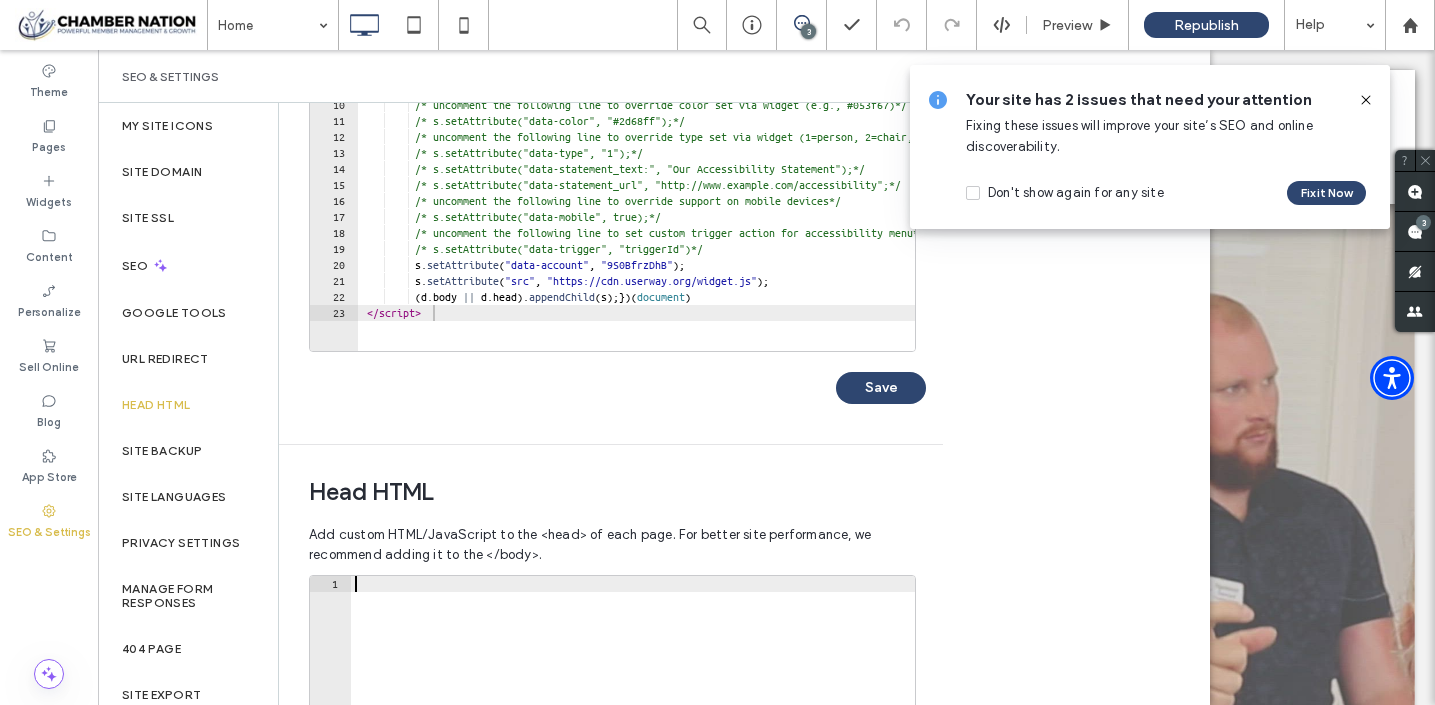 paste on "**********" 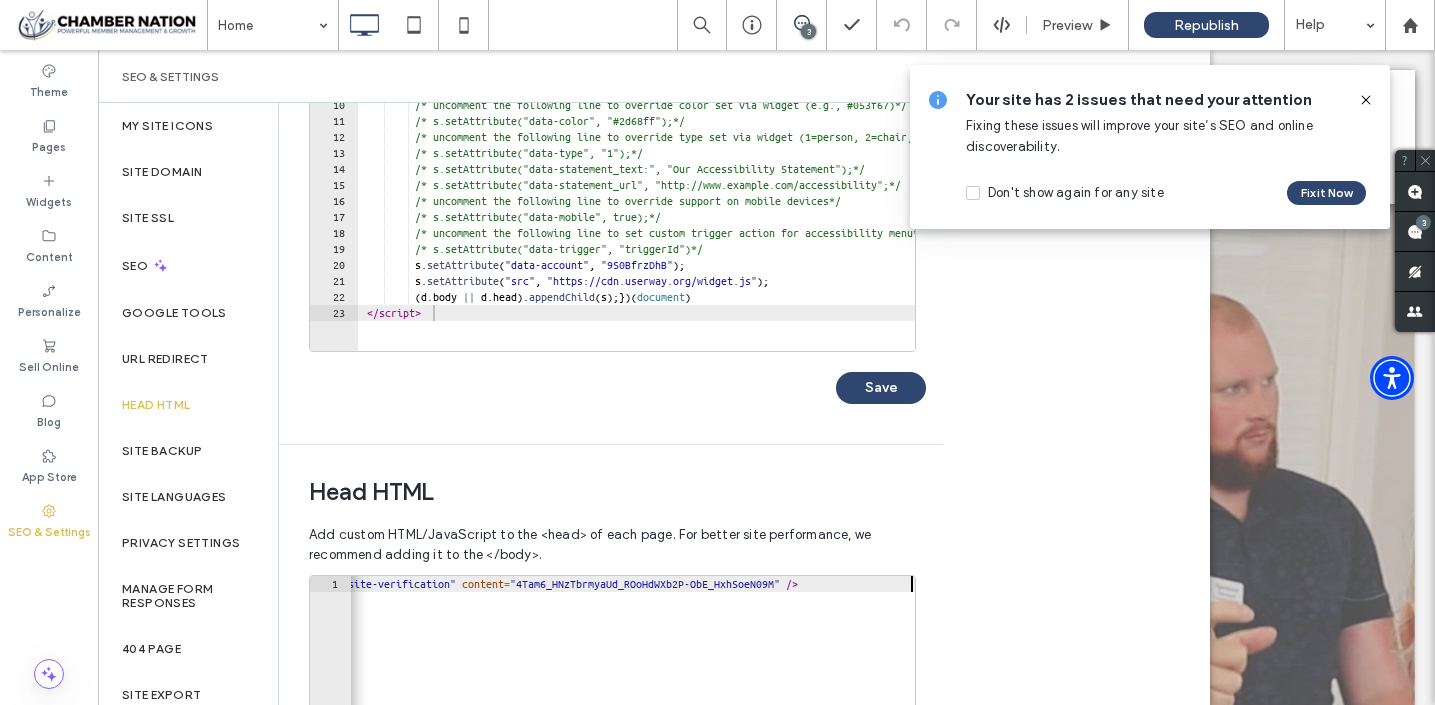 scroll, scrollTop: 0, scrollLeft: 121, axis: horizontal 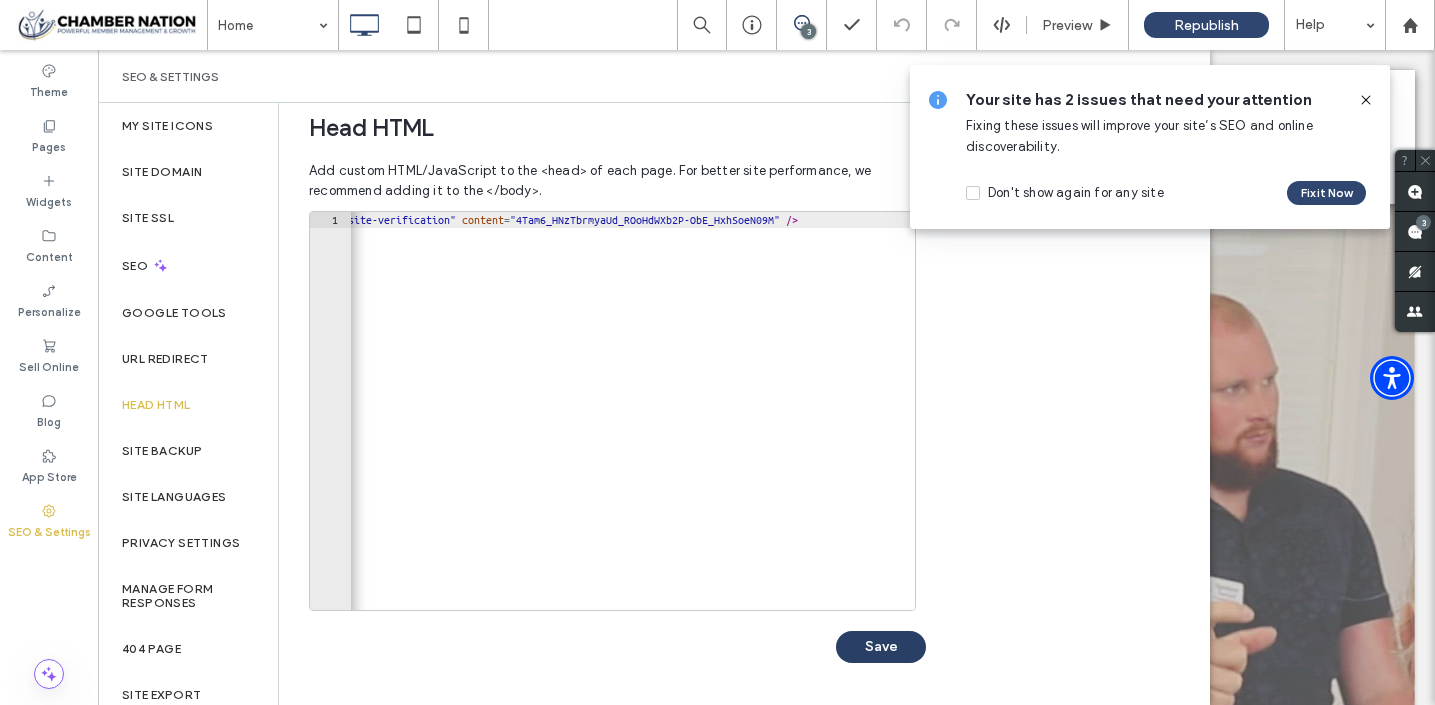 click on "Save" at bounding box center [881, 647] 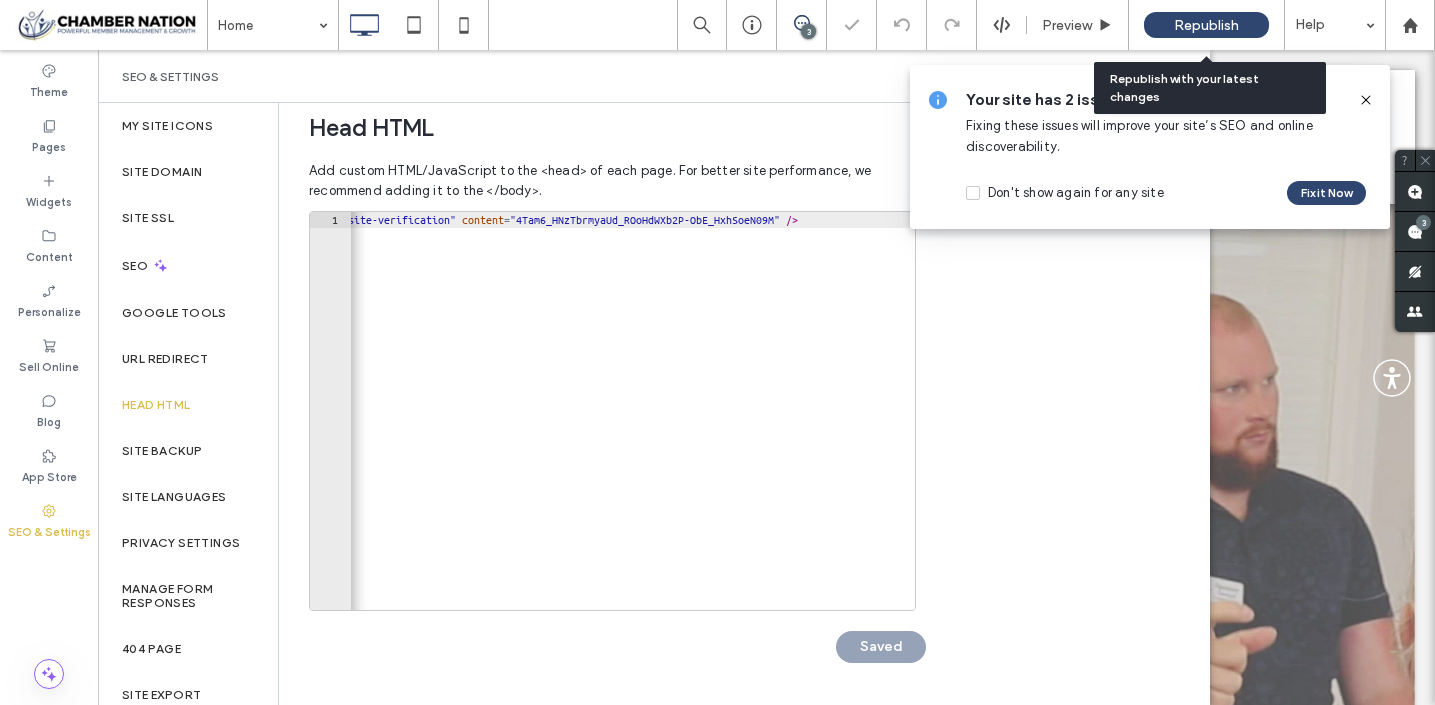 scroll, scrollTop: 0, scrollLeft: 0, axis: both 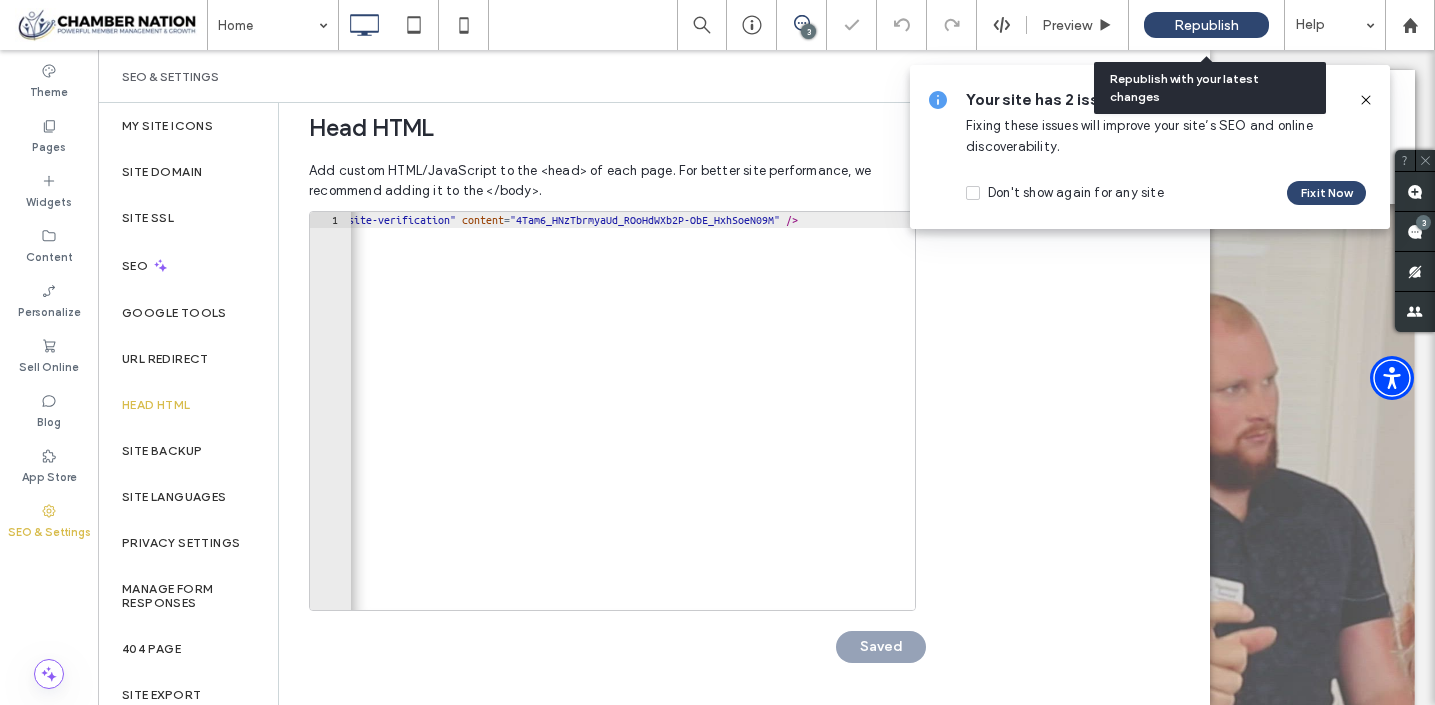 click on "Republish" at bounding box center [1206, 25] 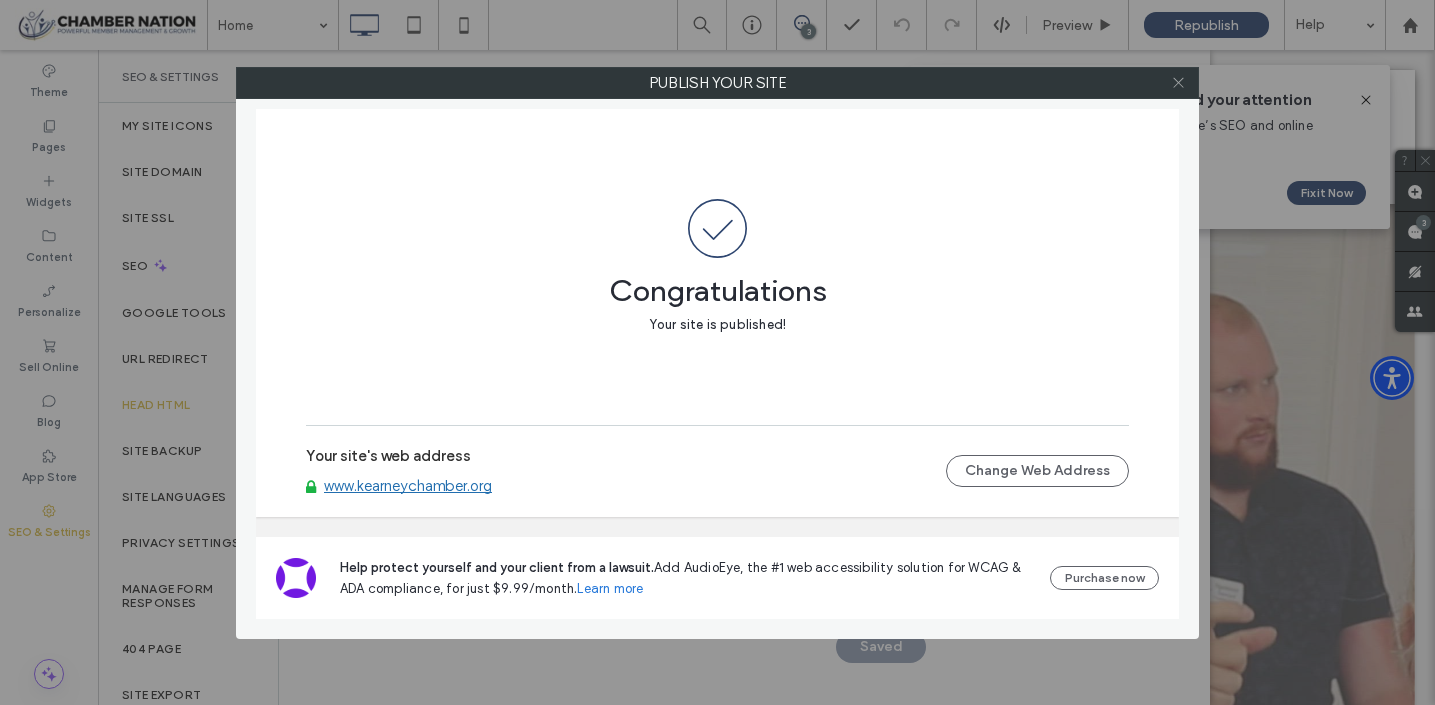 click 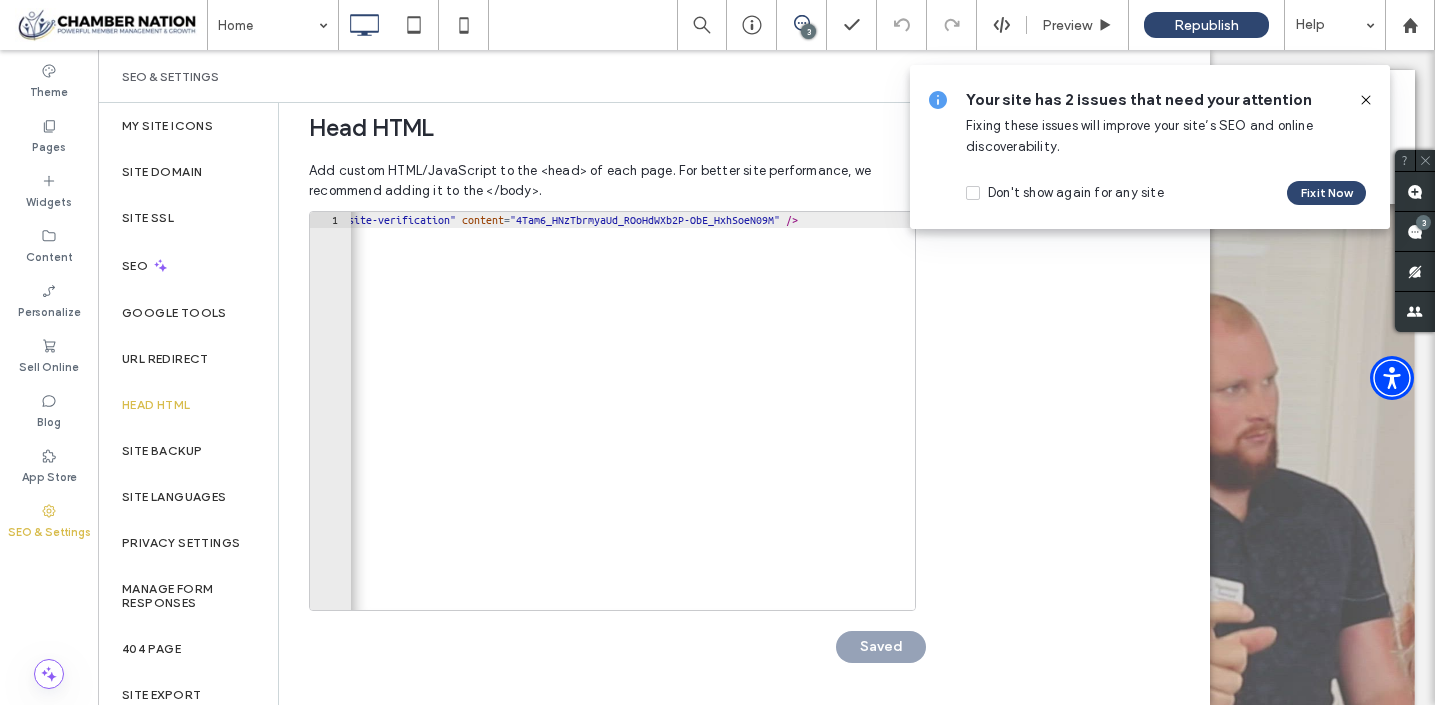 click on "Saved" at bounding box center [617, 637] 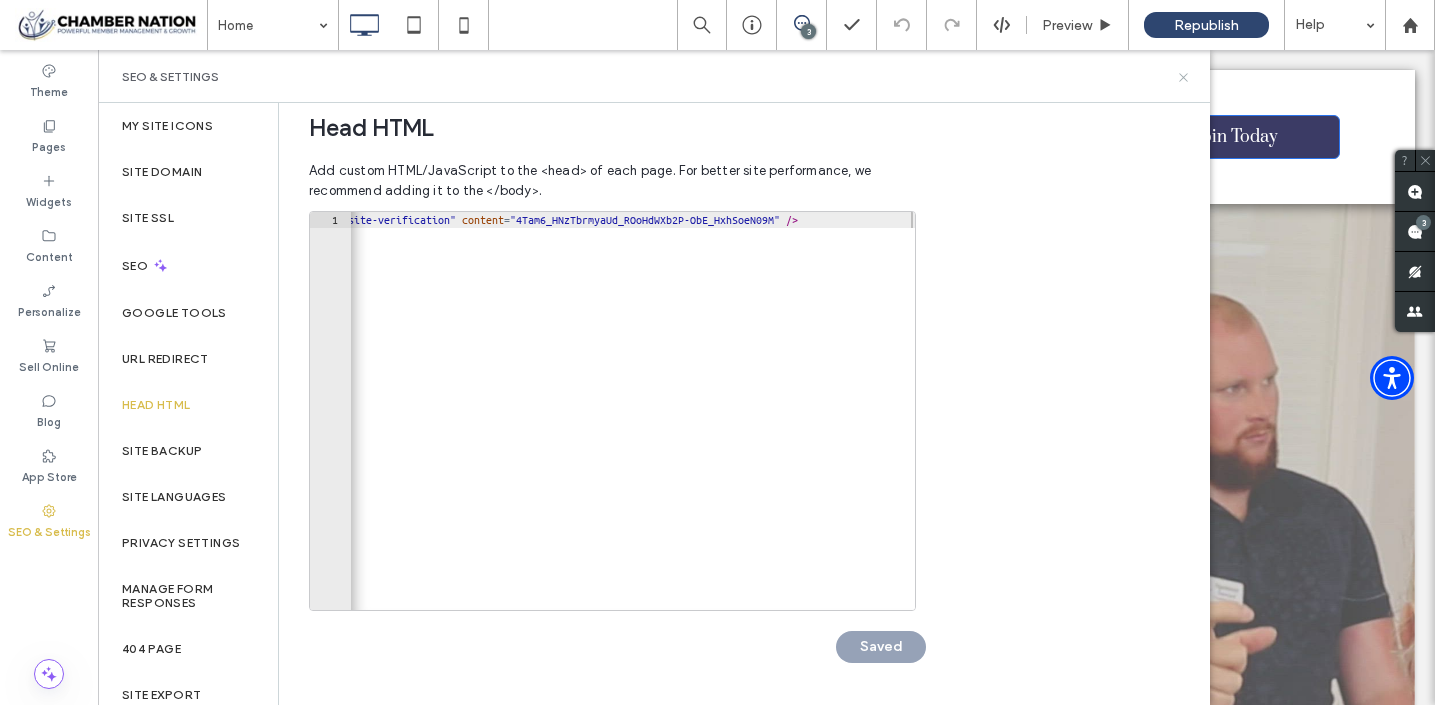 click 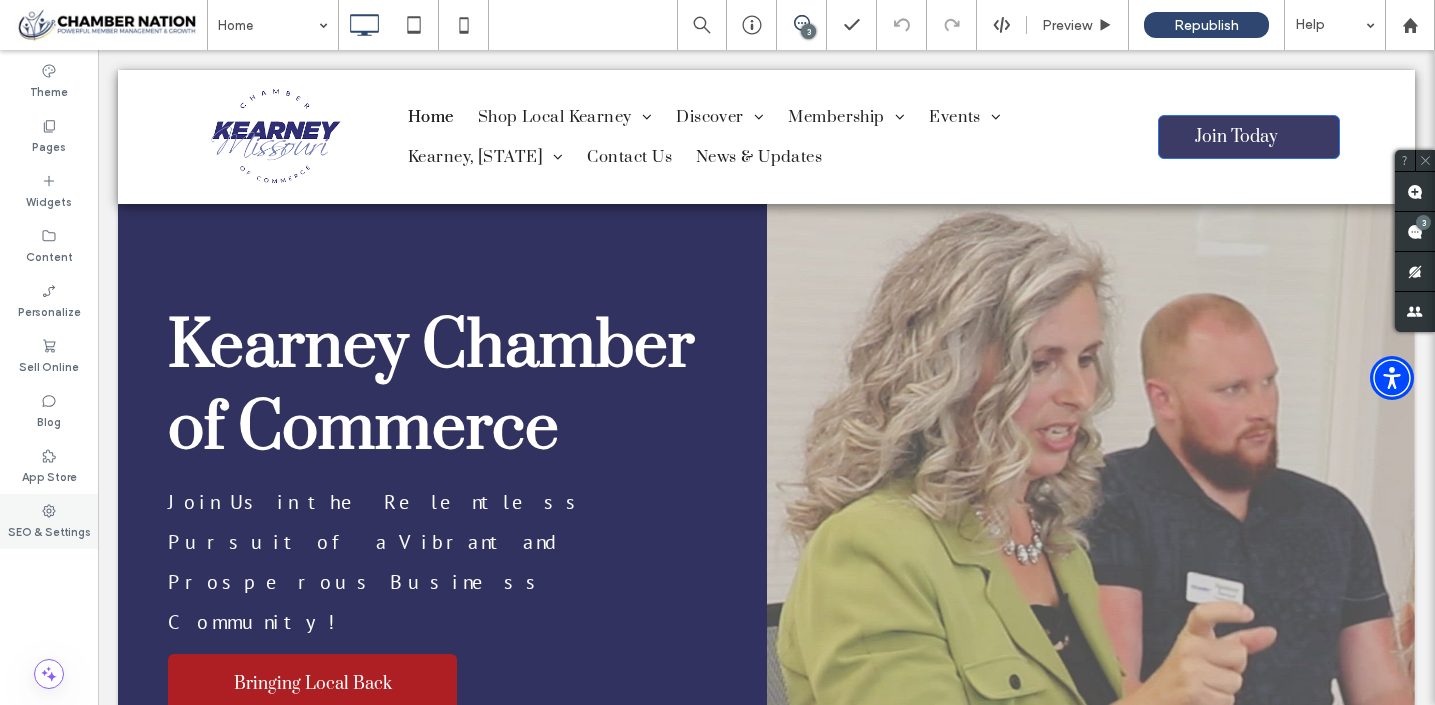 click on "SEO & Settings" at bounding box center [49, 530] 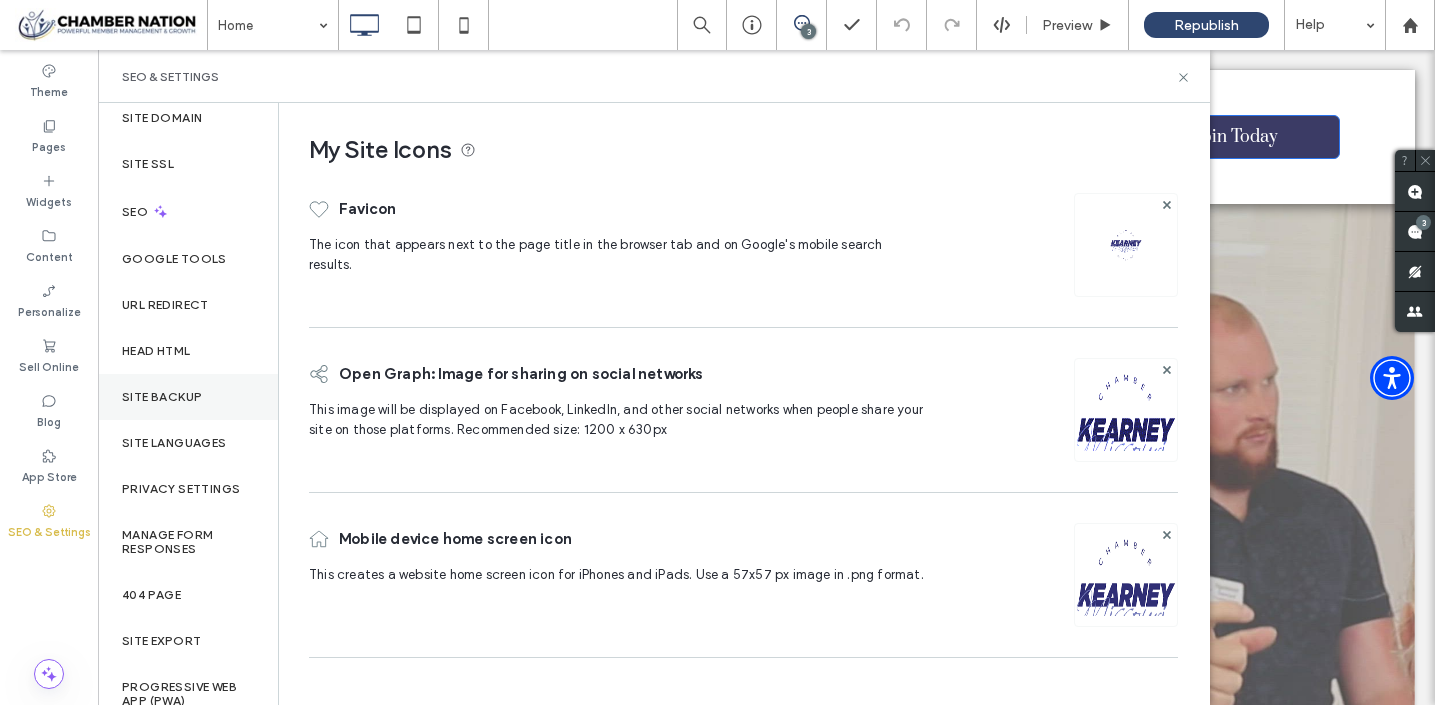 scroll, scrollTop: 50, scrollLeft: 0, axis: vertical 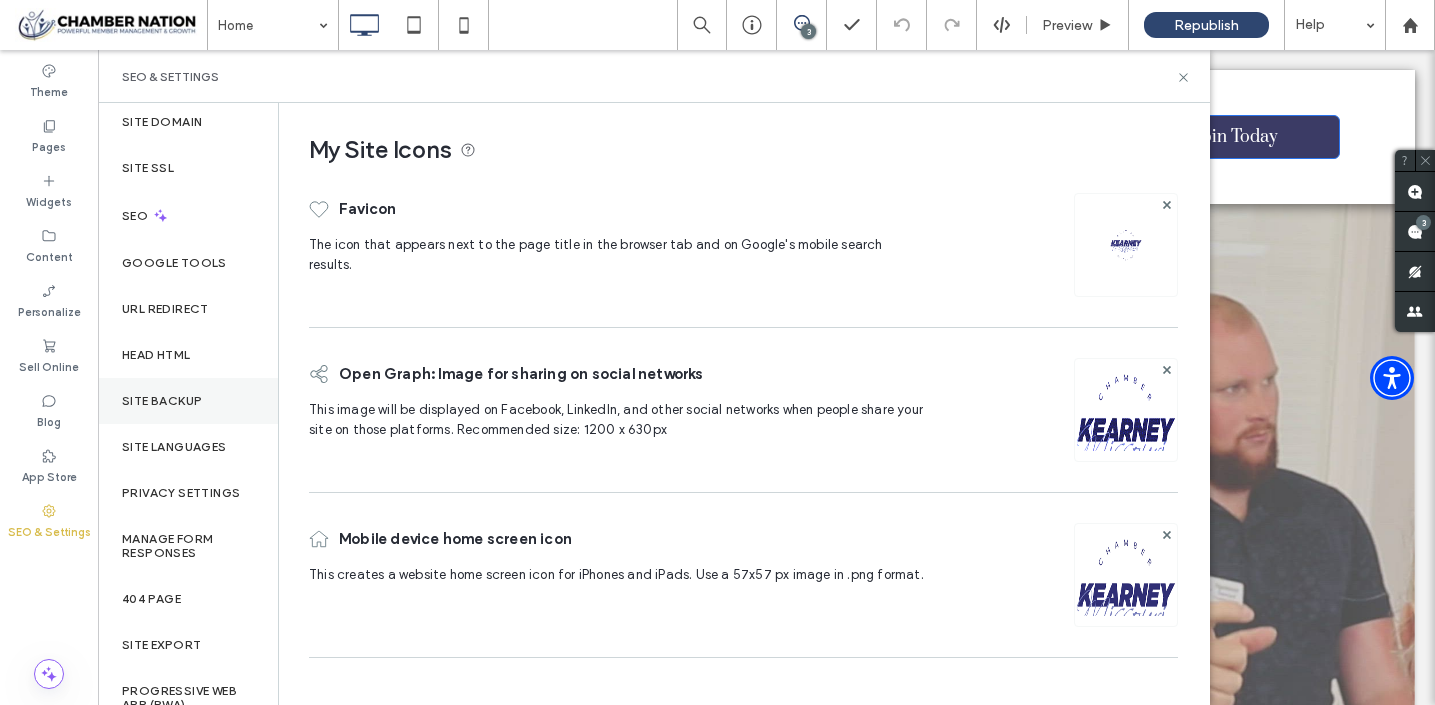 click on "Site Backup" at bounding box center [162, 401] 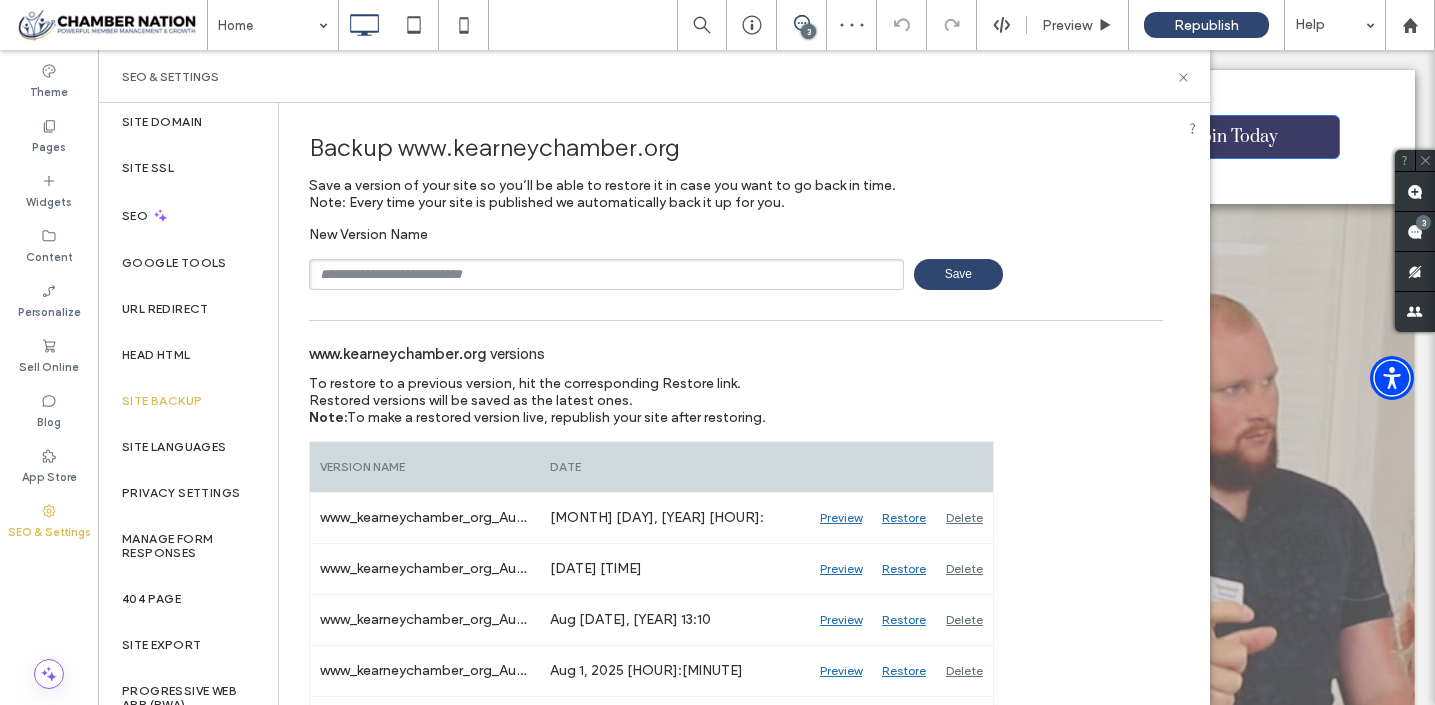 click at bounding box center [606, 274] 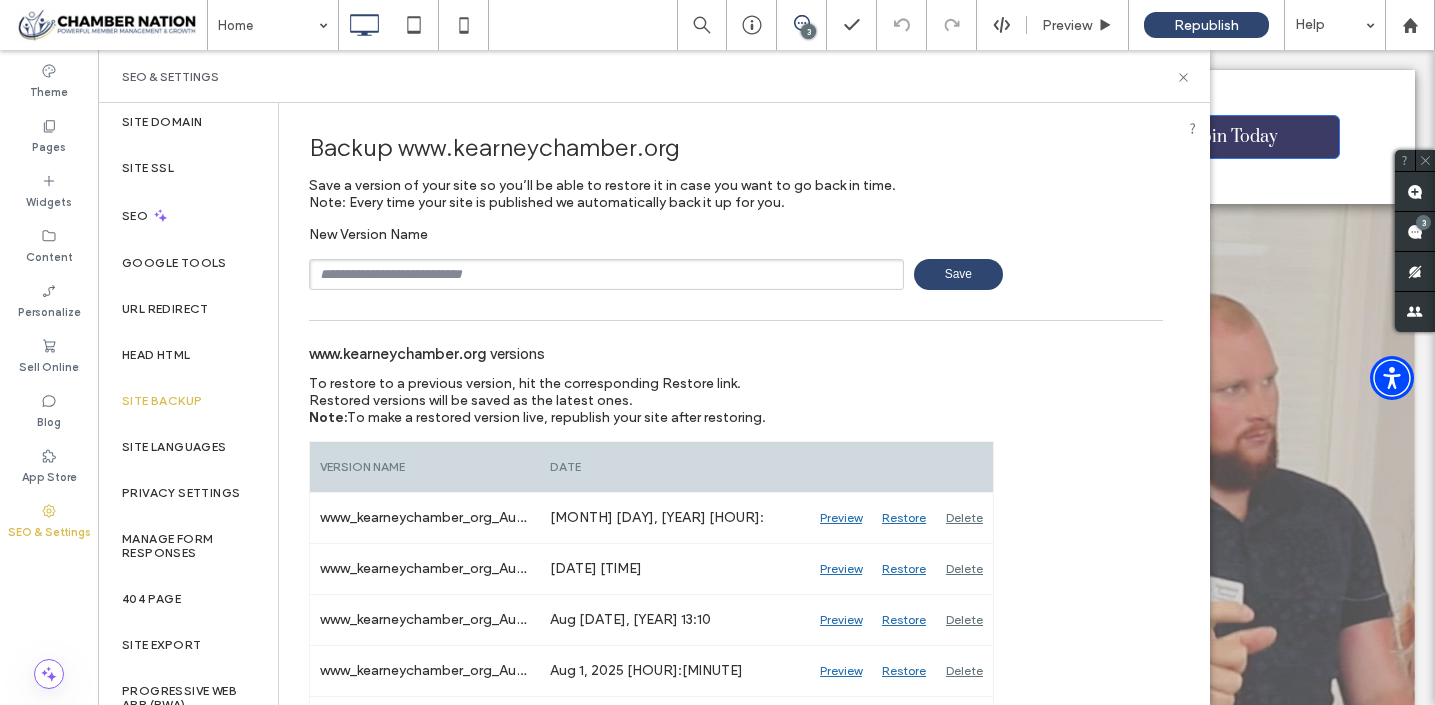 click at bounding box center (606, 274) 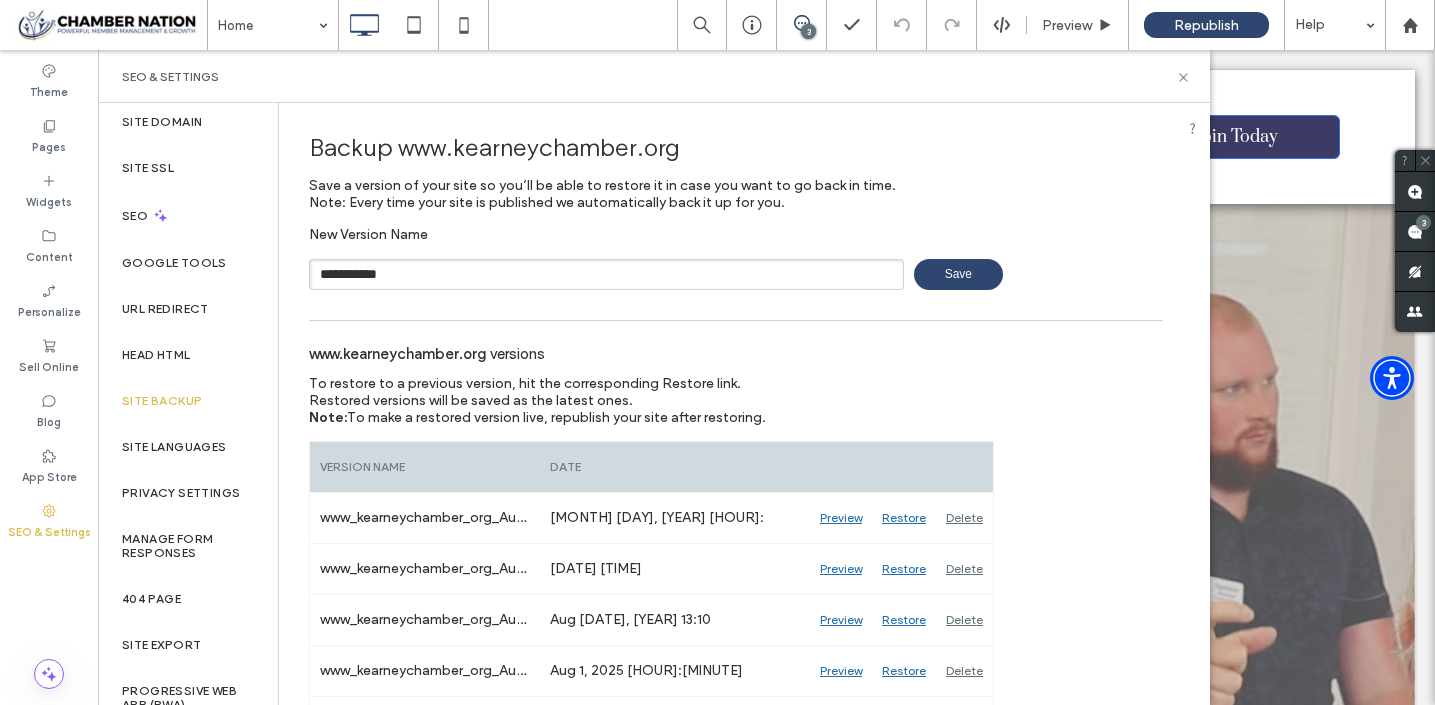 type on "**********" 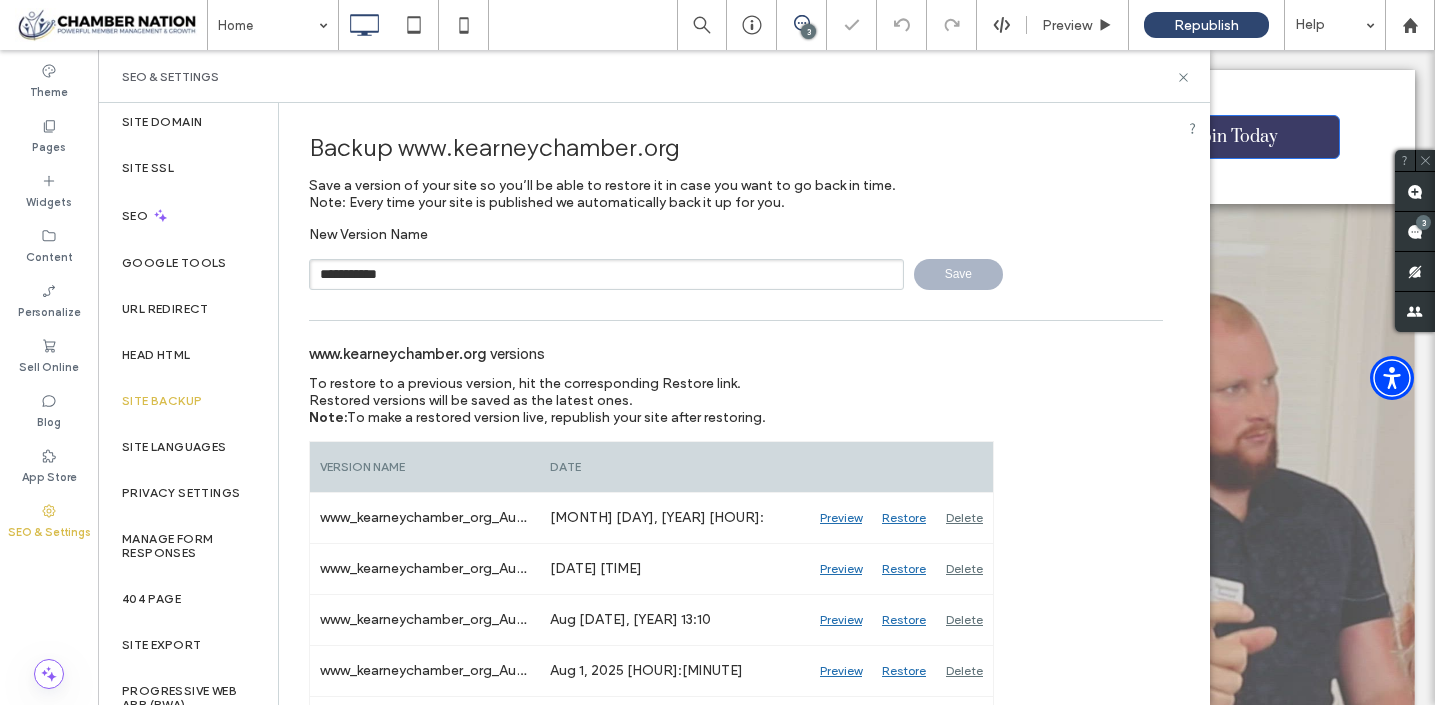 type 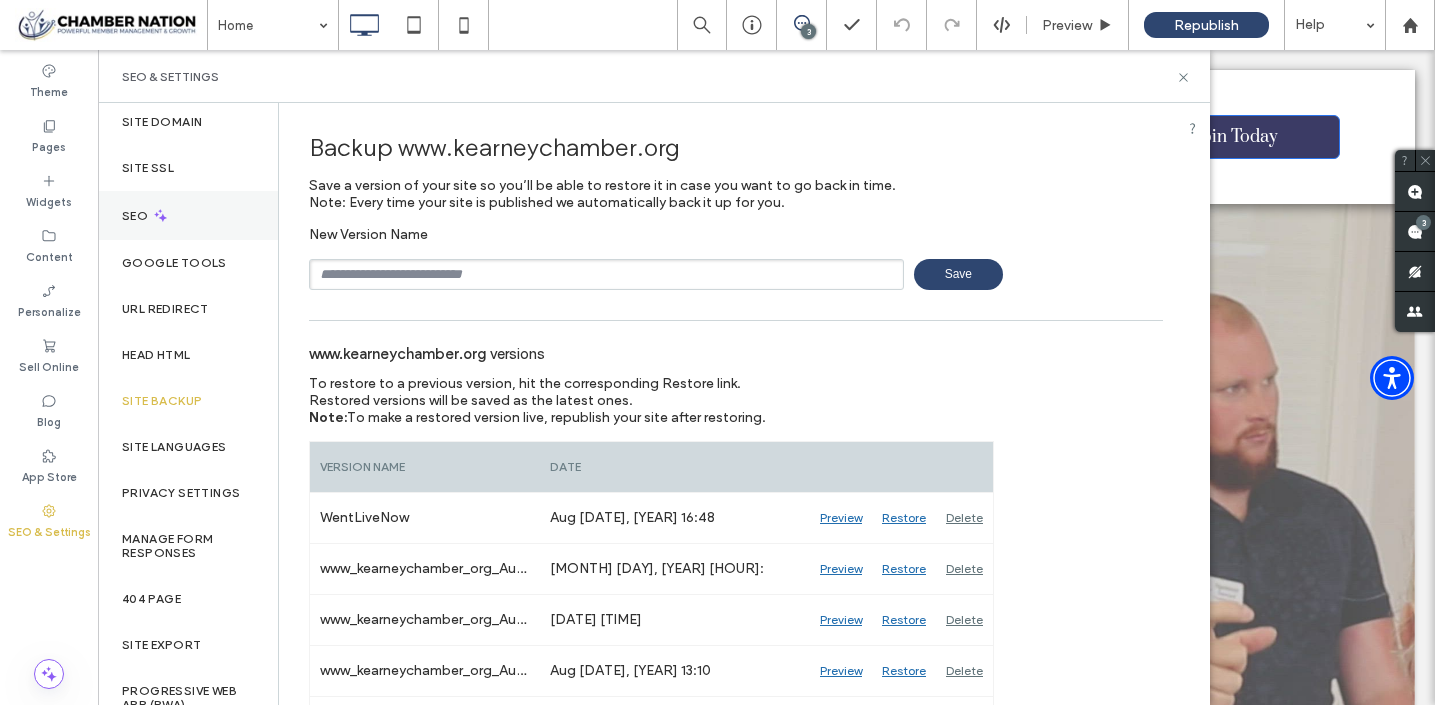 click on "SEO" at bounding box center [137, 216] 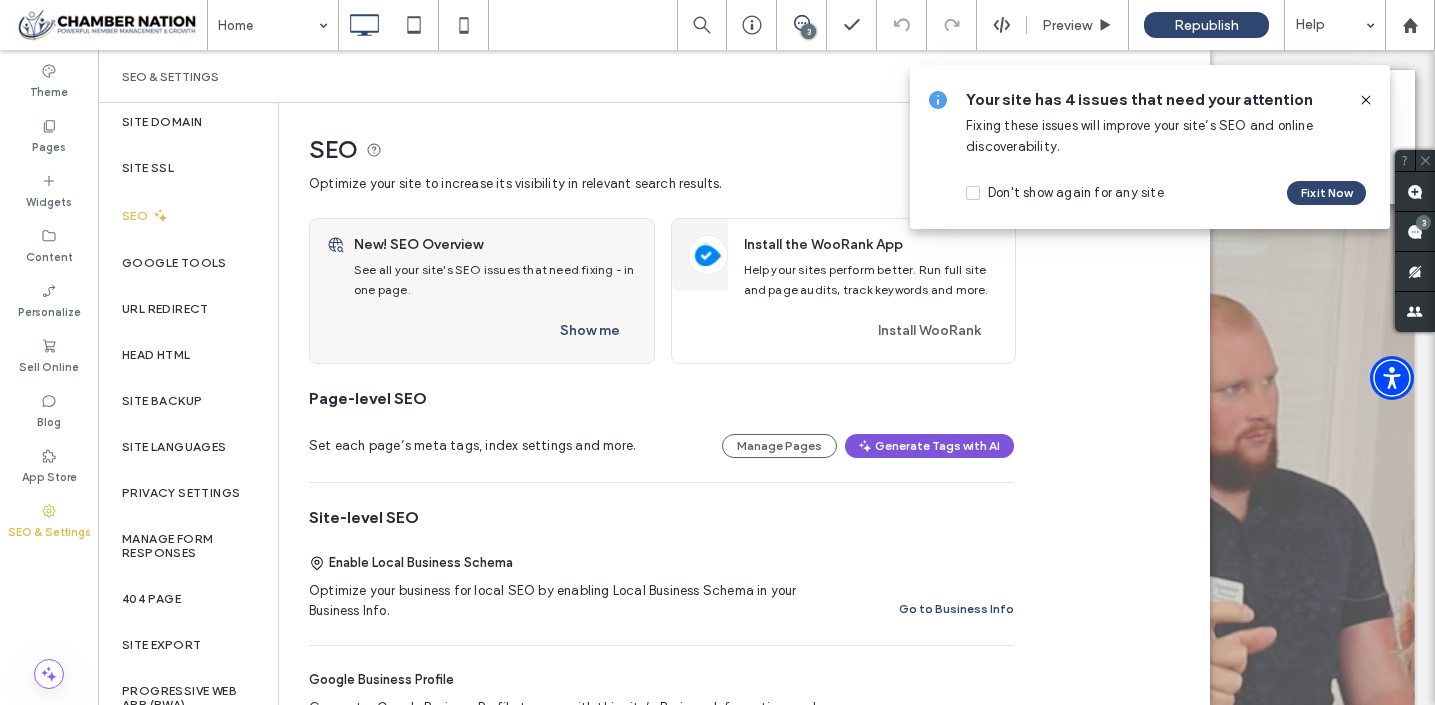 click on "Generate Tags with AI" at bounding box center (929, 446) 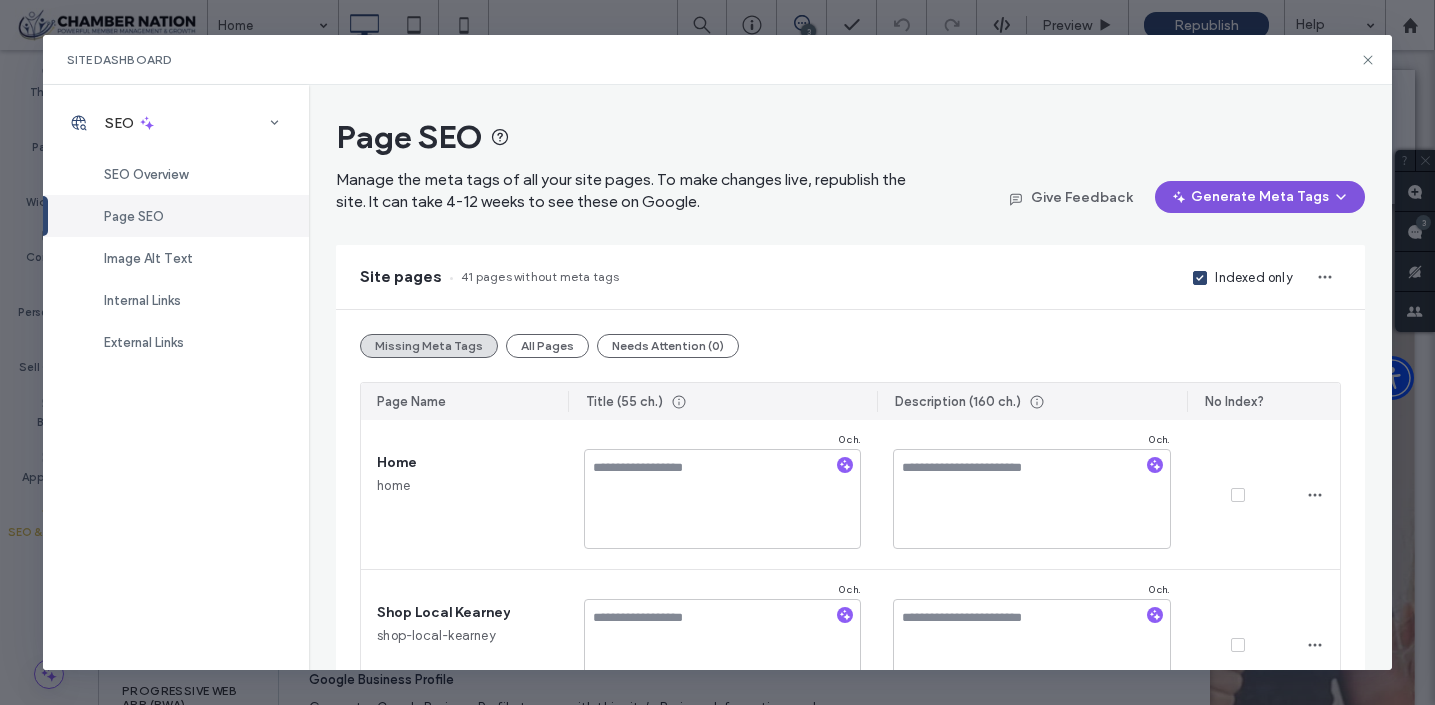 click on "Generate Meta Tags" at bounding box center (1260, 197) 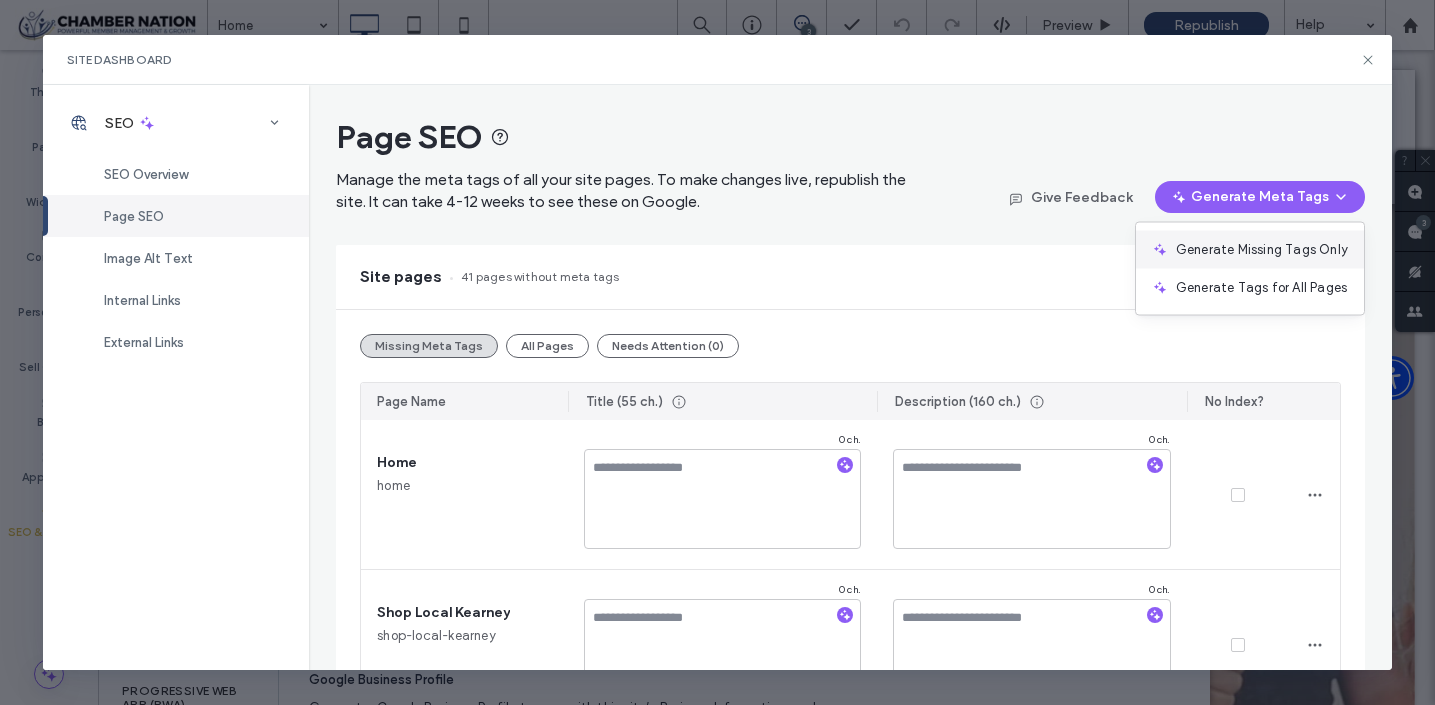 click on "Generate Missing Tags Only" at bounding box center [1262, 250] 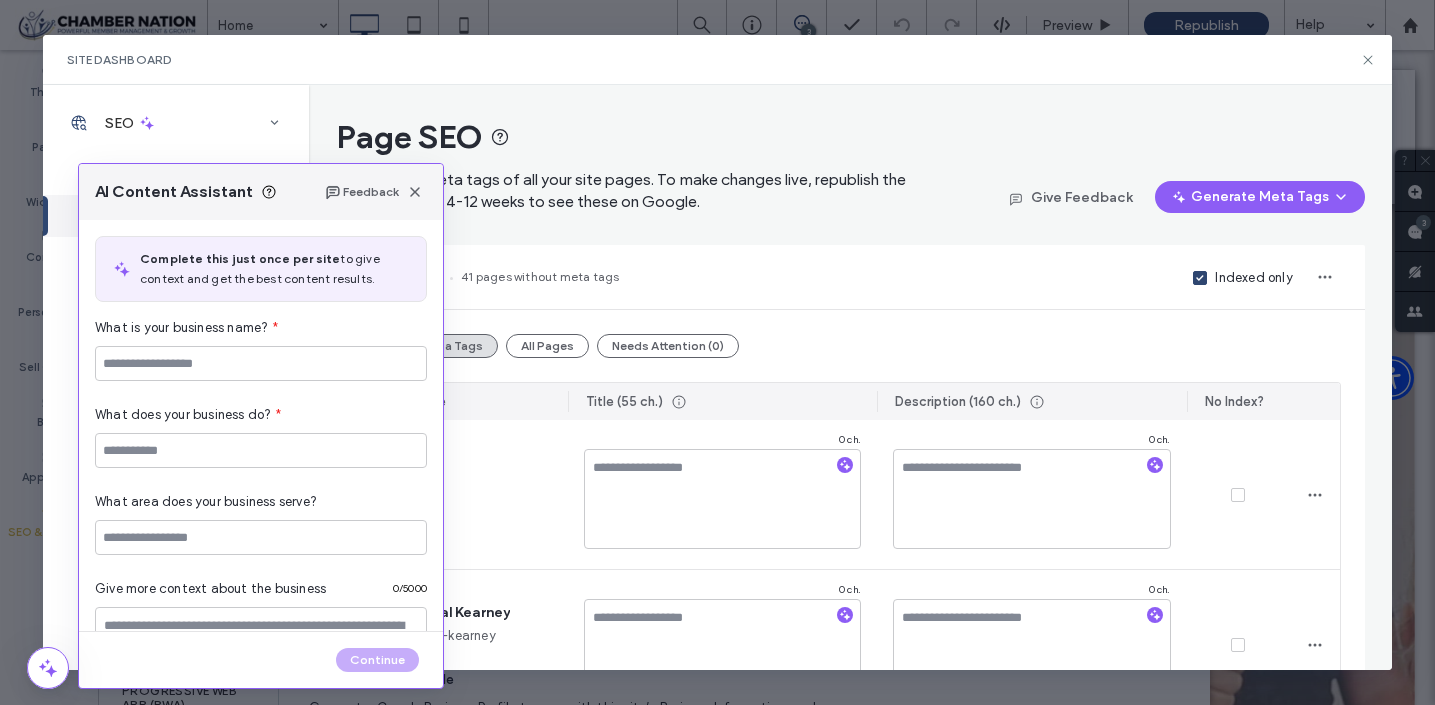 type on "**********" 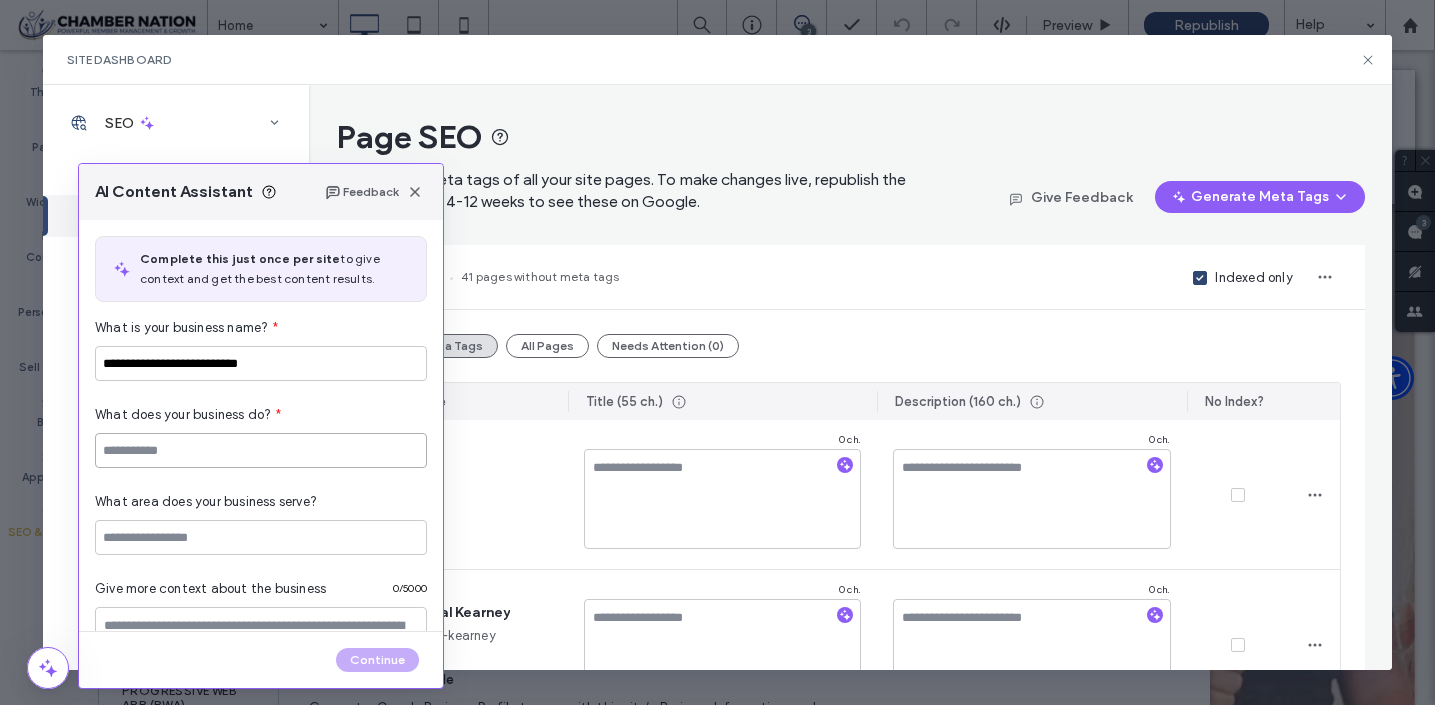 click at bounding box center [261, 450] 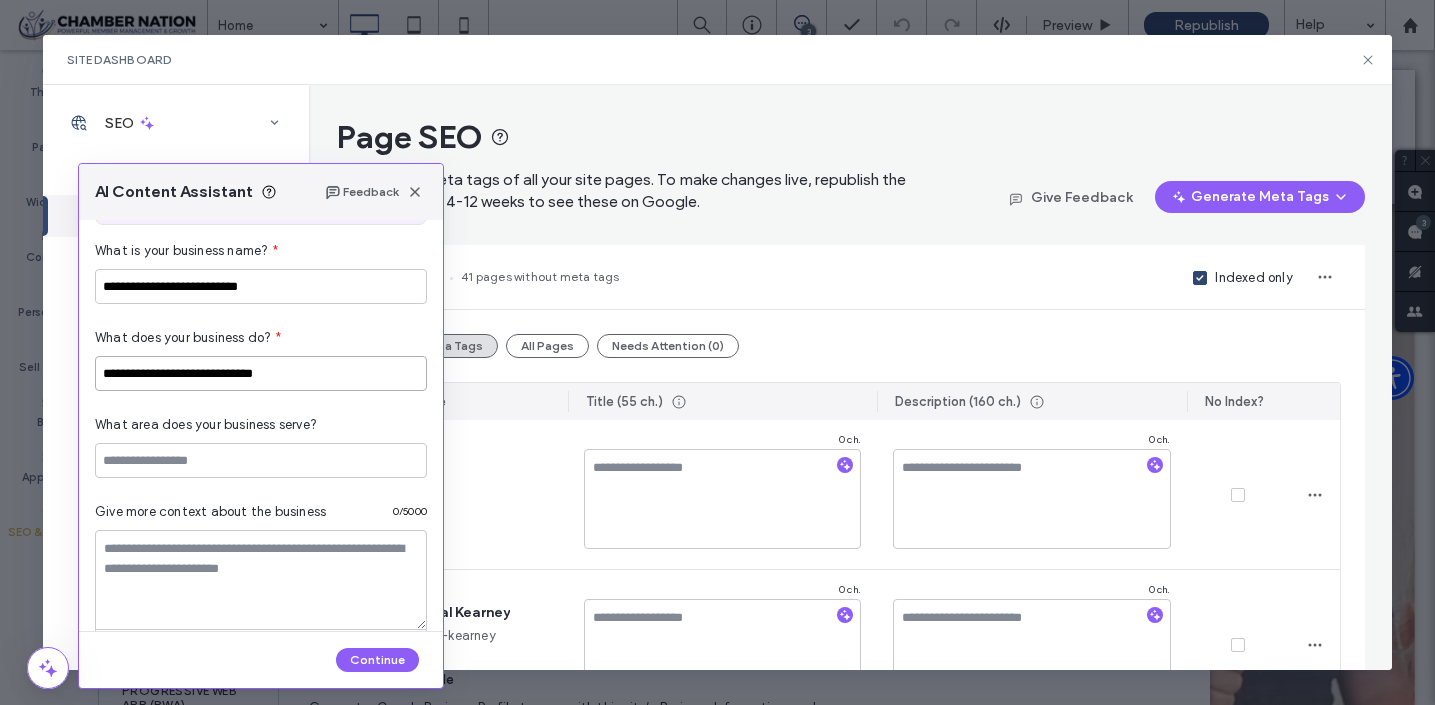 scroll, scrollTop: 96, scrollLeft: 0, axis: vertical 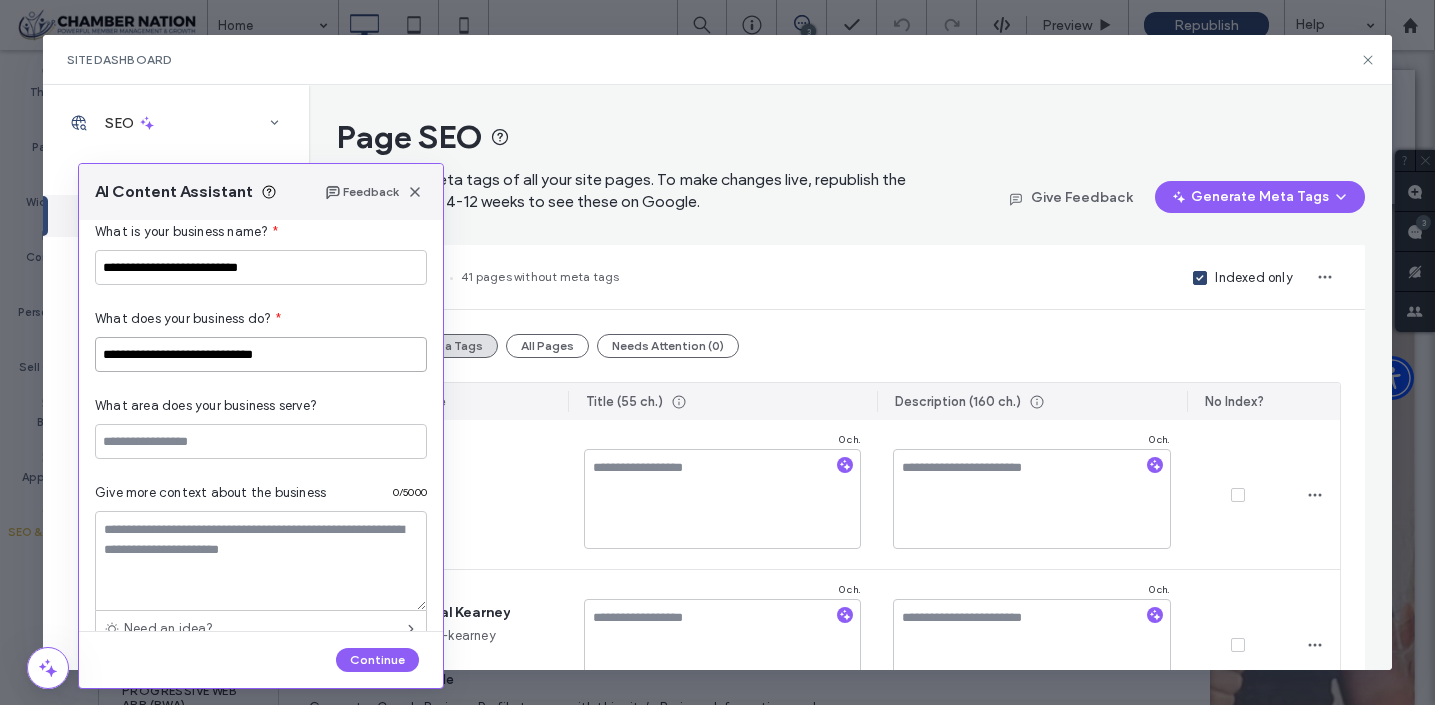 type on "**********" 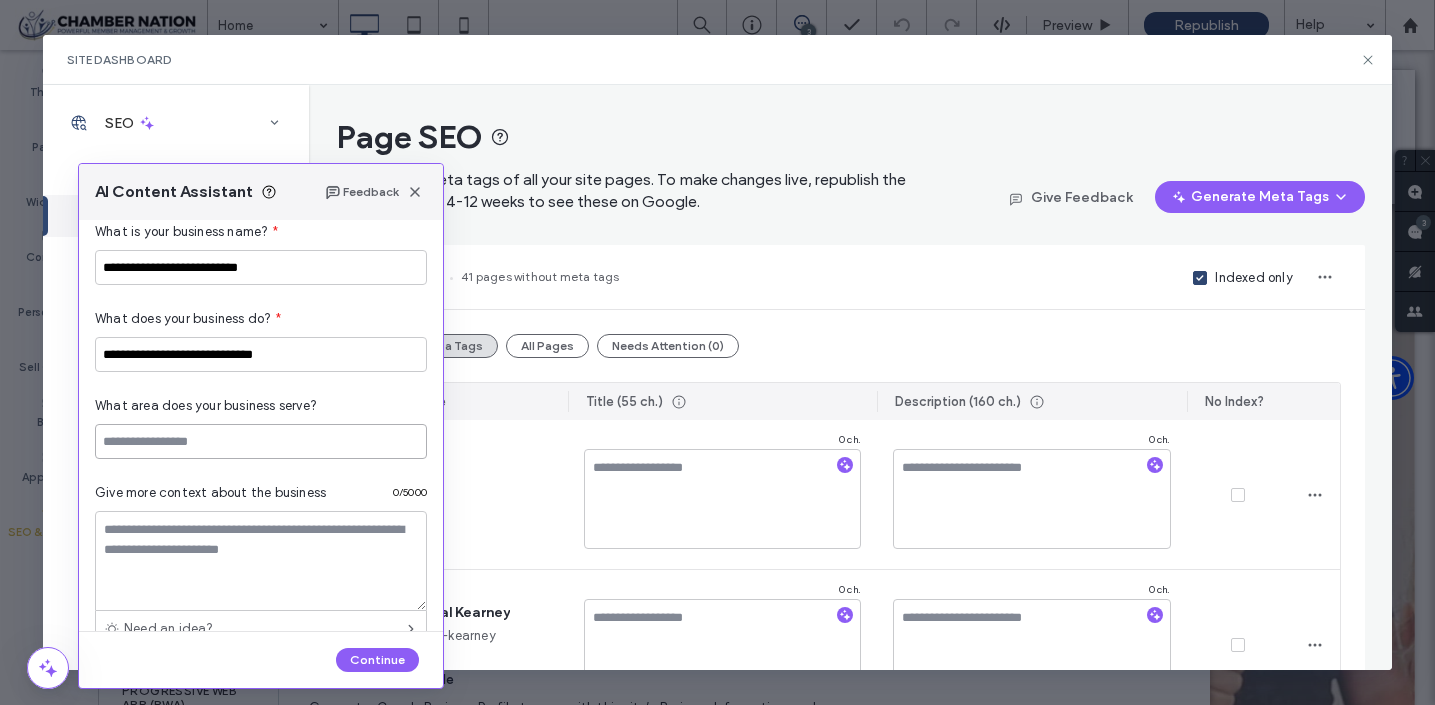 click at bounding box center [261, 441] 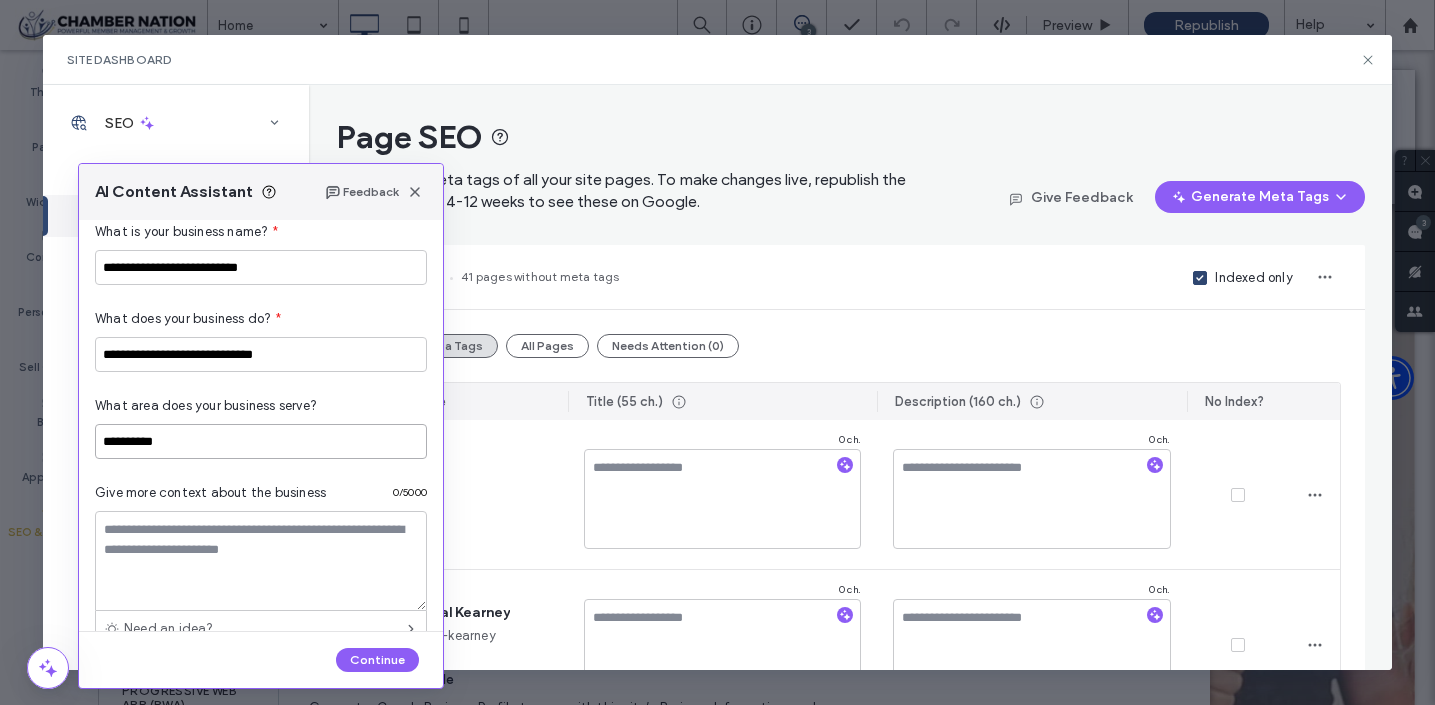 type on "**********" 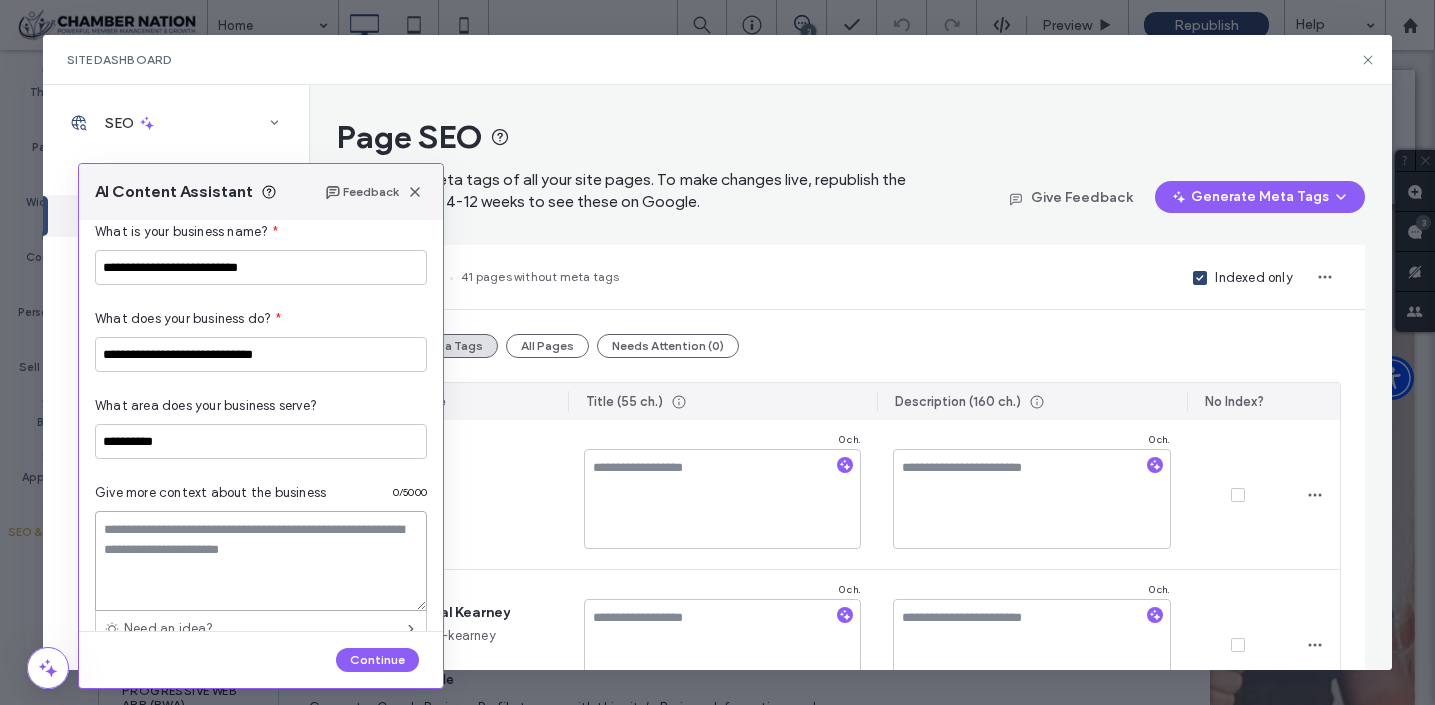 click at bounding box center (261, 561) 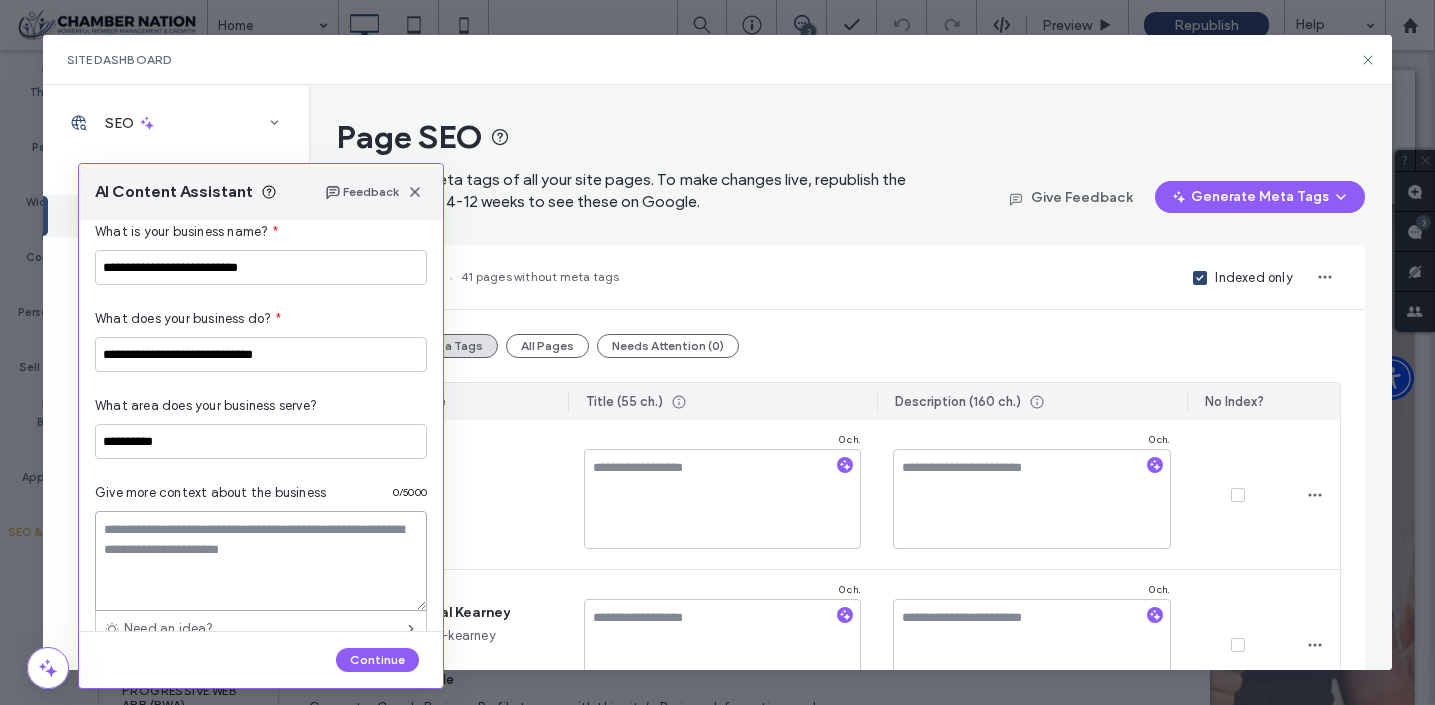 paste on "**********" 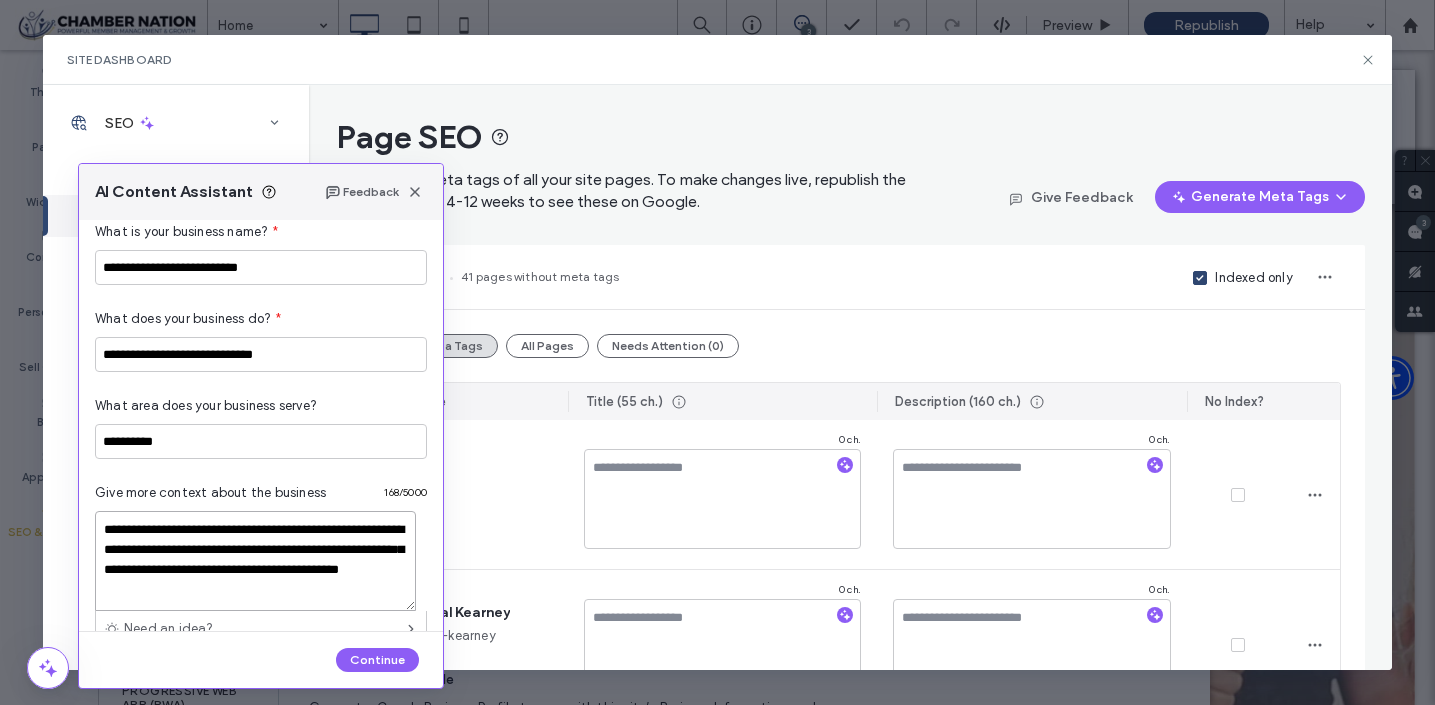 scroll, scrollTop: 0, scrollLeft: 0, axis: both 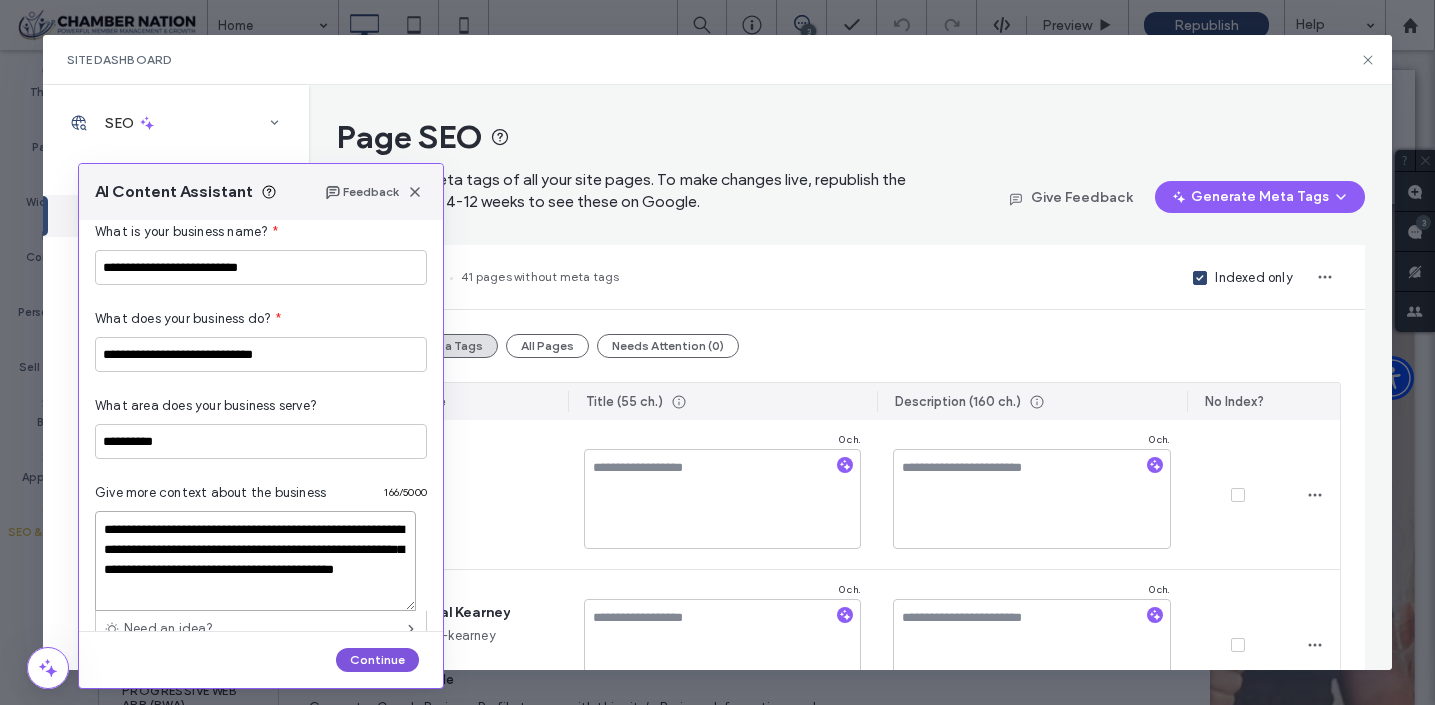 type on "**********" 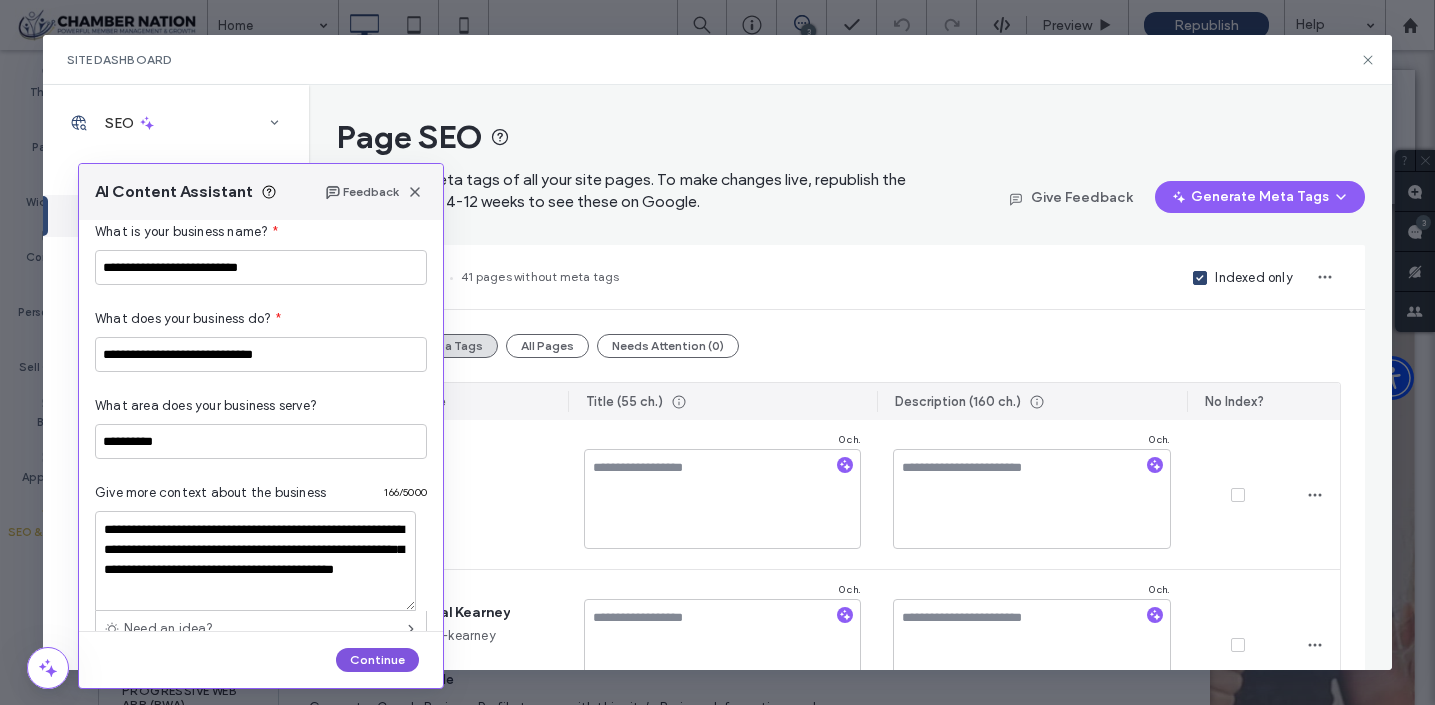 click on "Continue" at bounding box center (377, 660) 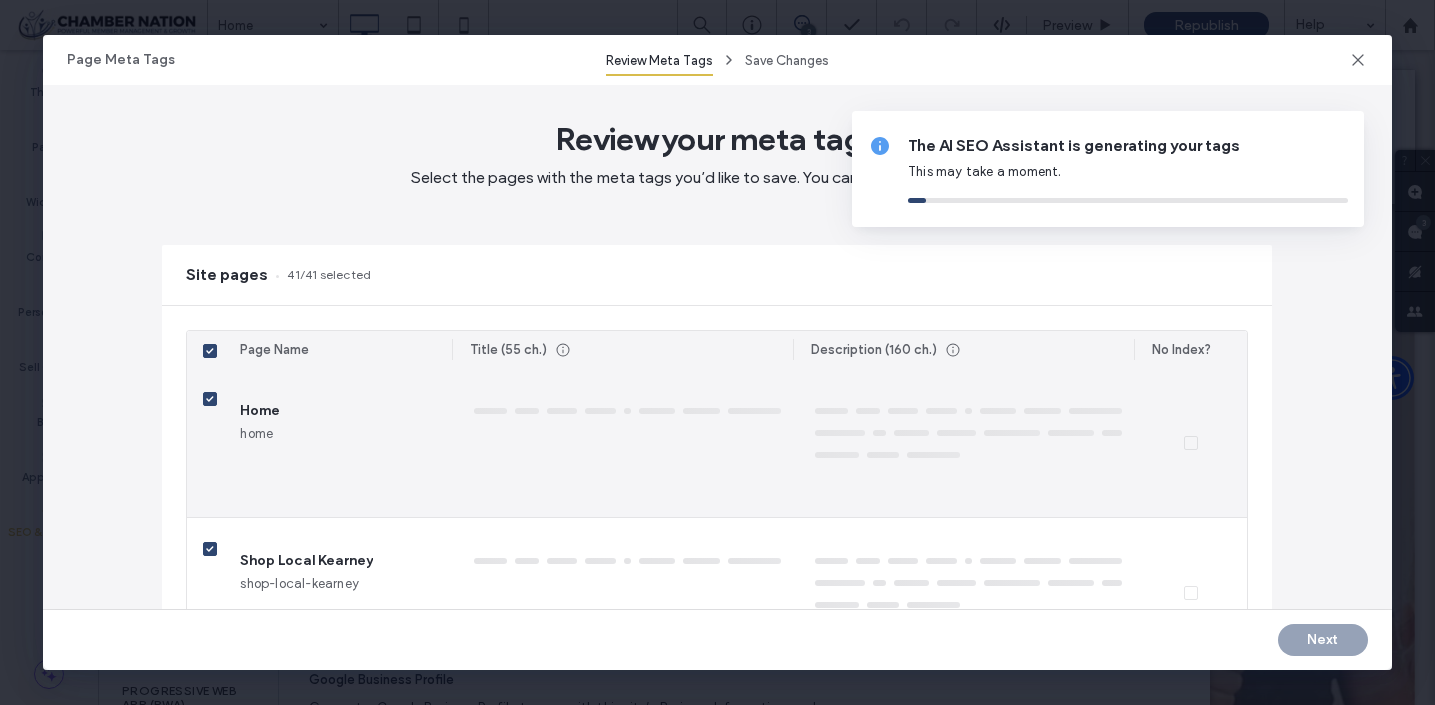 type on "*" 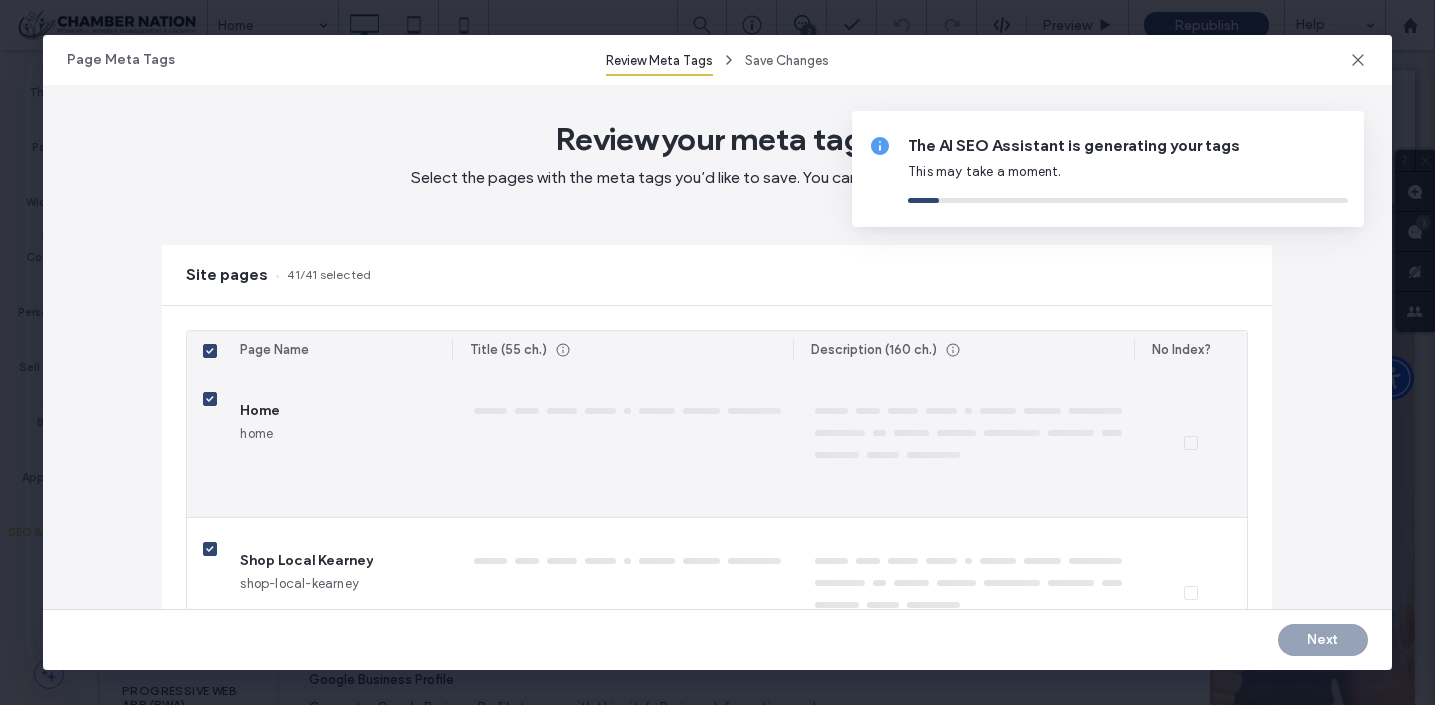 type on "**********" 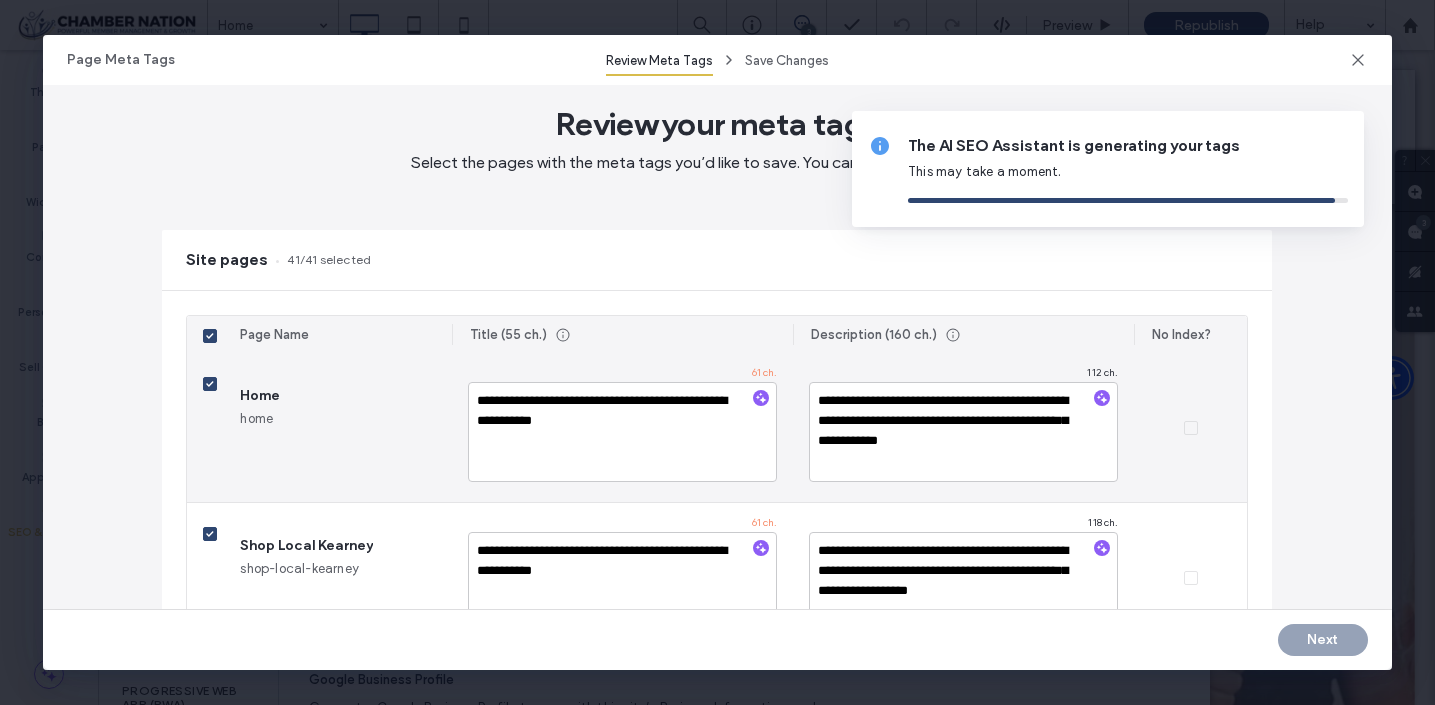 scroll, scrollTop: 0, scrollLeft: 0, axis: both 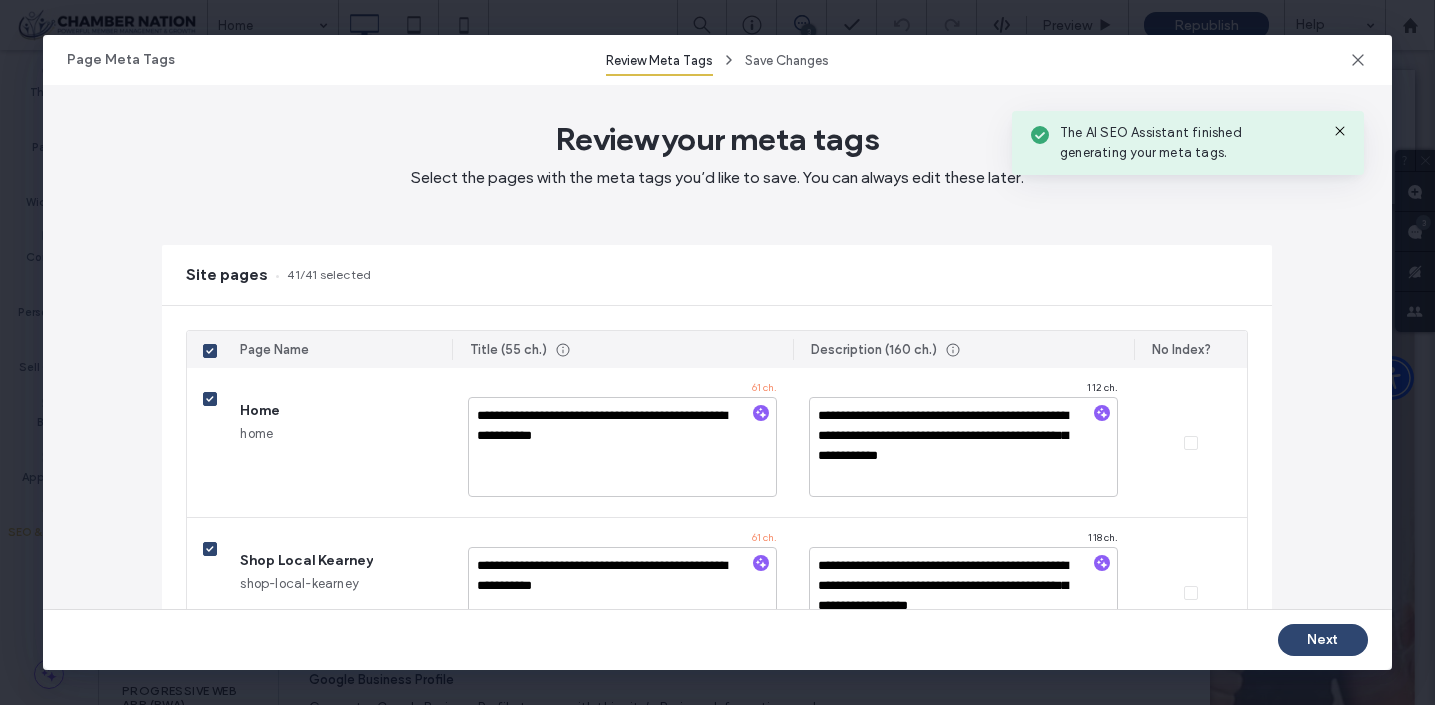 click 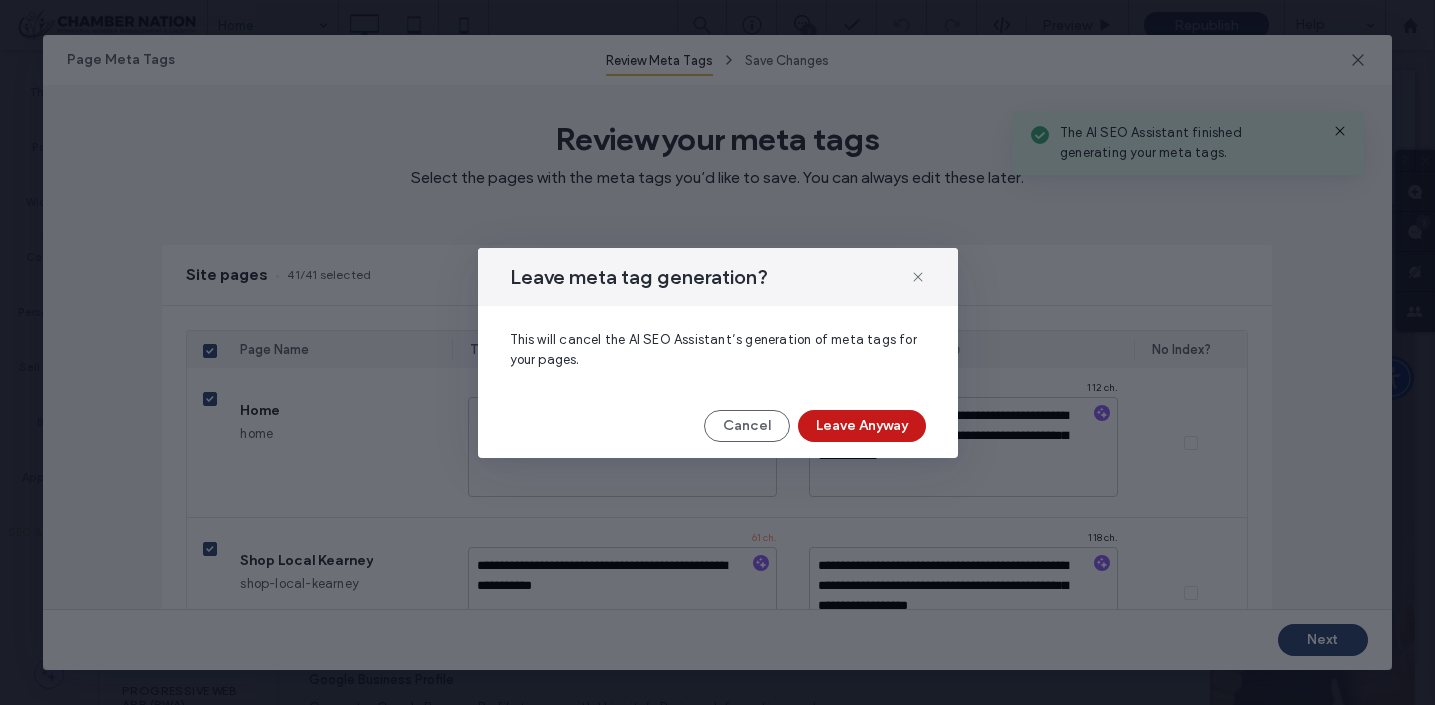 click on "Leave Anyway" at bounding box center (862, 426) 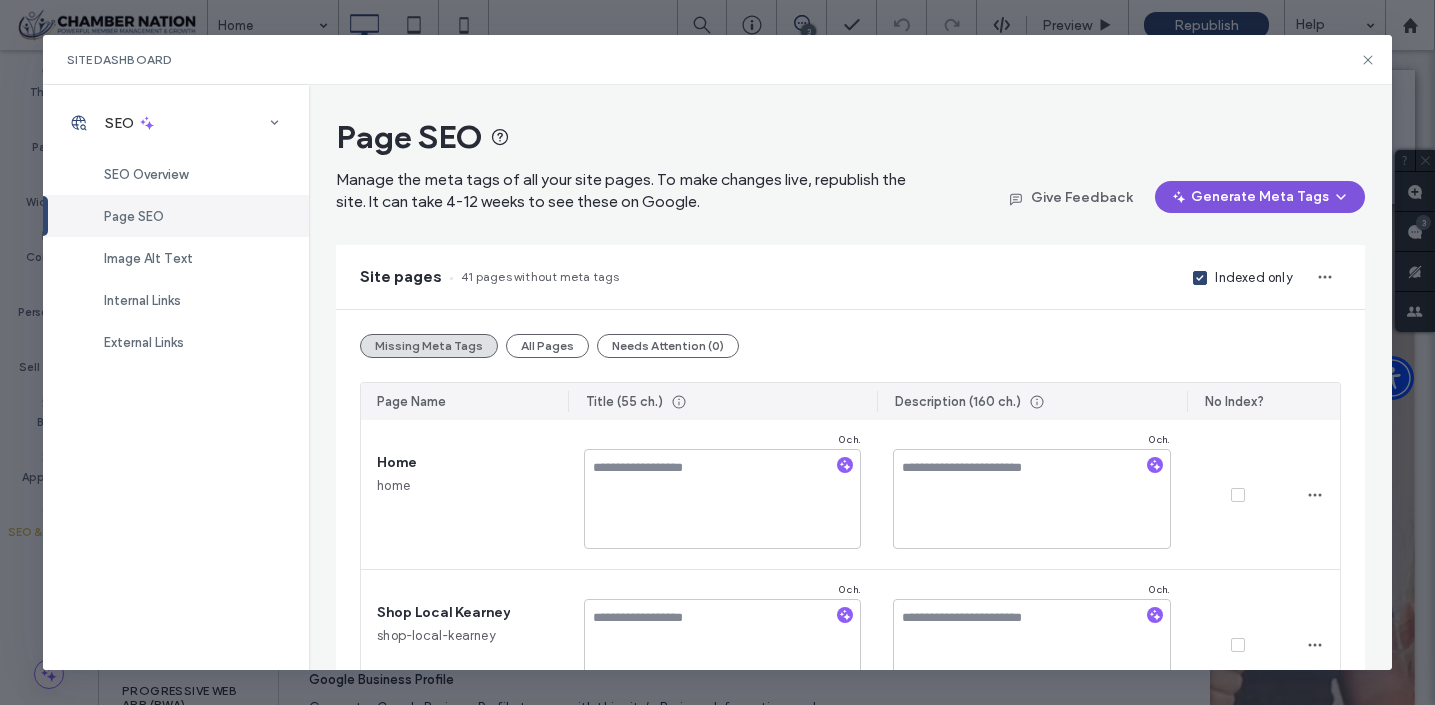 click 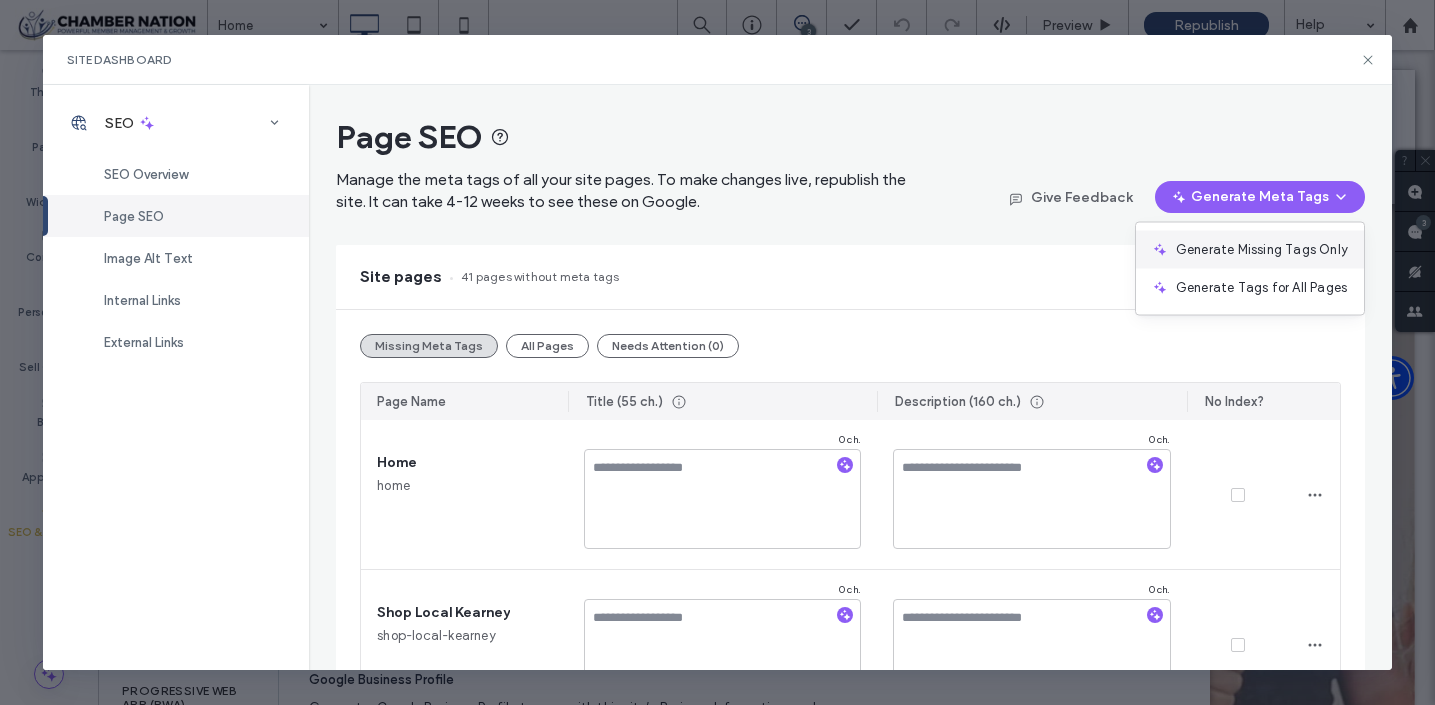 click at bounding box center (1164, 250) 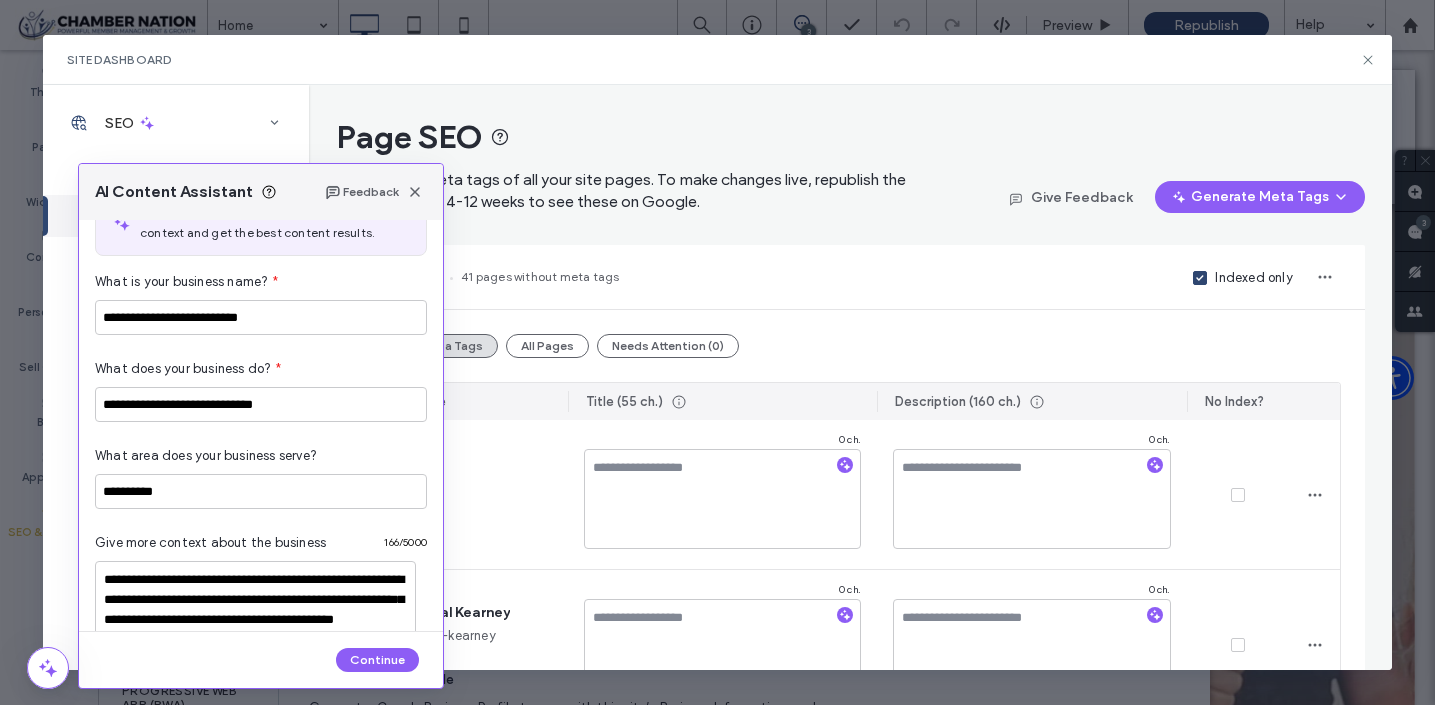 scroll, scrollTop: 47, scrollLeft: 0, axis: vertical 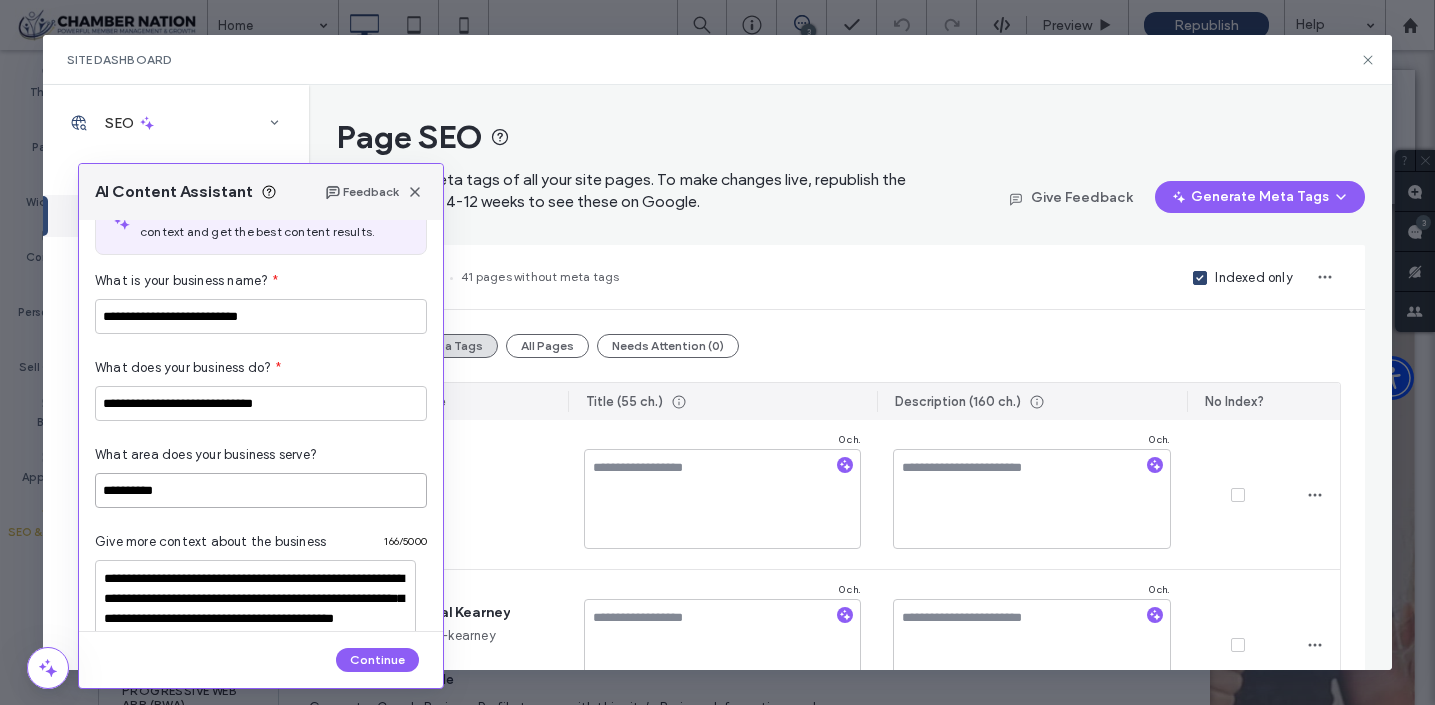 drag, startPoint x: 157, startPoint y: 489, endPoint x: 69, endPoint y: 483, distance: 88.20431 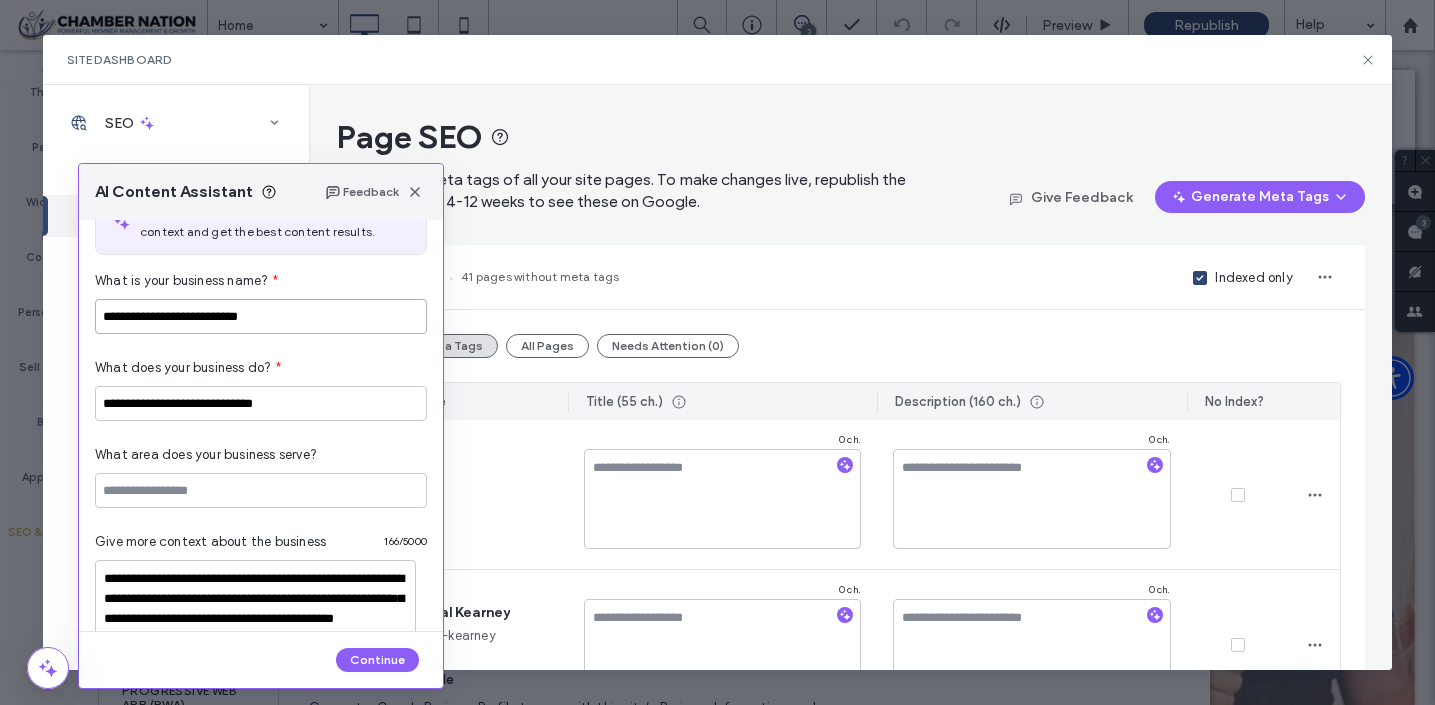 click on "**********" at bounding box center [261, 316] 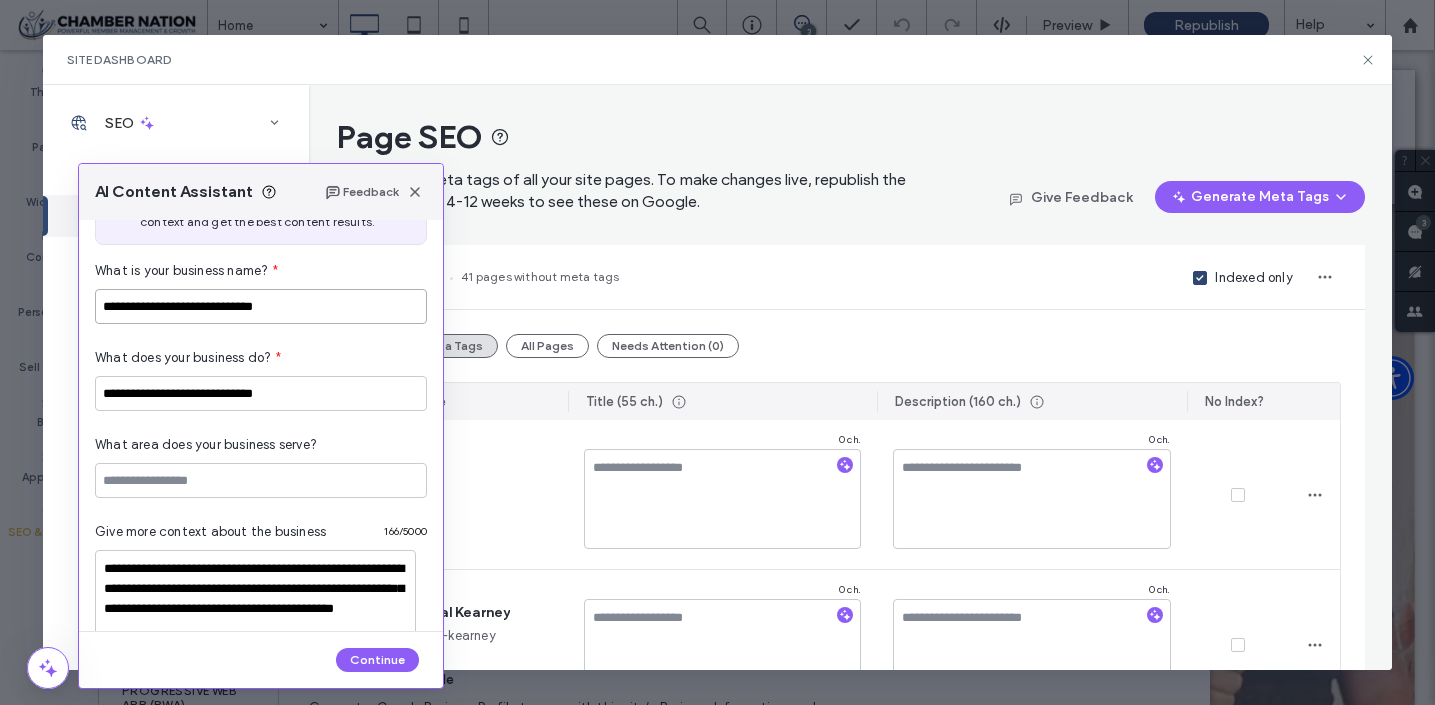 scroll, scrollTop: 60, scrollLeft: 0, axis: vertical 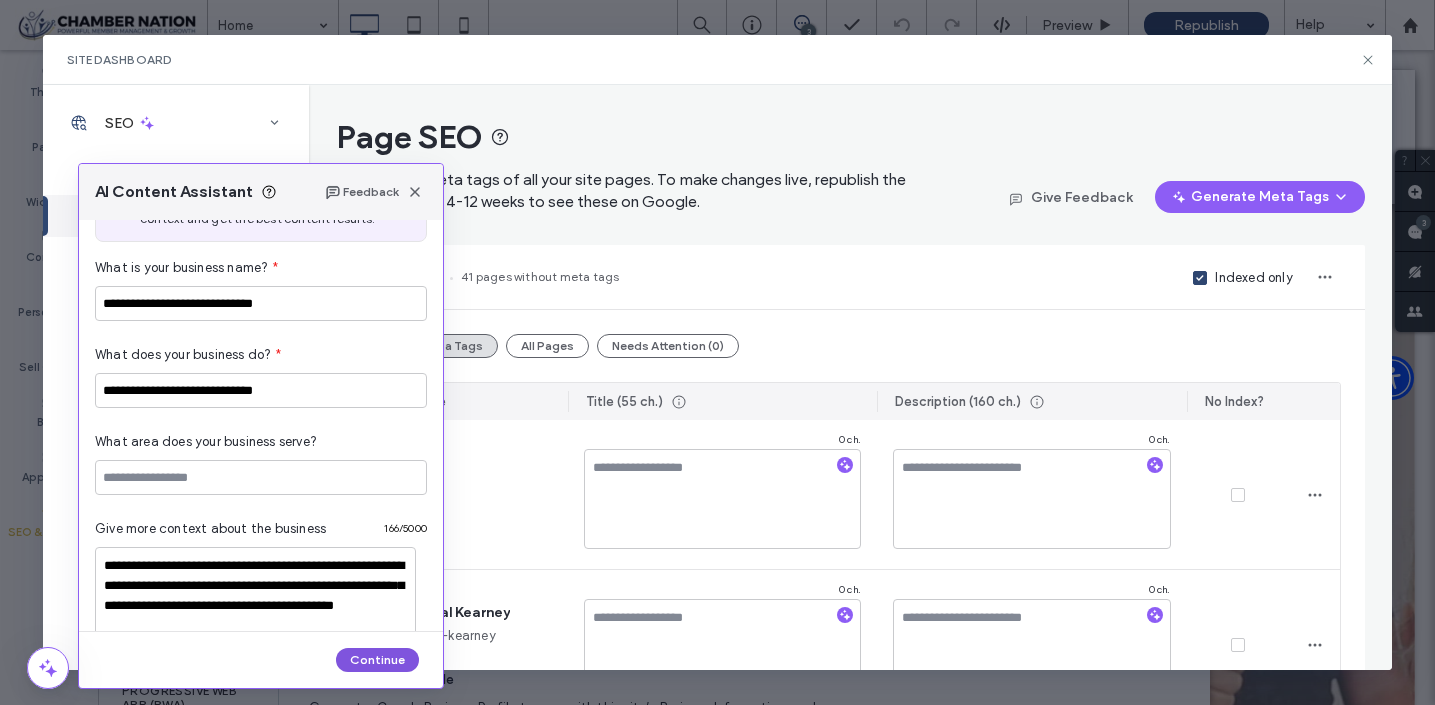 click on "Continue" at bounding box center (377, 660) 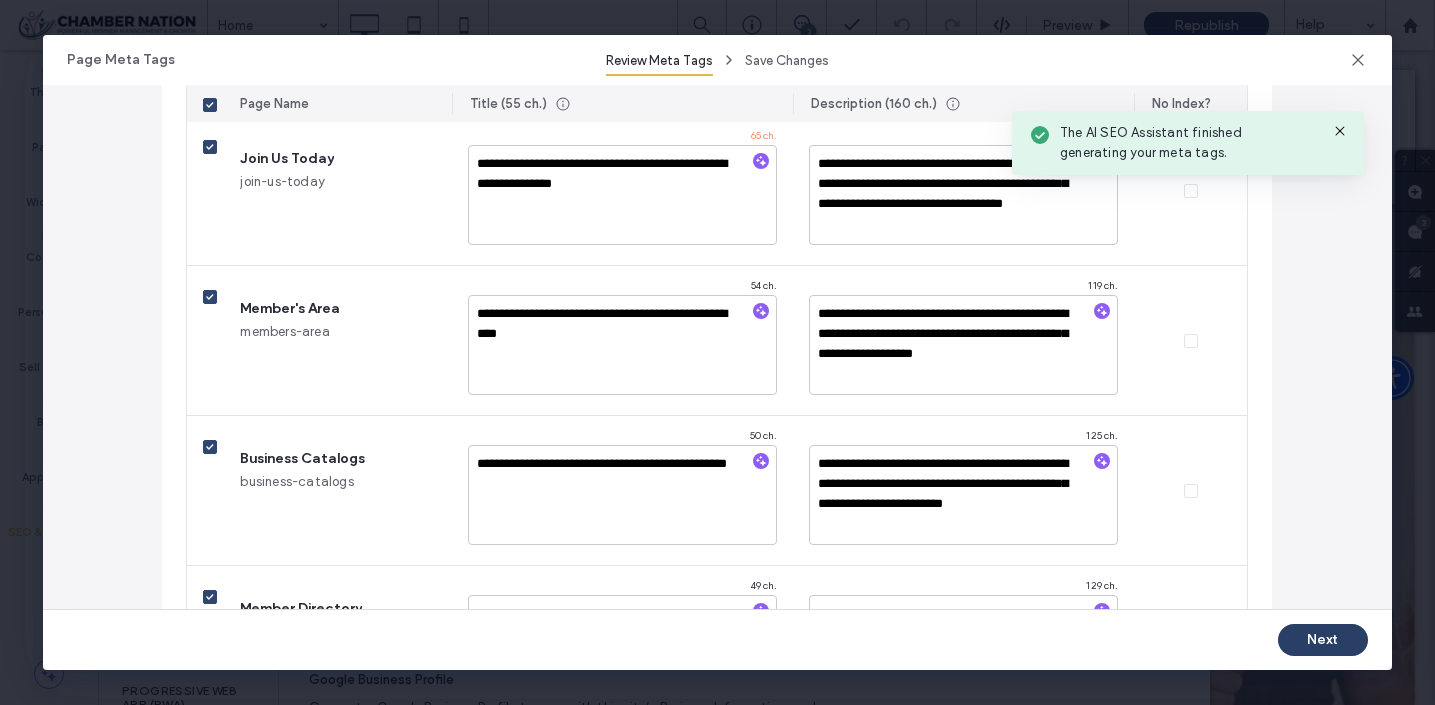 scroll, scrollTop: 2061, scrollLeft: 0, axis: vertical 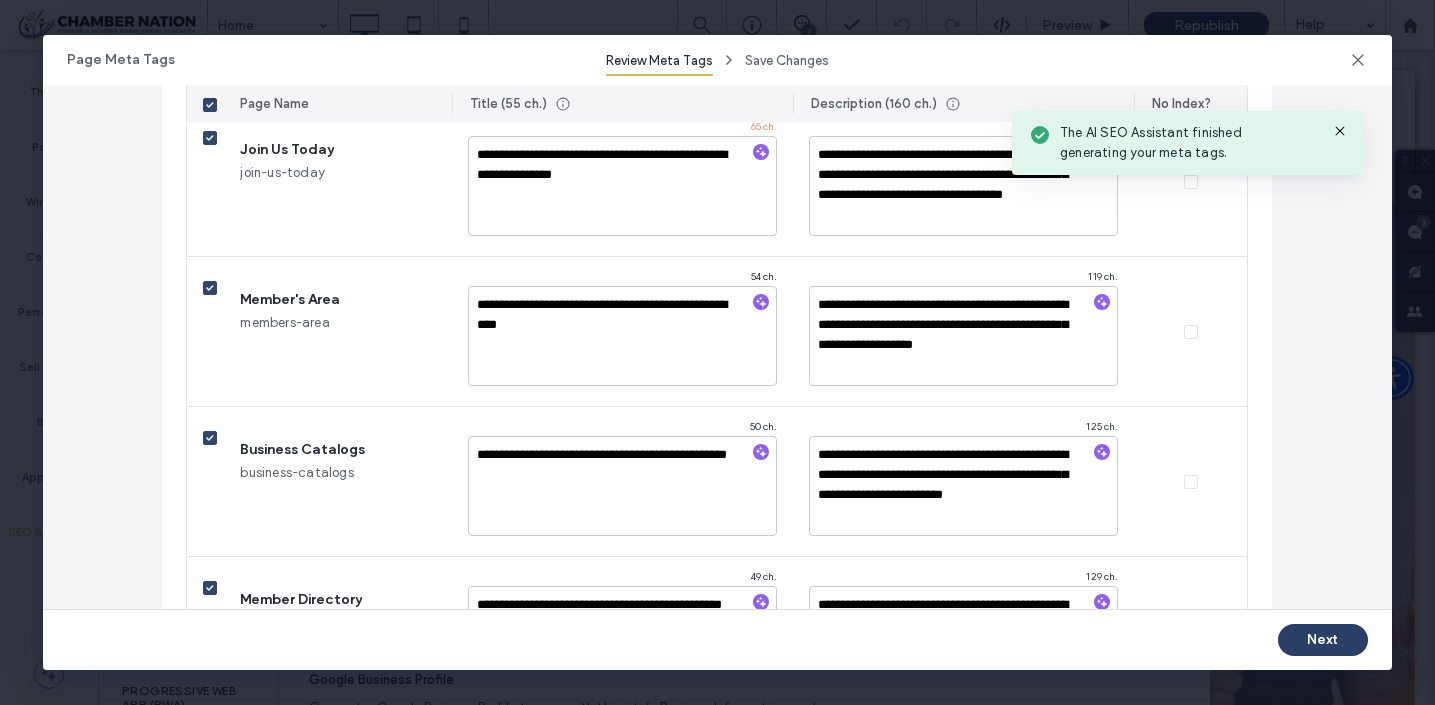 click on "Next" at bounding box center [1323, 640] 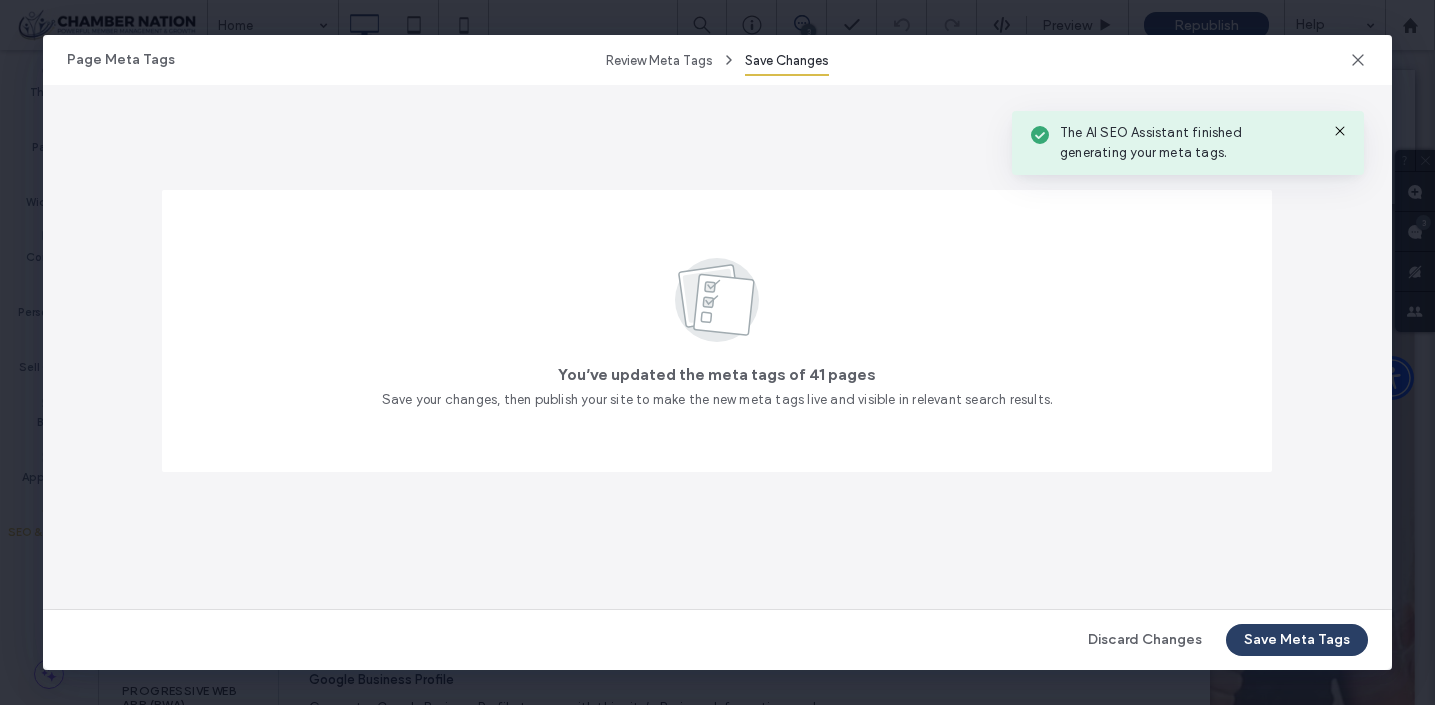 scroll, scrollTop: 0, scrollLeft: 0, axis: both 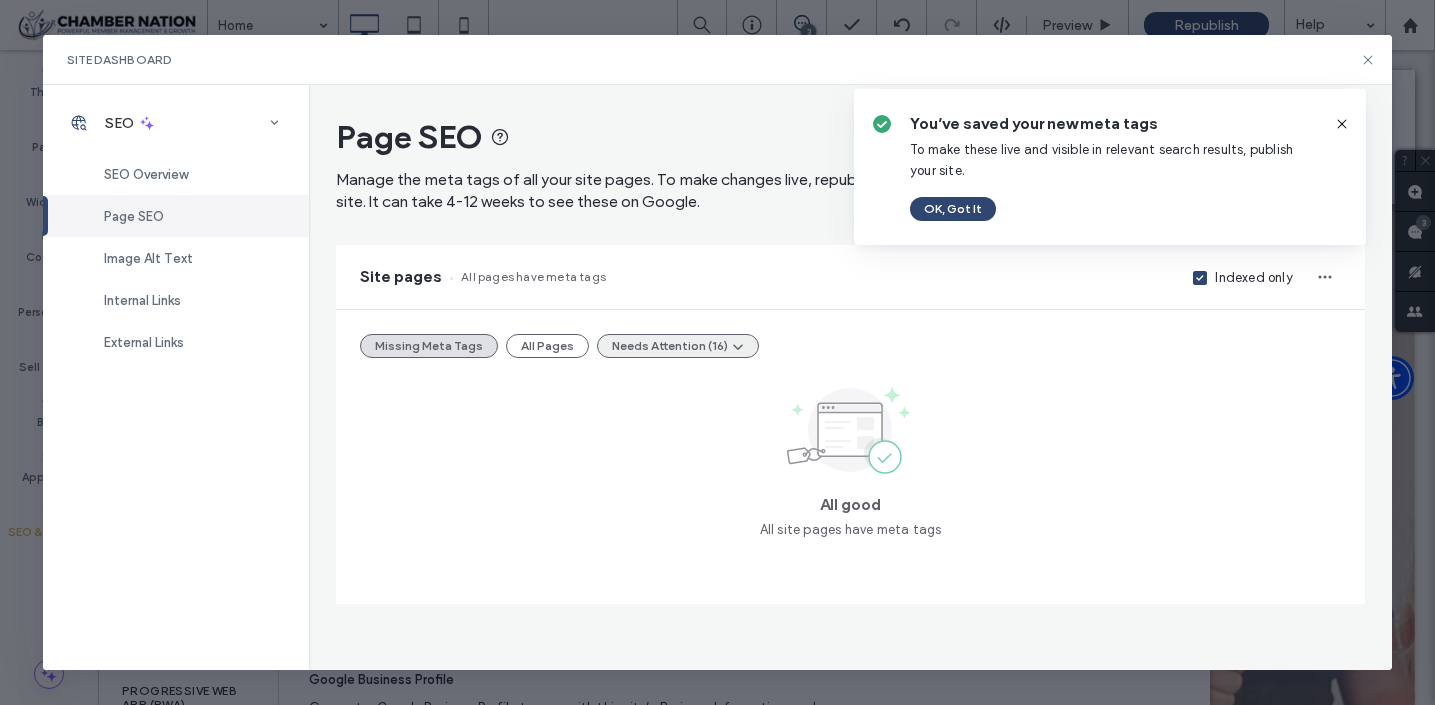 click on "Needs Attention (16)" at bounding box center (678, 346) 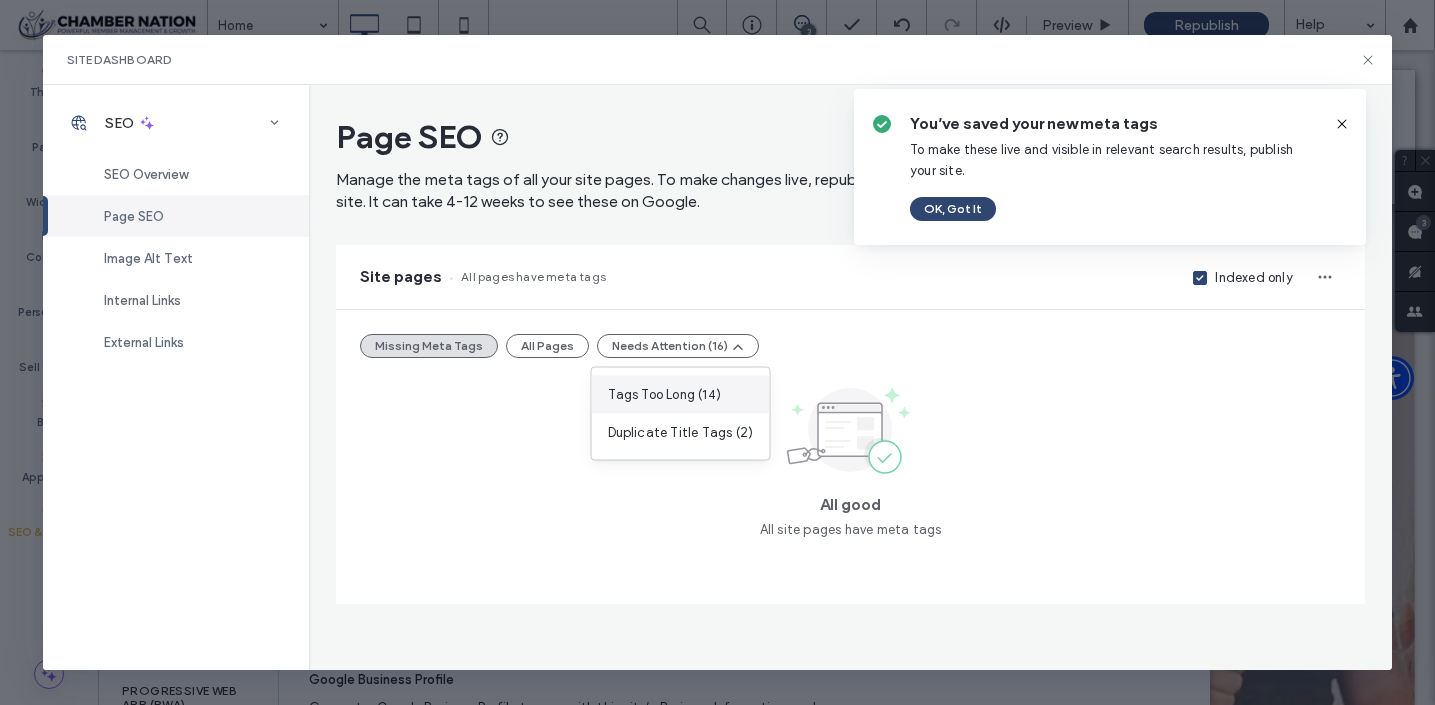 click on "Tags Too Long (14)" at bounding box center [665, 395] 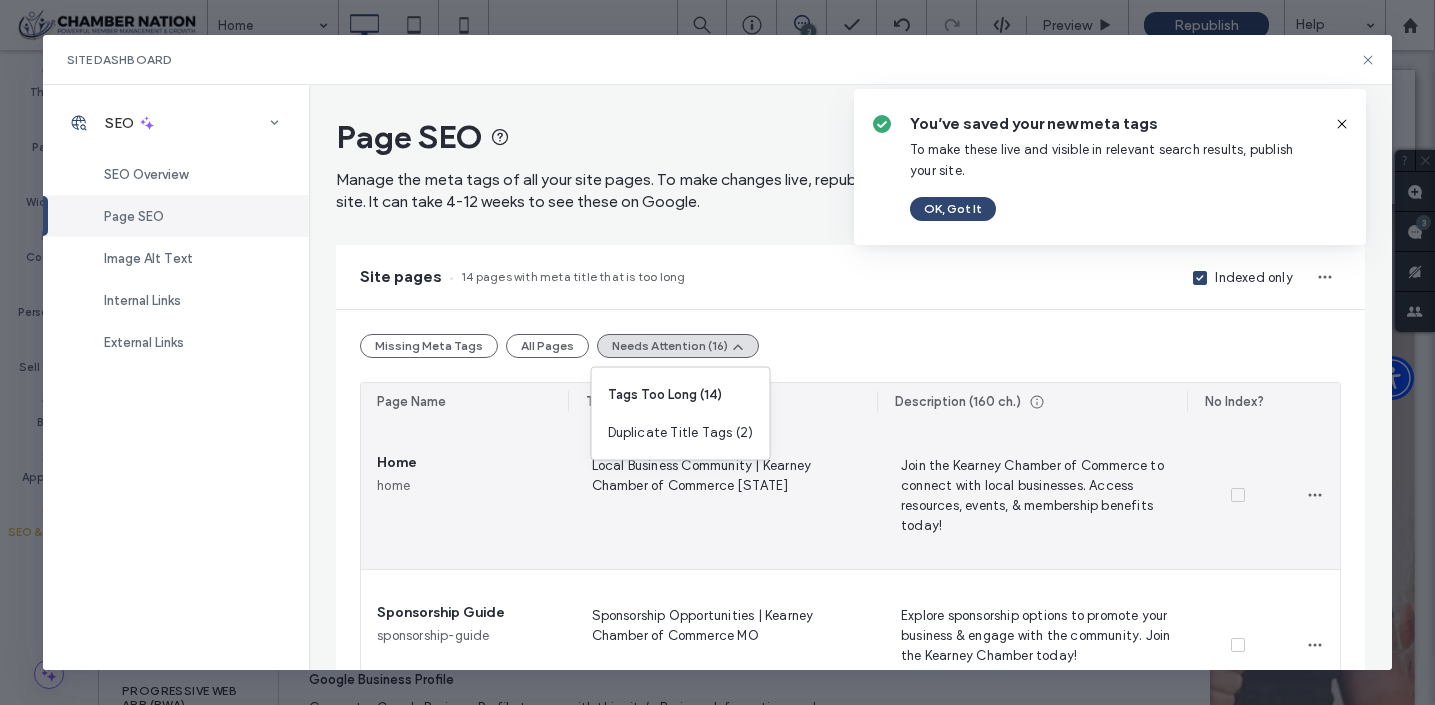 click on "Local Business Community | Kearney Chamber of Commerce [STATE]" at bounding box center [723, 495] 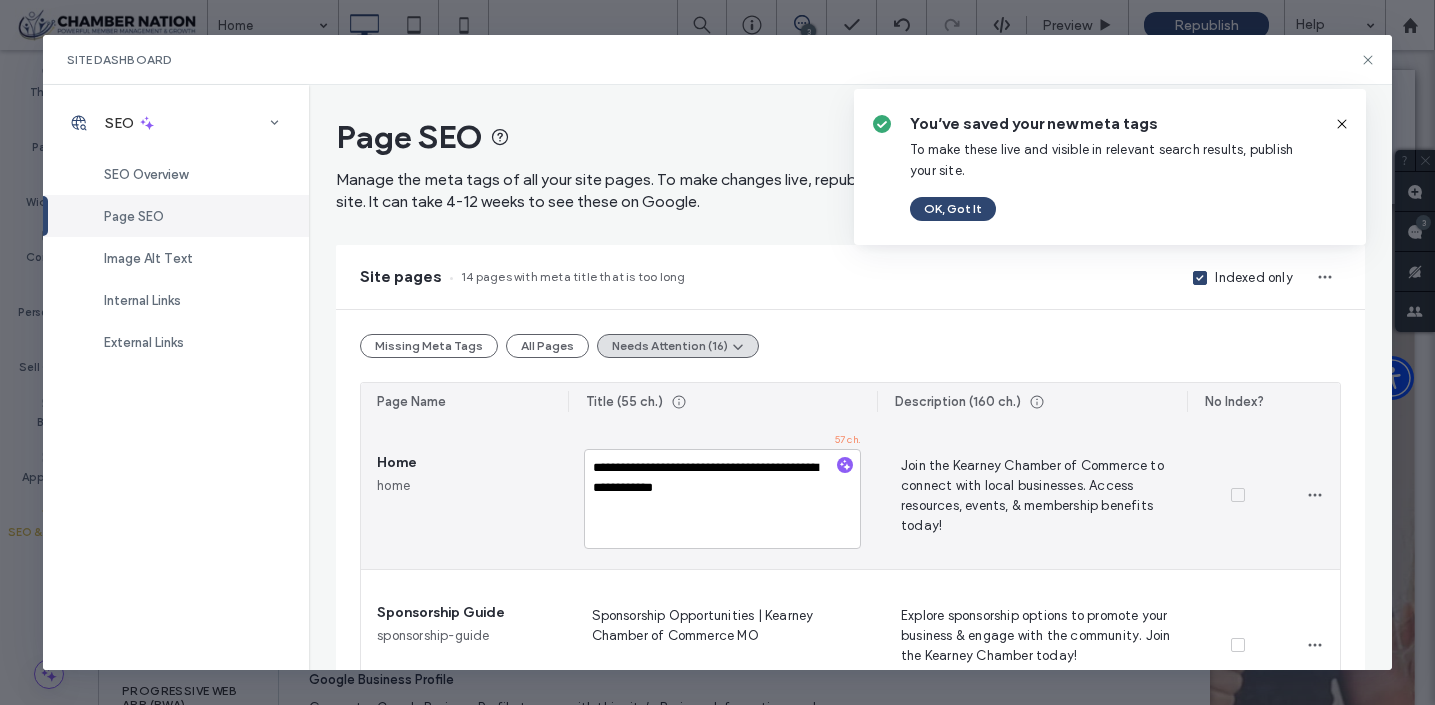 click on "**********" at bounding box center [723, 499] 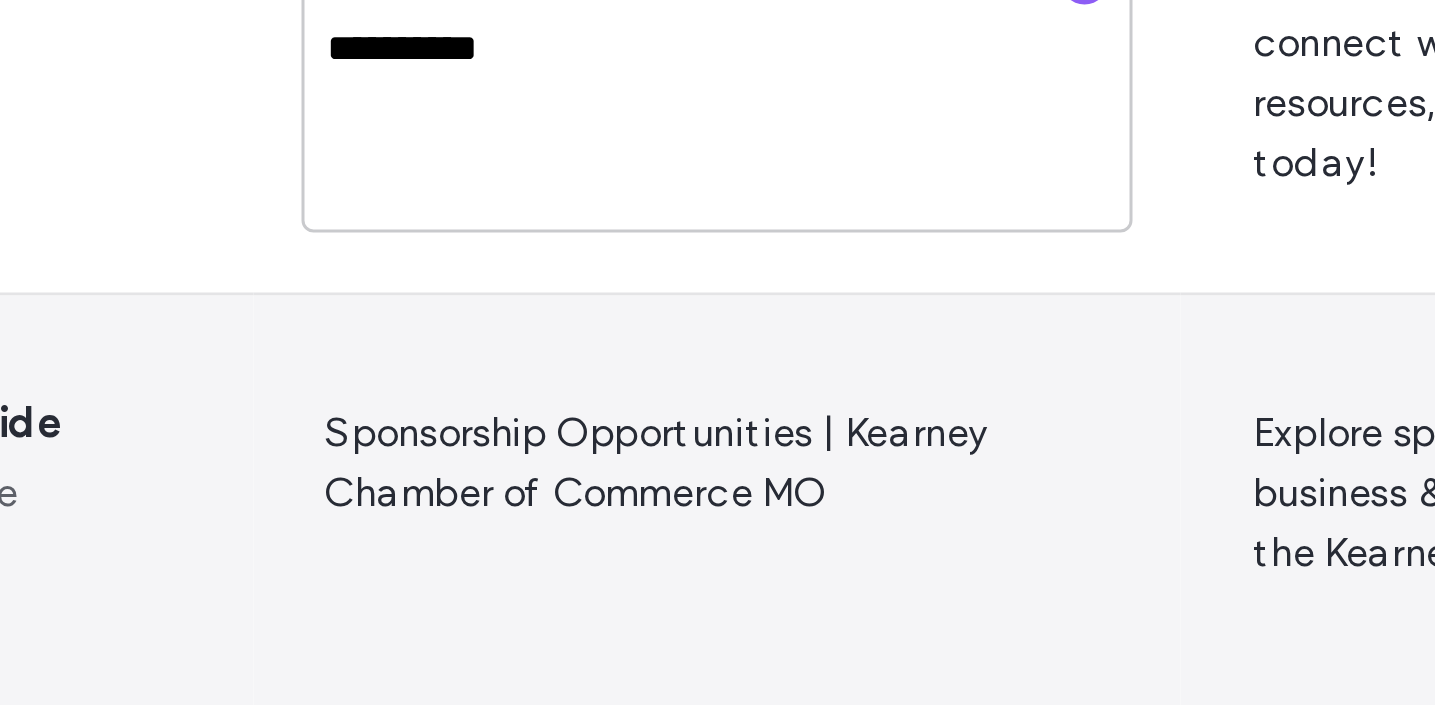 scroll, scrollTop: 100, scrollLeft: 0, axis: vertical 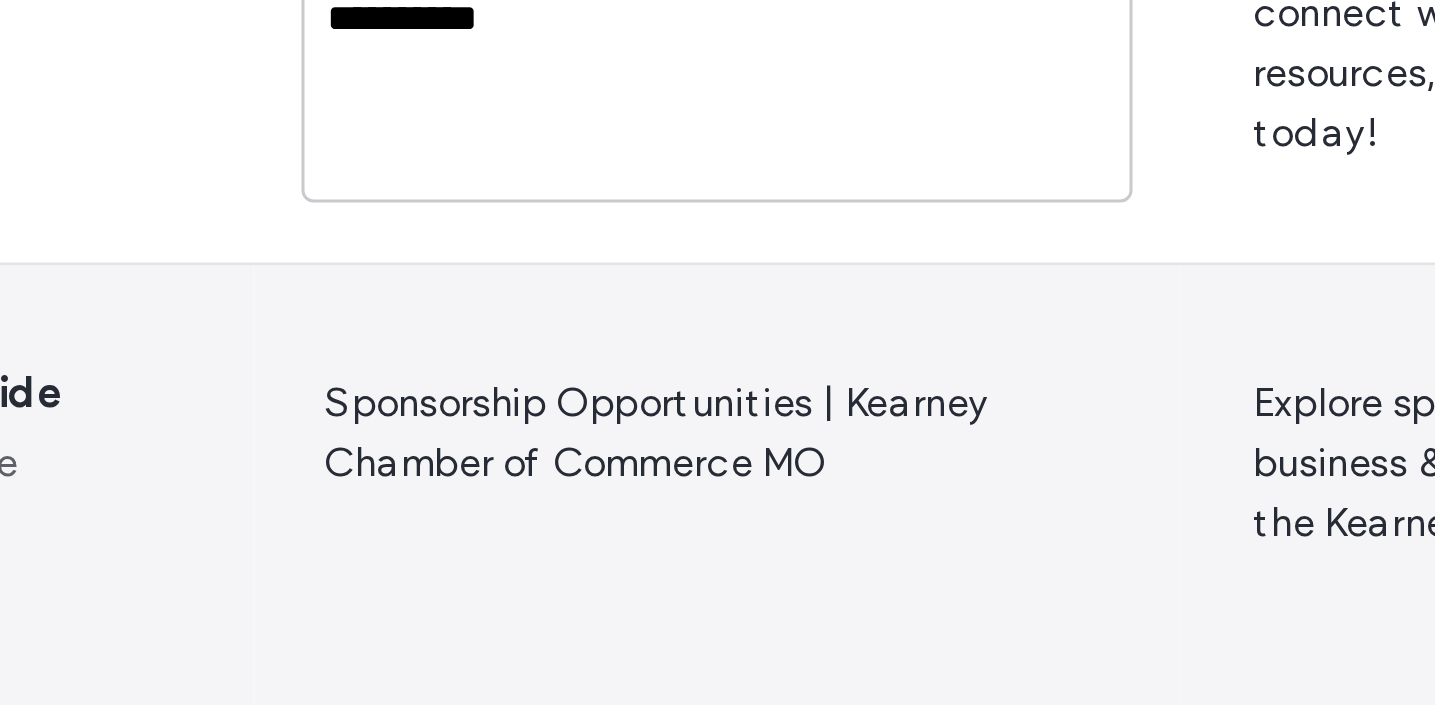 click on "Sponsorship Opportunities | Kearney Chamber of Commerce MO" at bounding box center (723, 545) 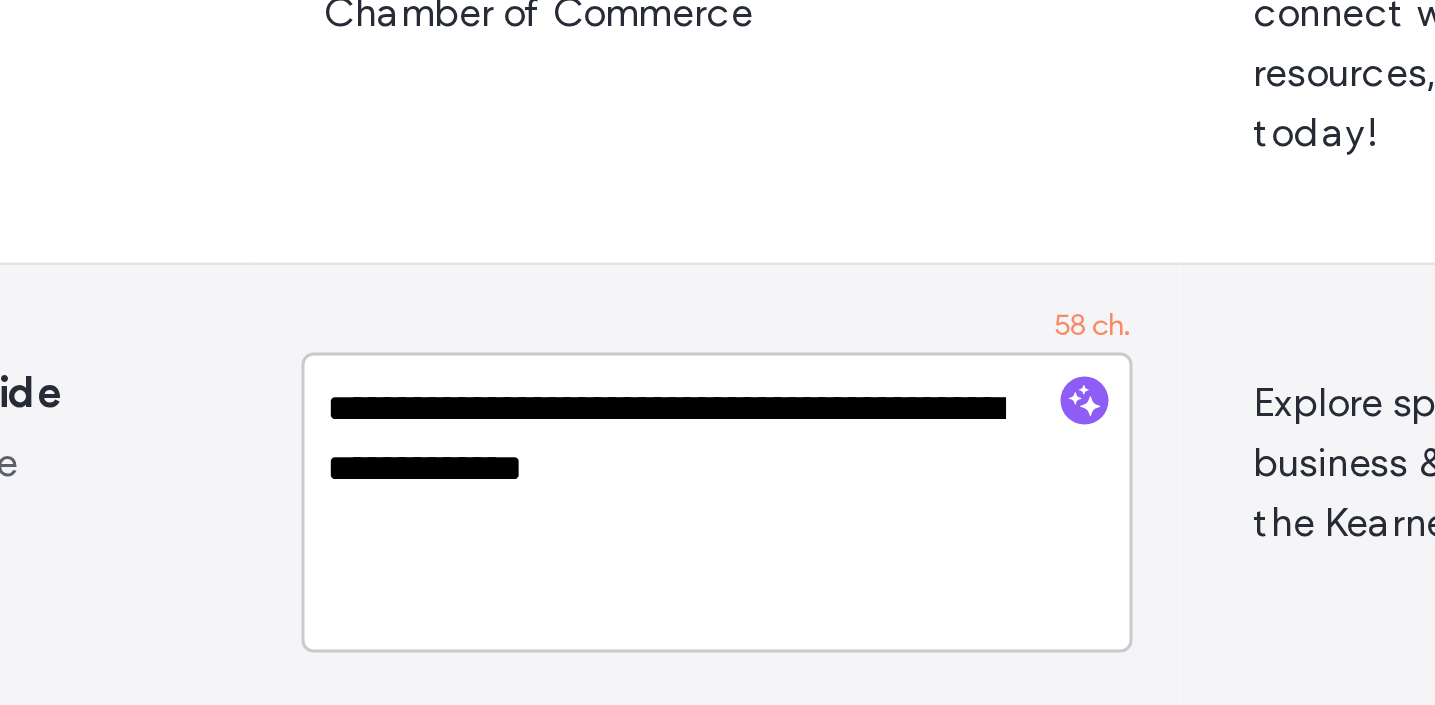 click on "**********" at bounding box center [723, 549] 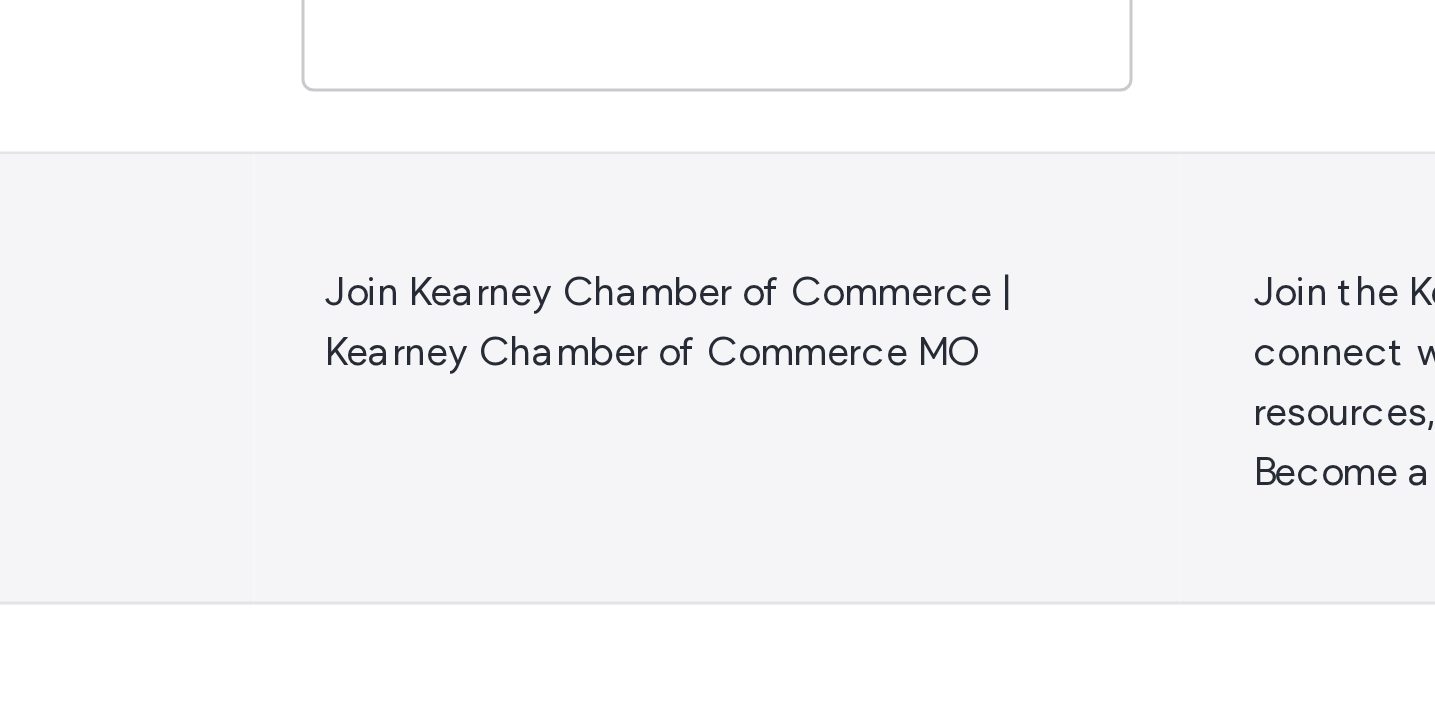scroll, scrollTop: 287, scrollLeft: 0, axis: vertical 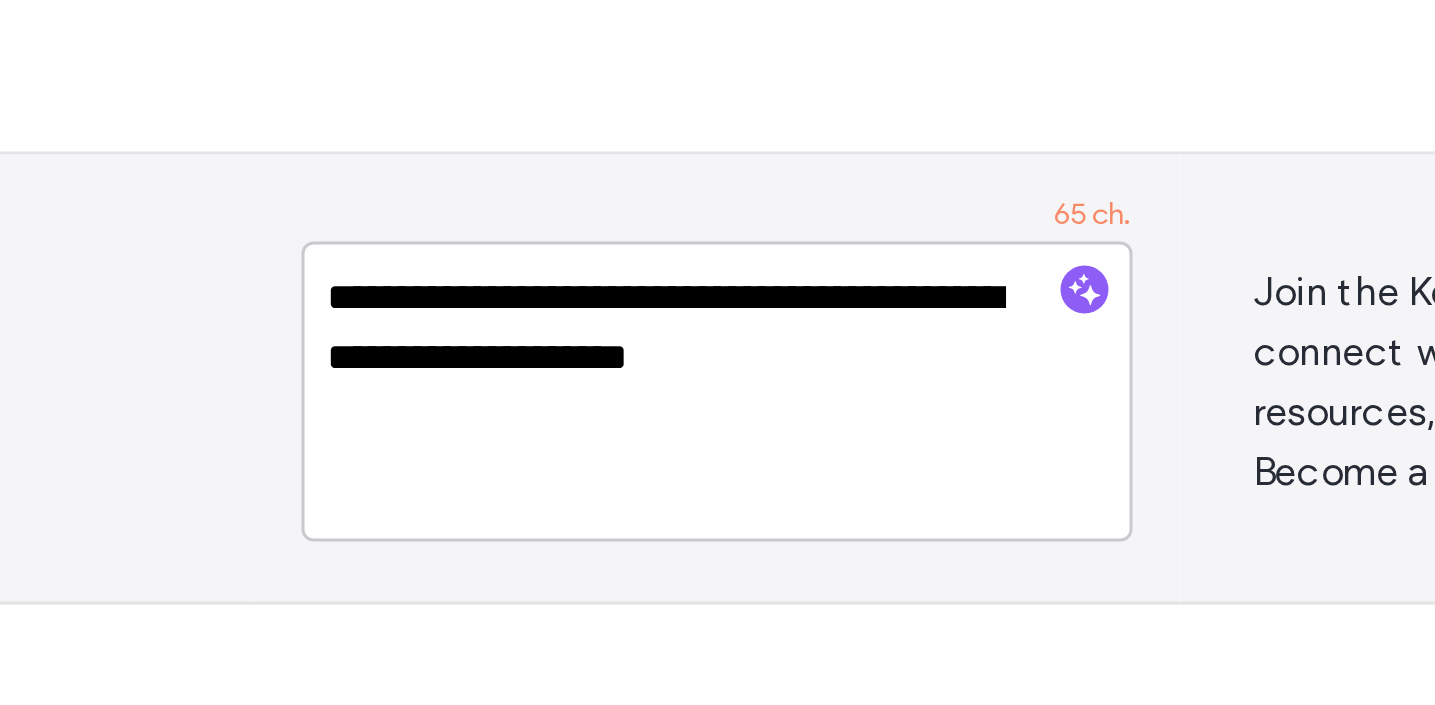 drag, startPoint x: 704, startPoint y: 501, endPoint x: 810, endPoint y: 510, distance: 106.381386 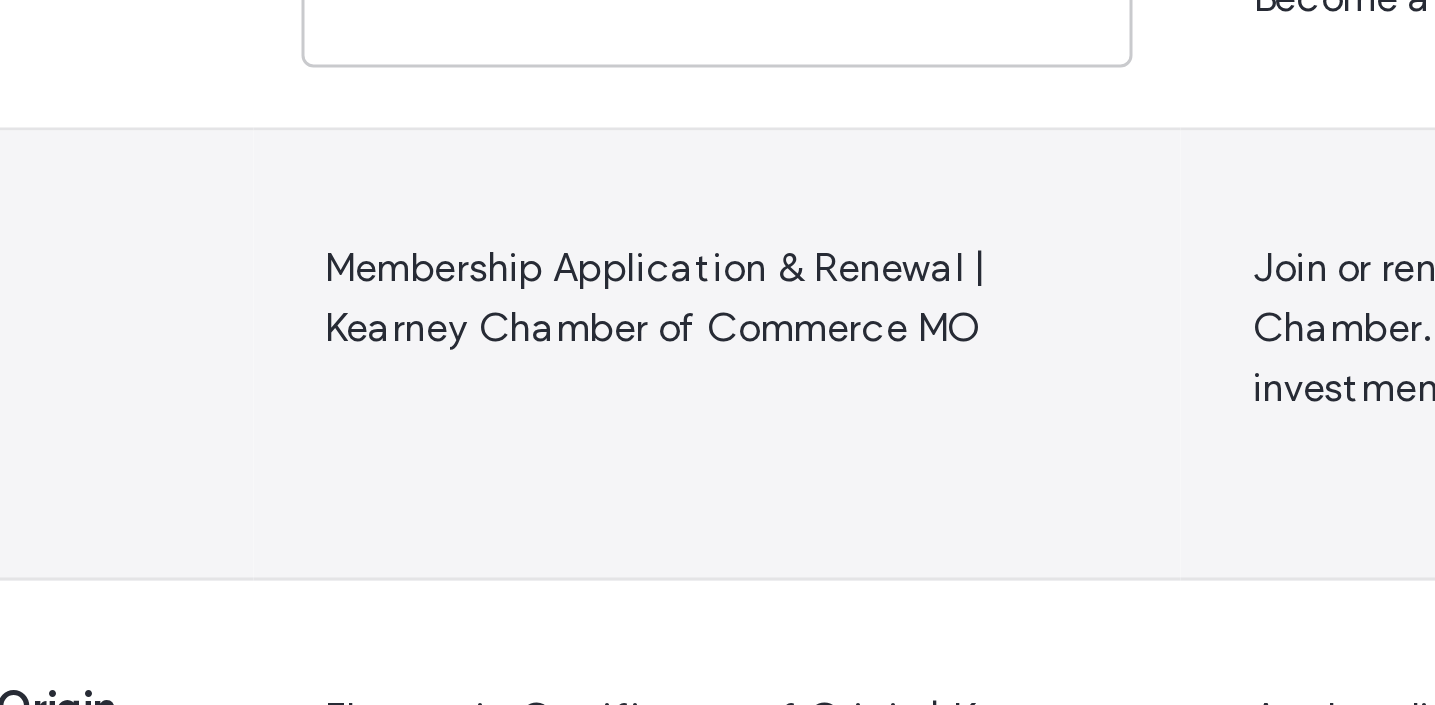 scroll, scrollTop: 453, scrollLeft: 0, axis: vertical 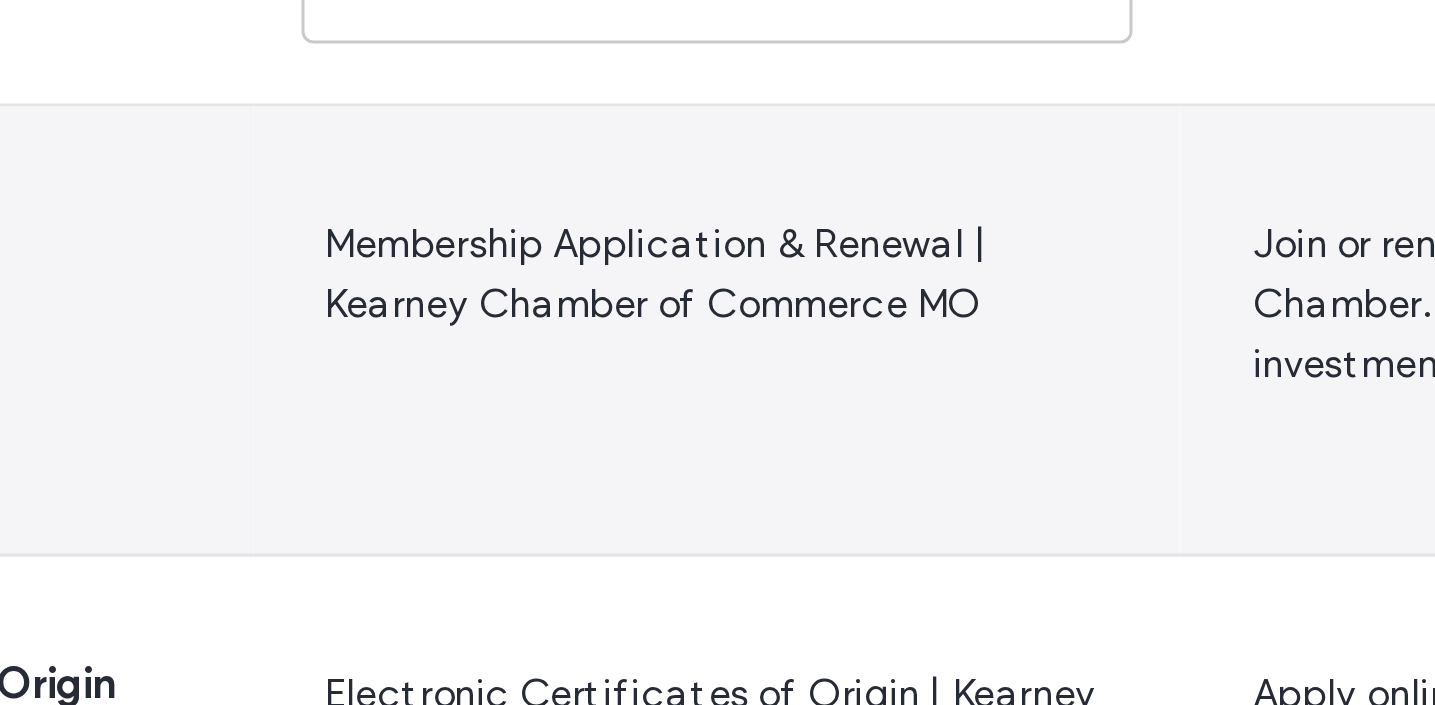 click on "Membership Application & Renewal | Kearney Chamber of Commerce MO" at bounding box center [723, 492] 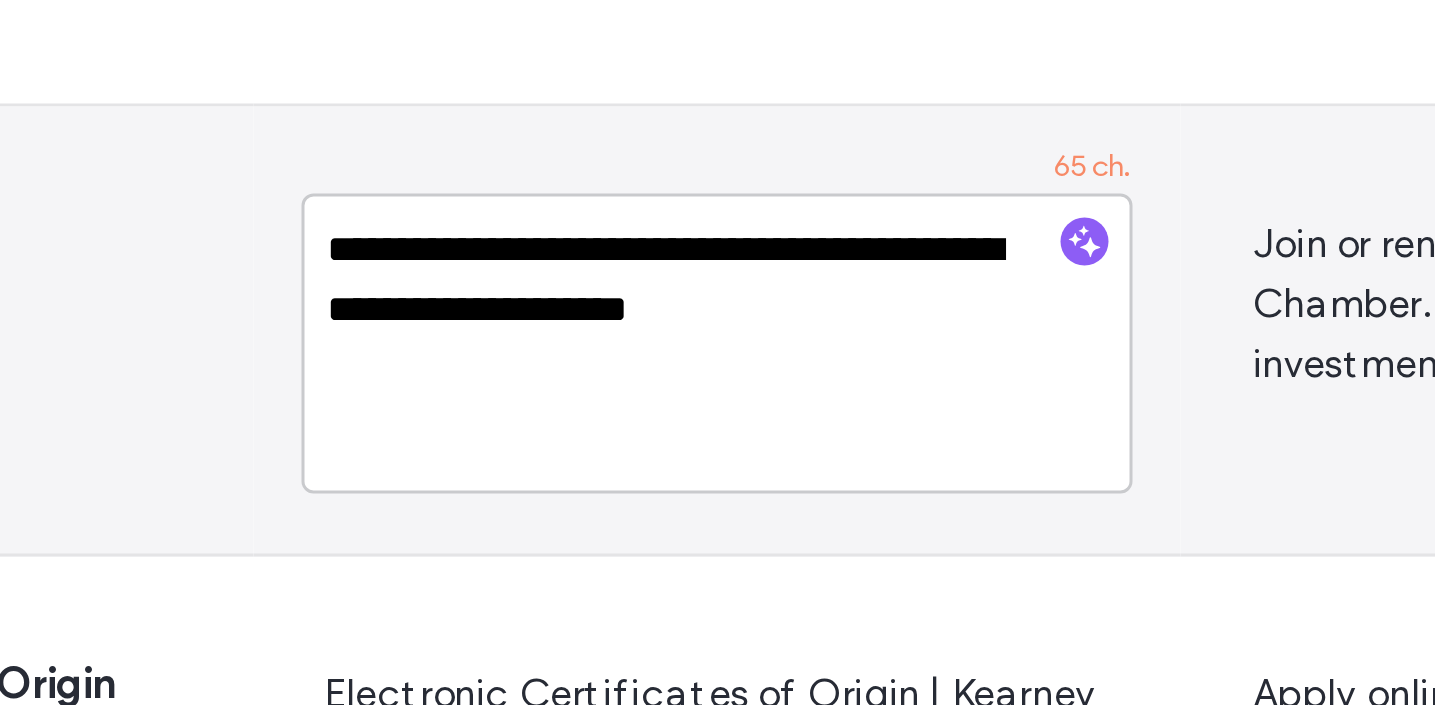 drag, startPoint x: 703, startPoint y: 486, endPoint x: 767, endPoint y: 497, distance: 64.93843 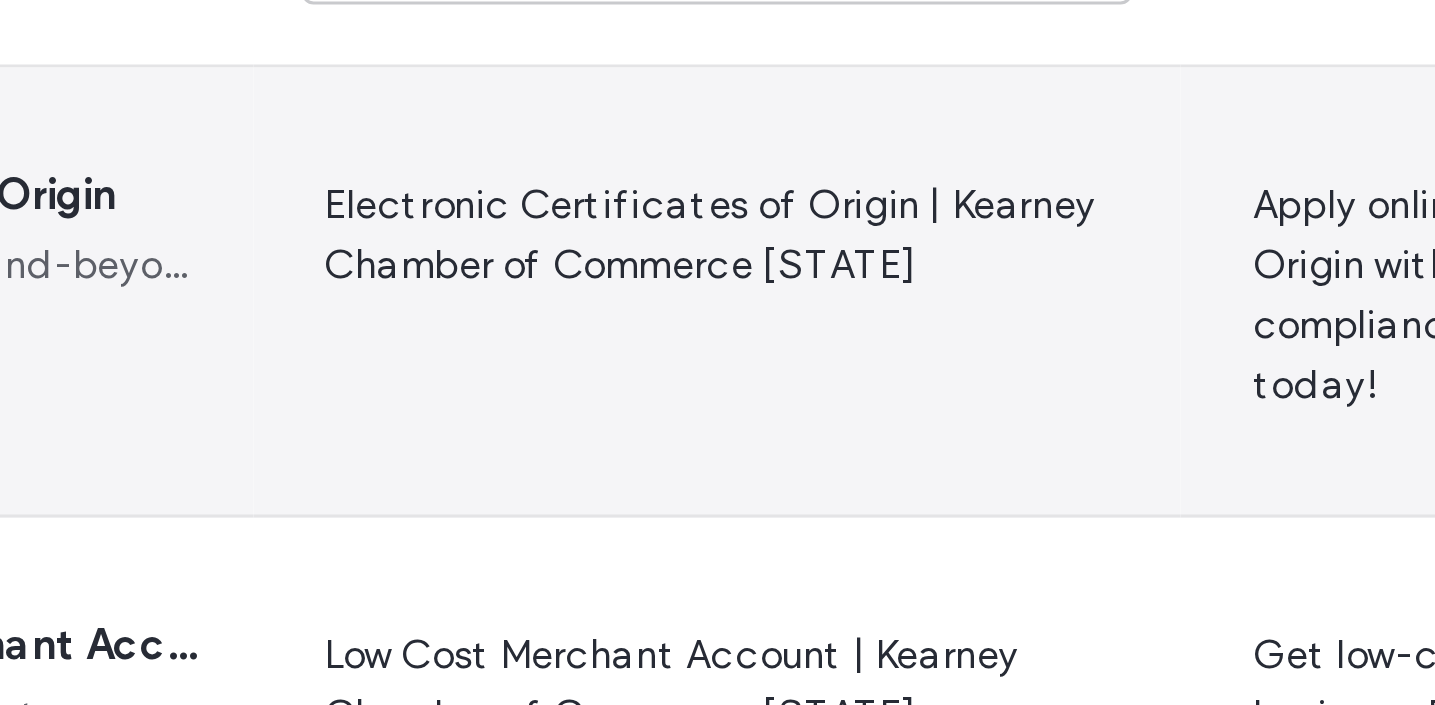 scroll, scrollTop: 619, scrollLeft: 0, axis: vertical 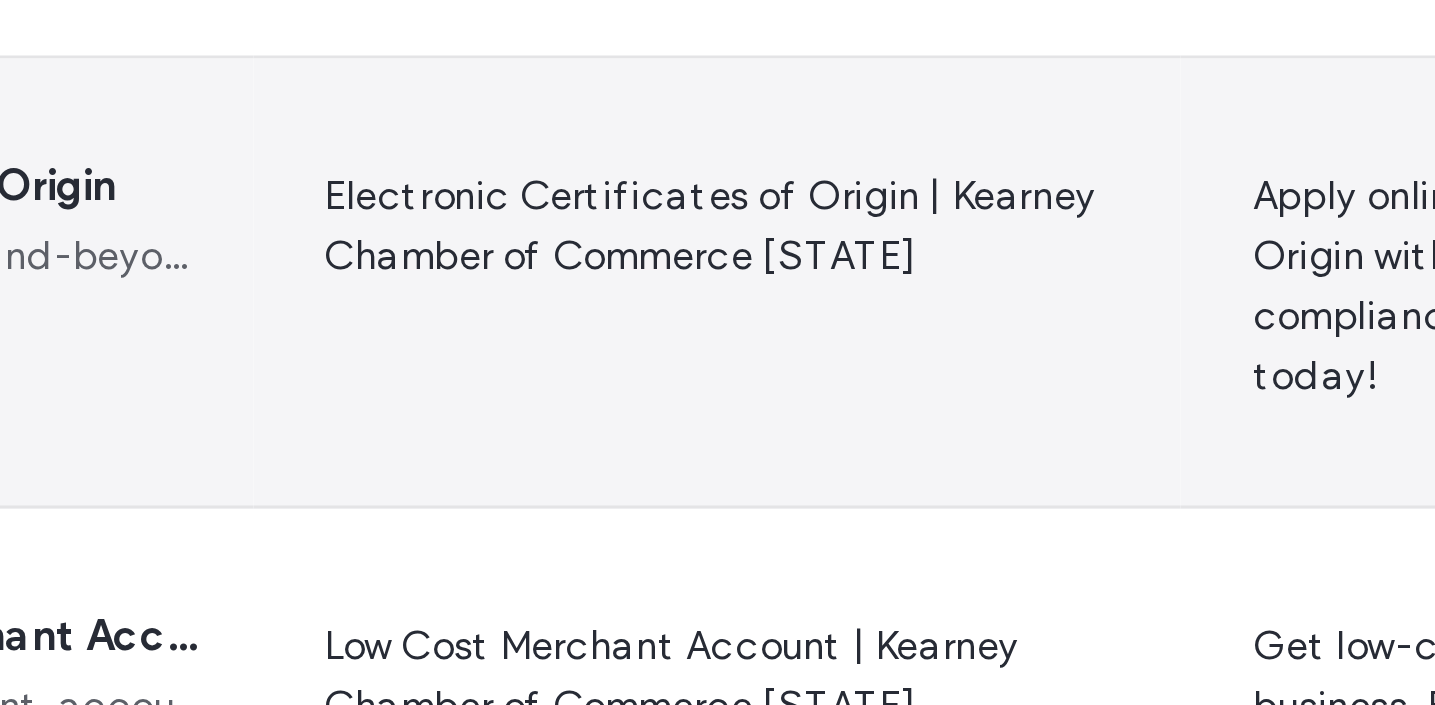 click on "Electronic Certificates of Origin | Kearney Chamber of Commerce [STATE]" at bounding box center (723, 476) 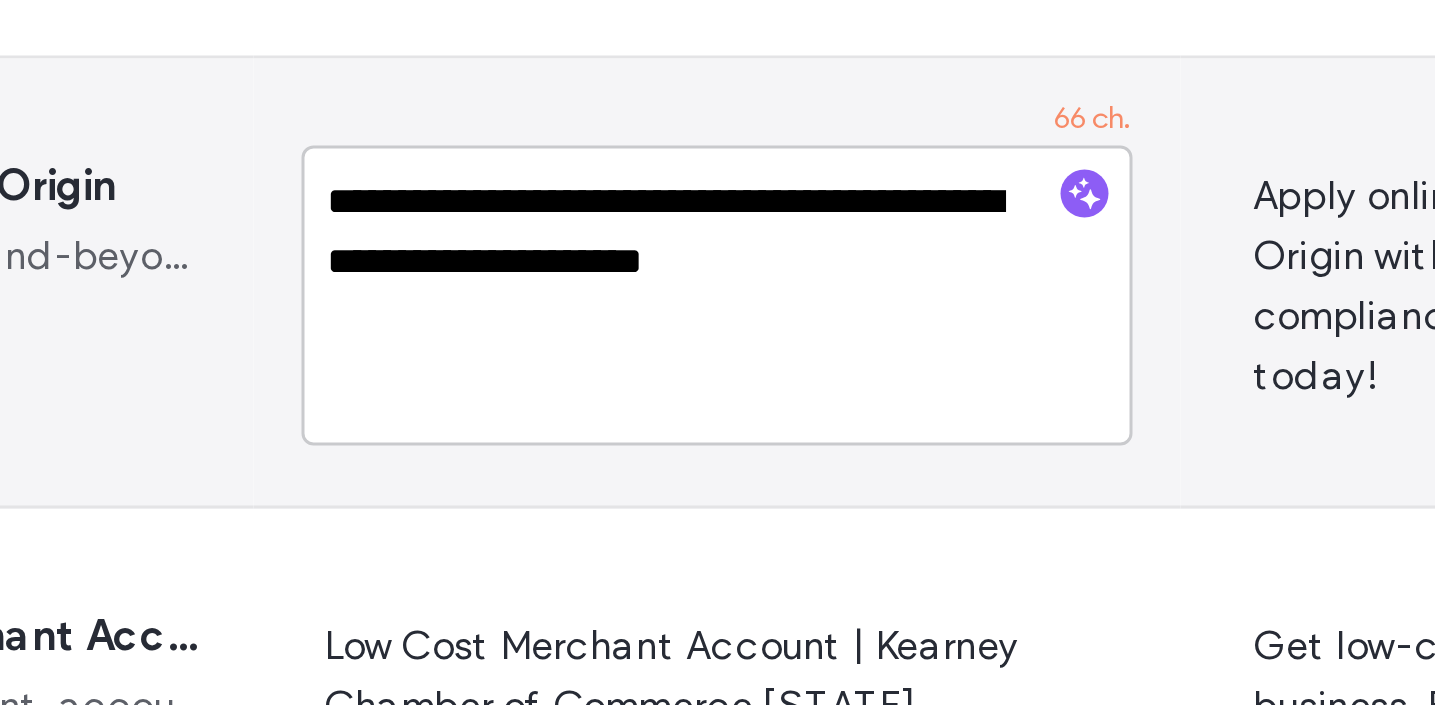 drag, startPoint x: 705, startPoint y: 469, endPoint x: 778, endPoint y: 488, distance: 75.43209 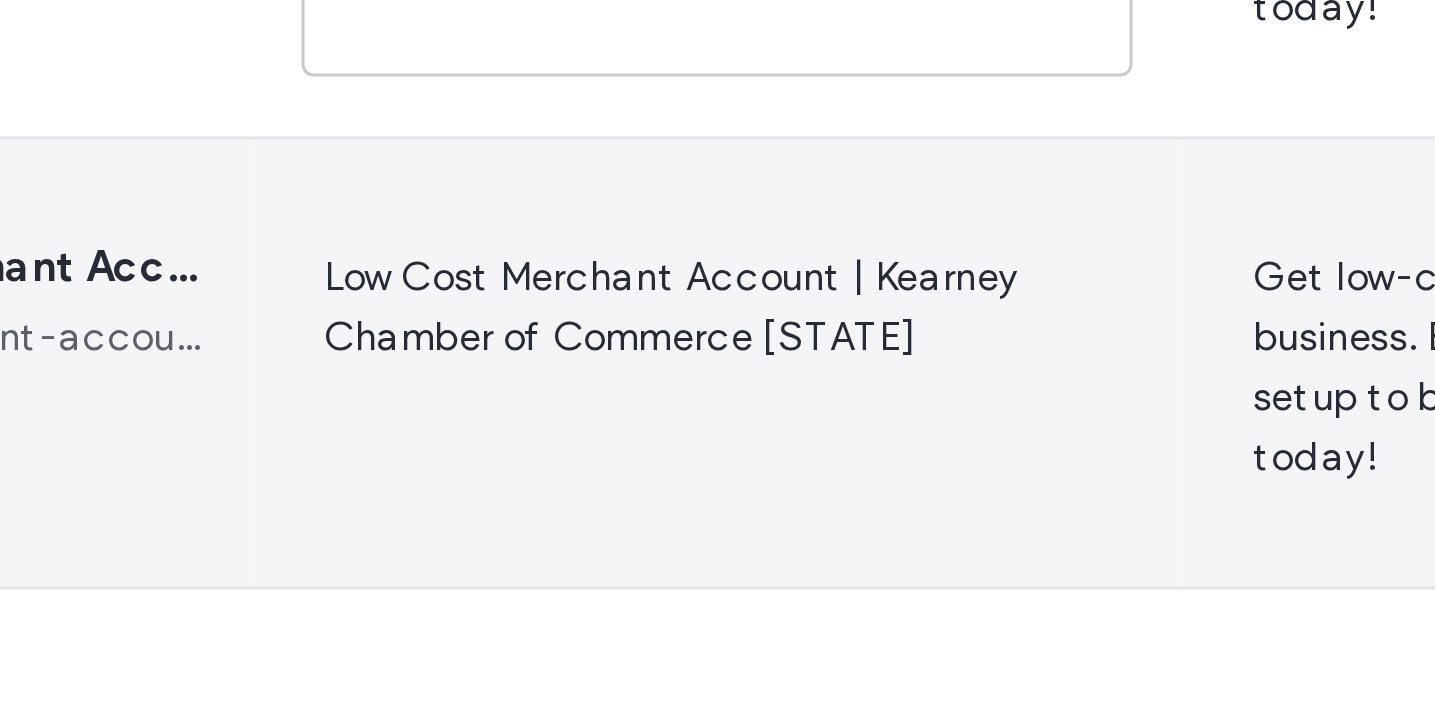 scroll, scrollTop: 746, scrollLeft: 0, axis: vertical 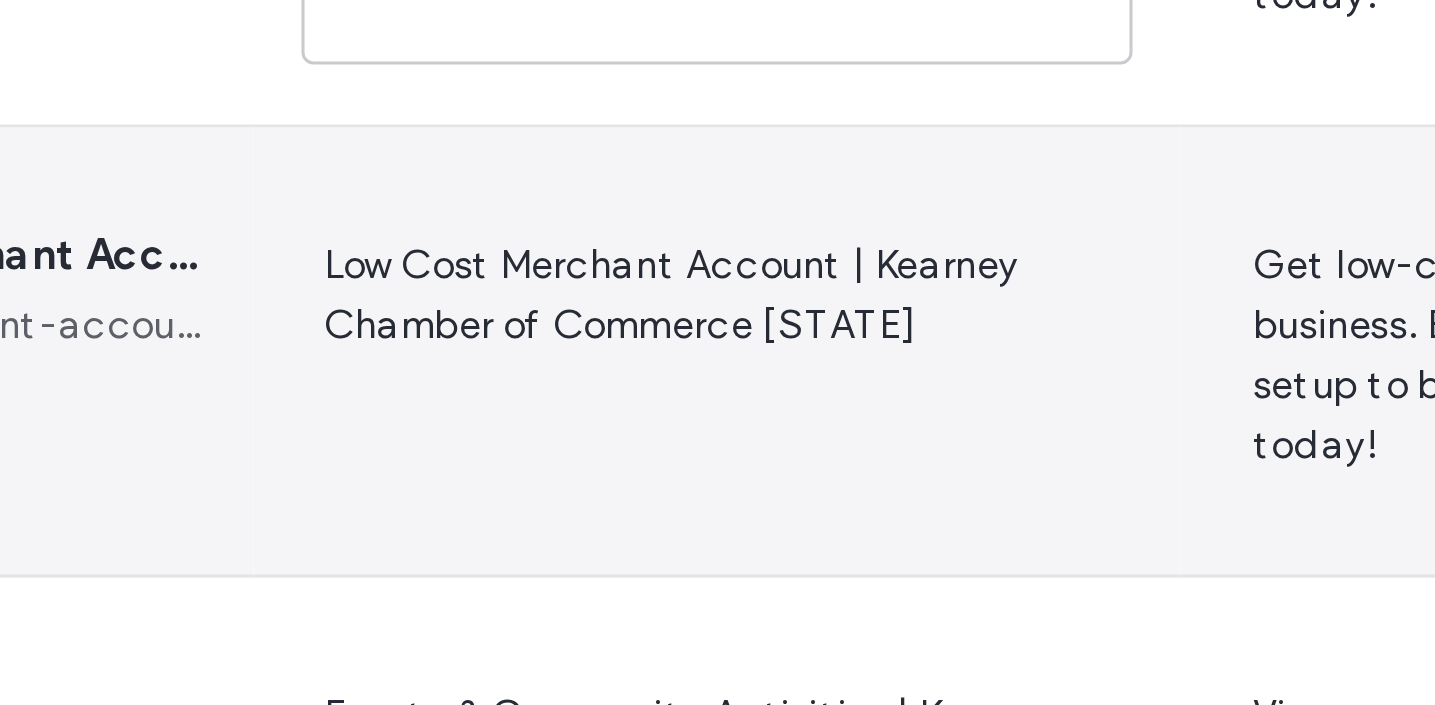 click on "Low Cost Merchant Account | Kearney Chamber of Commerce [STATE]" at bounding box center [723, 499] 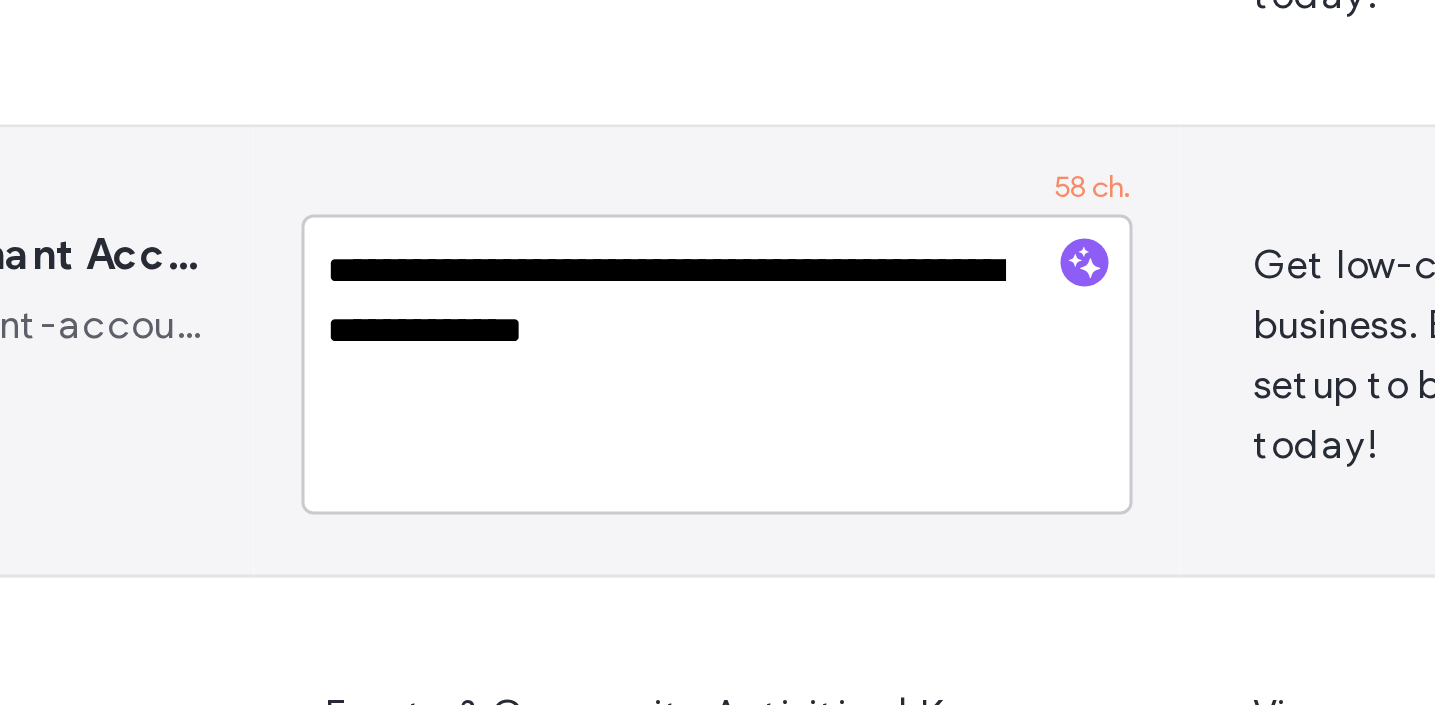 drag, startPoint x: 653, startPoint y: 493, endPoint x: 740, endPoint y: 515, distance: 89.73851 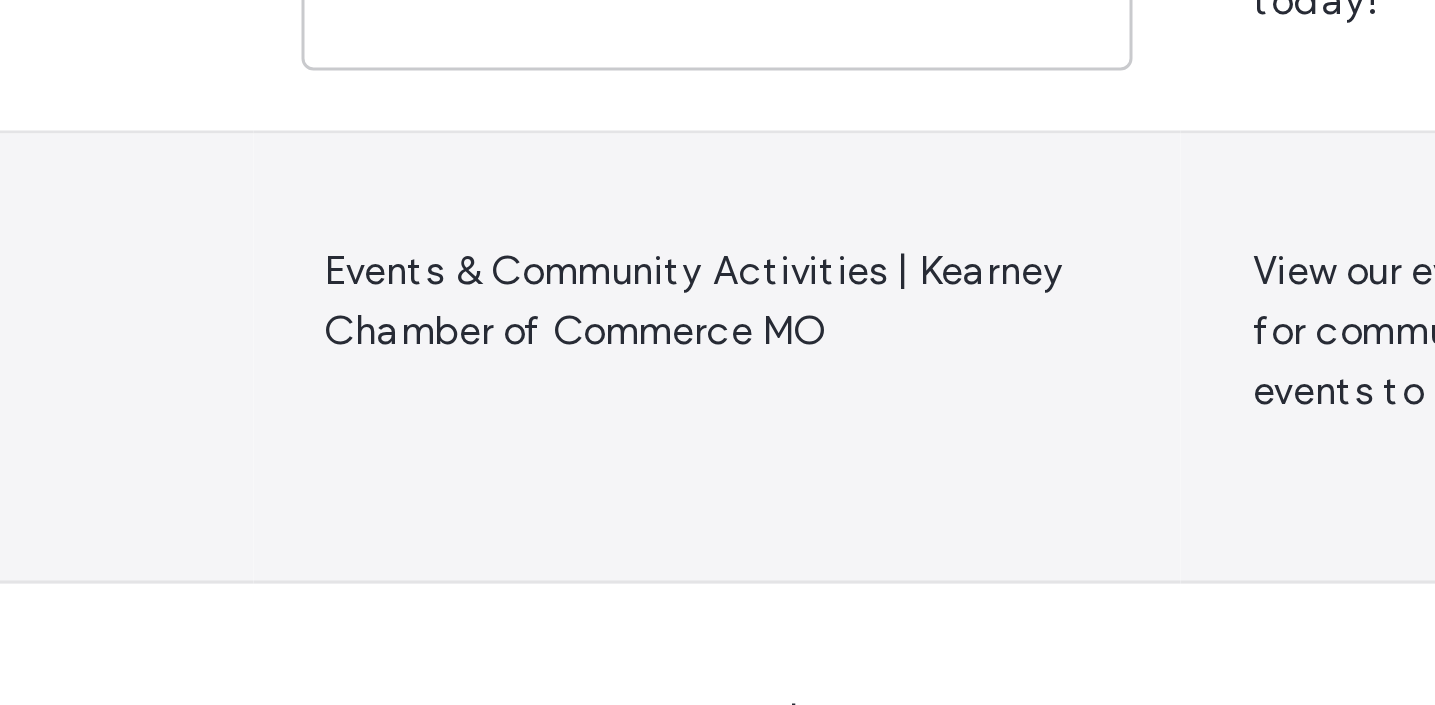 scroll, scrollTop: 896, scrollLeft: 0, axis: vertical 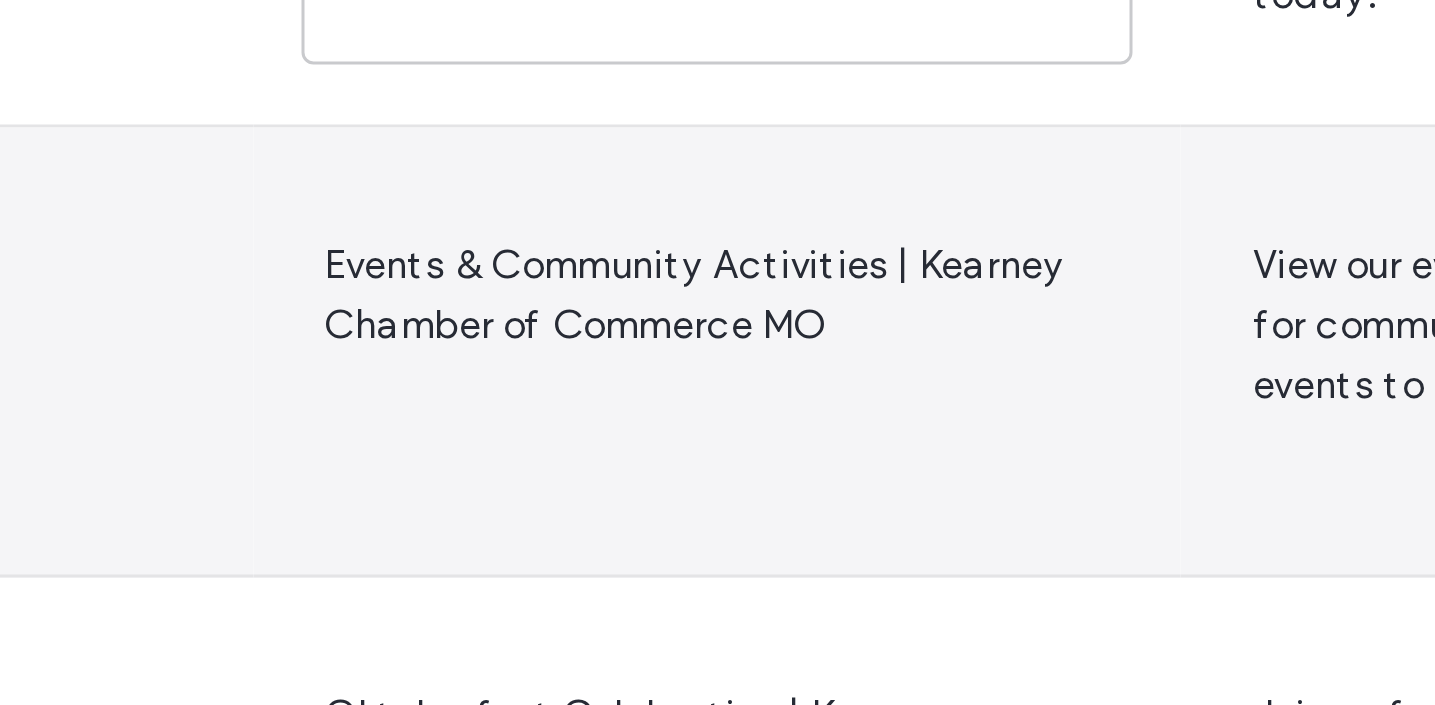click on "Events & Community Activities | Kearney Chamber of Commerce MO" at bounding box center (723, 499) 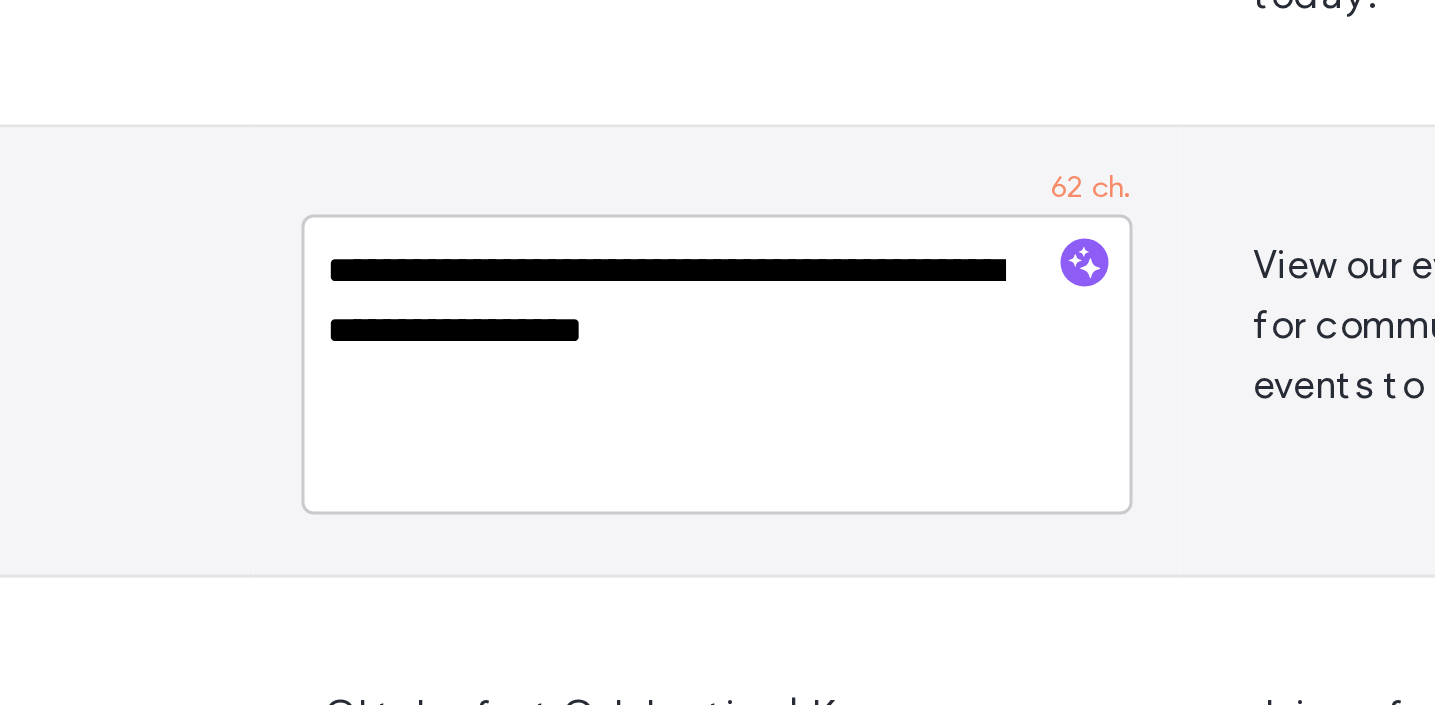 drag, startPoint x: 704, startPoint y: 492, endPoint x: 786, endPoint y: 510, distance: 83.95237 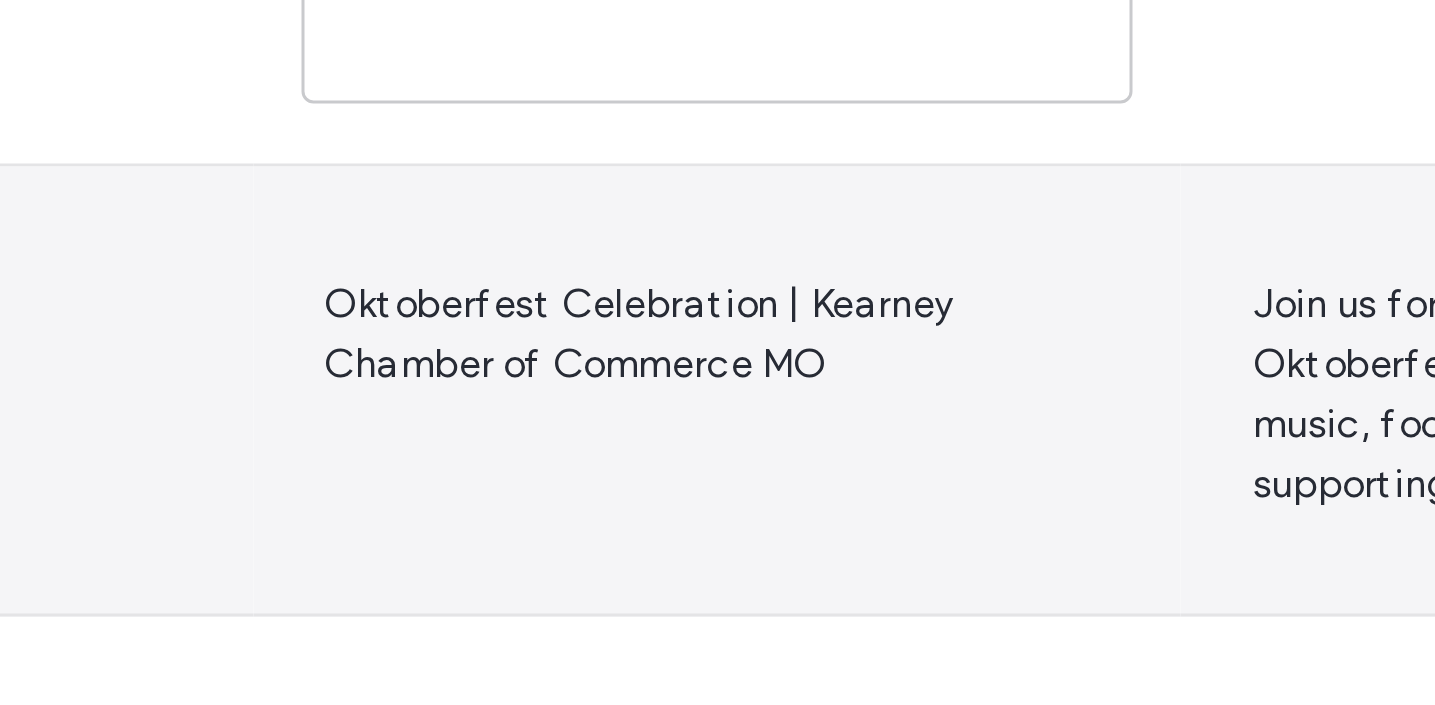 scroll, scrollTop: 1035, scrollLeft: 0, axis: vertical 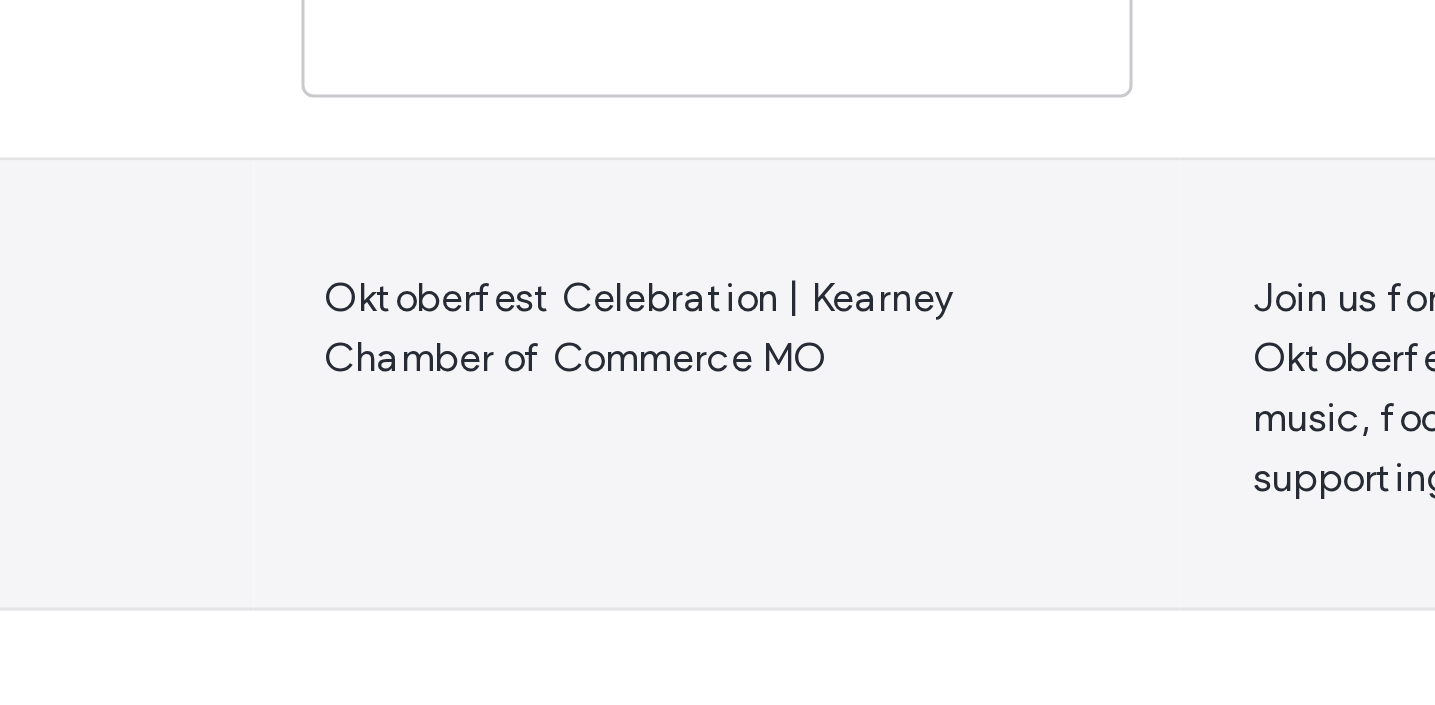 click on "Oktoberfest Celebration | Kearney Chamber of Commerce MO" at bounding box center (723, 510) 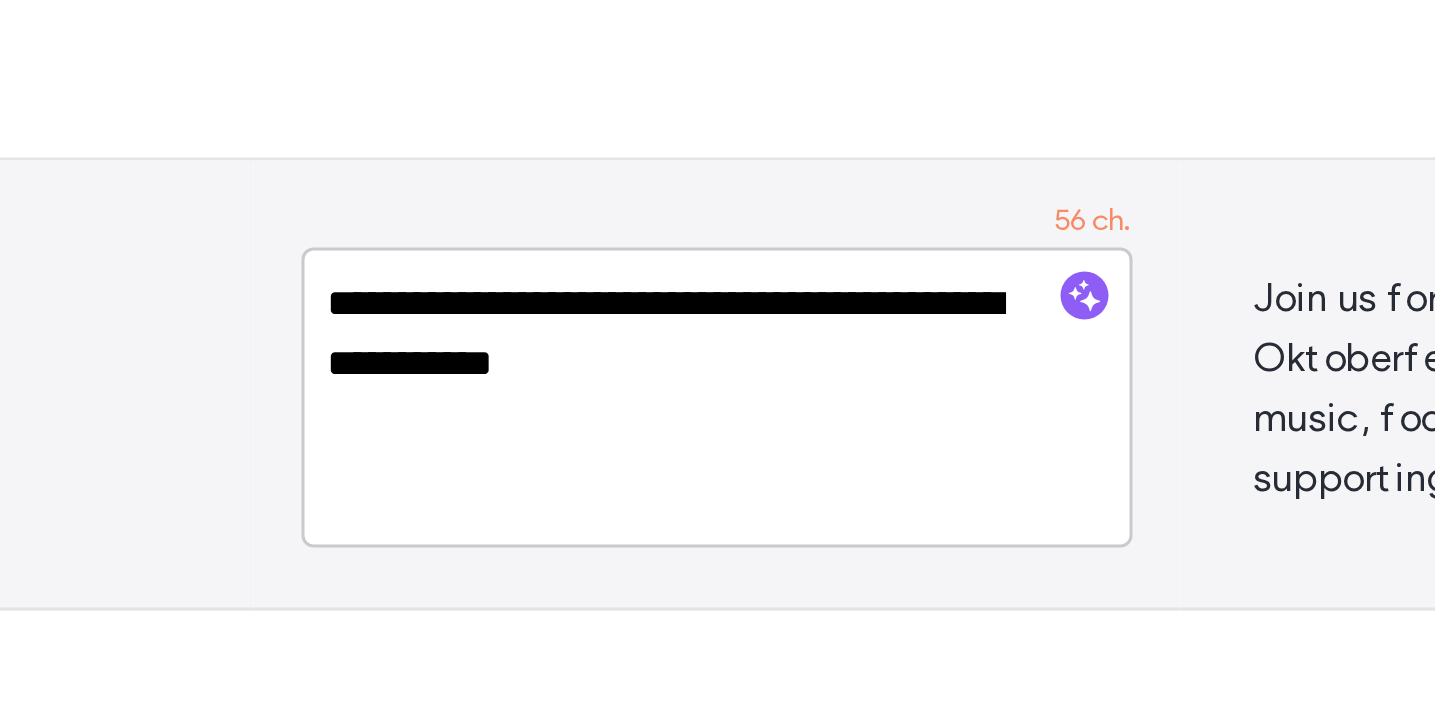 click on "**********" at bounding box center (723, 514) 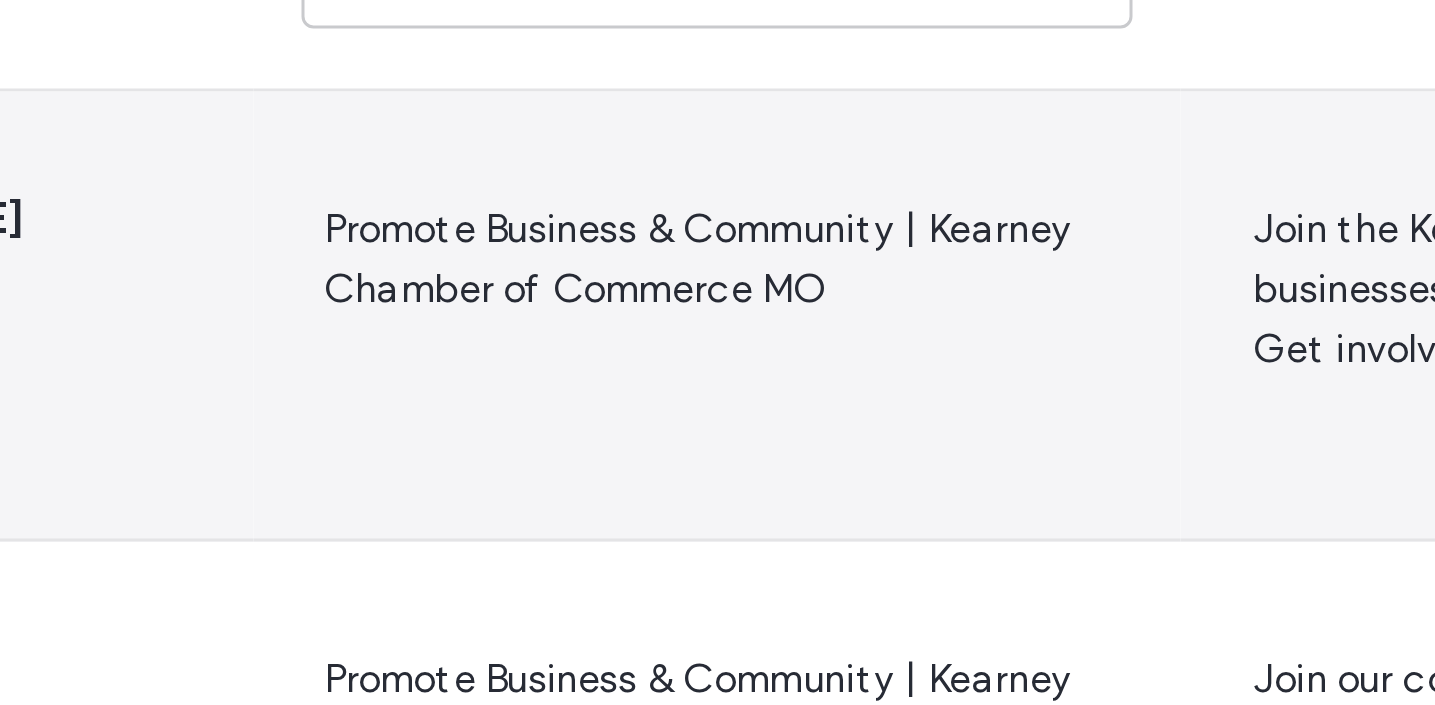 scroll, scrollTop: 1225, scrollLeft: 0, axis: vertical 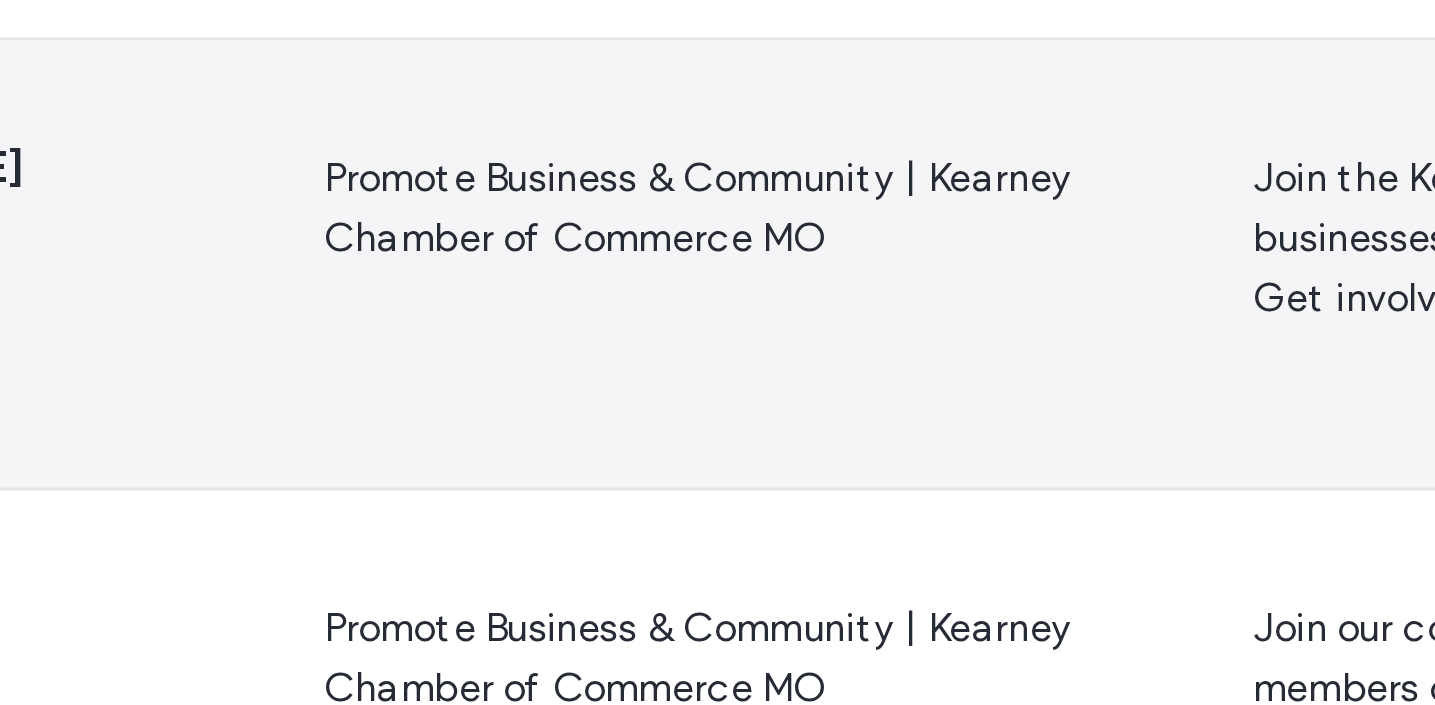 click on "Promote Business & Community | Kearney Chamber of Commerce MO" at bounding box center (723, 470) 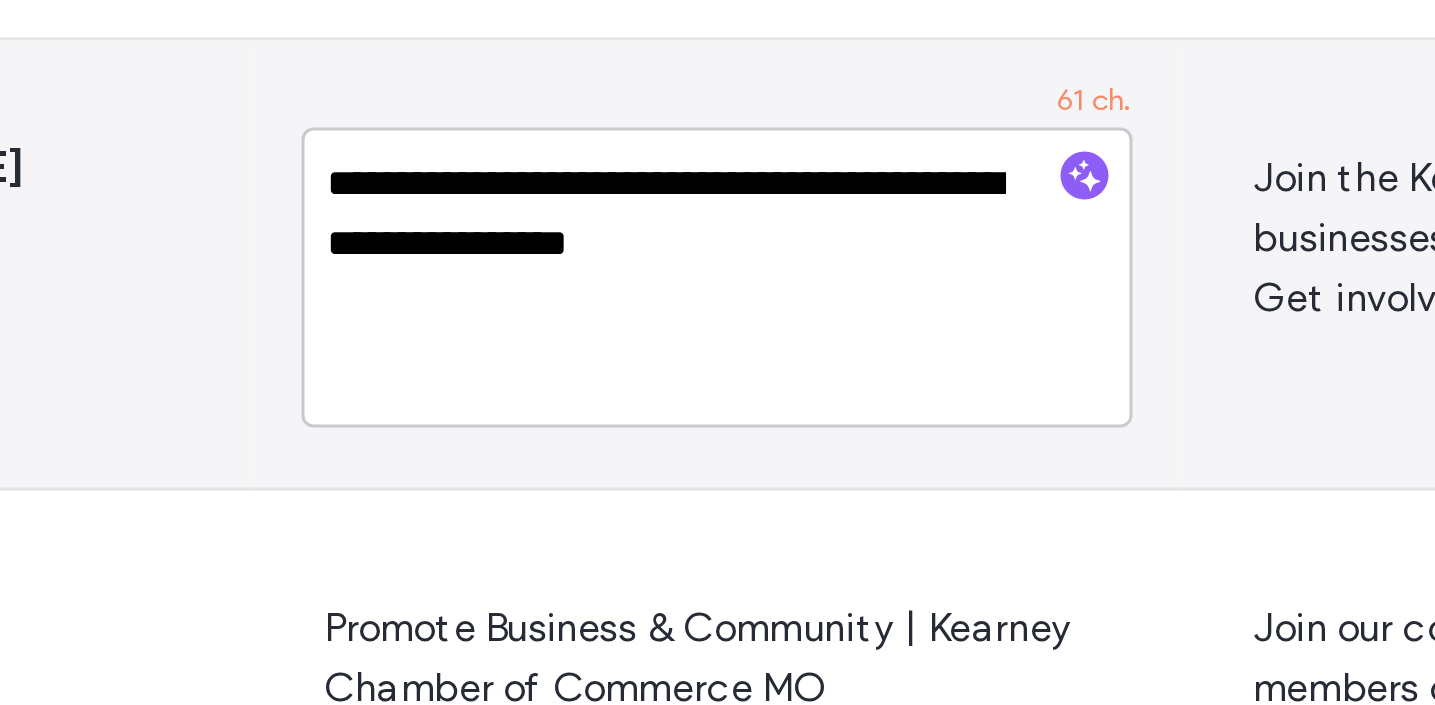 drag, startPoint x: 702, startPoint y: 463, endPoint x: 803, endPoint y: 478, distance: 102.10779 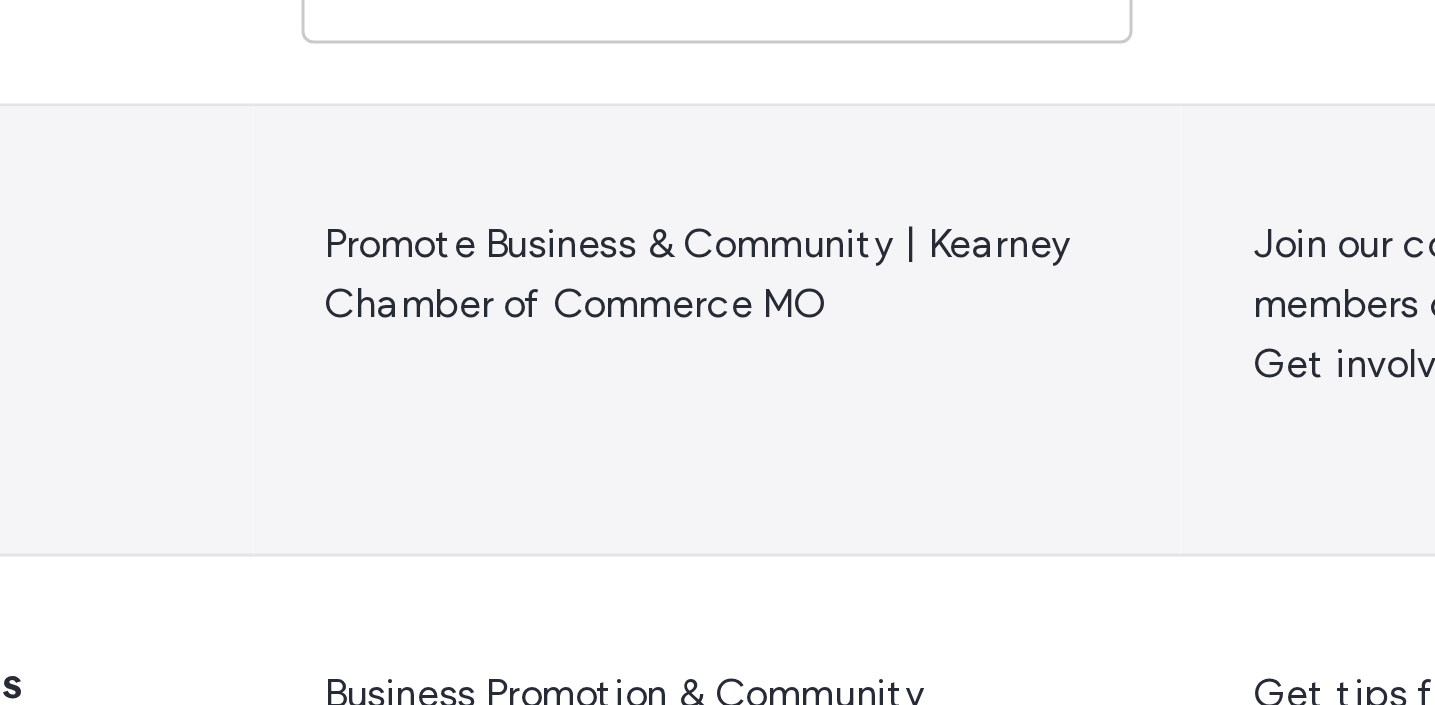 scroll, scrollTop: 1354, scrollLeft: 0, axis: vertical 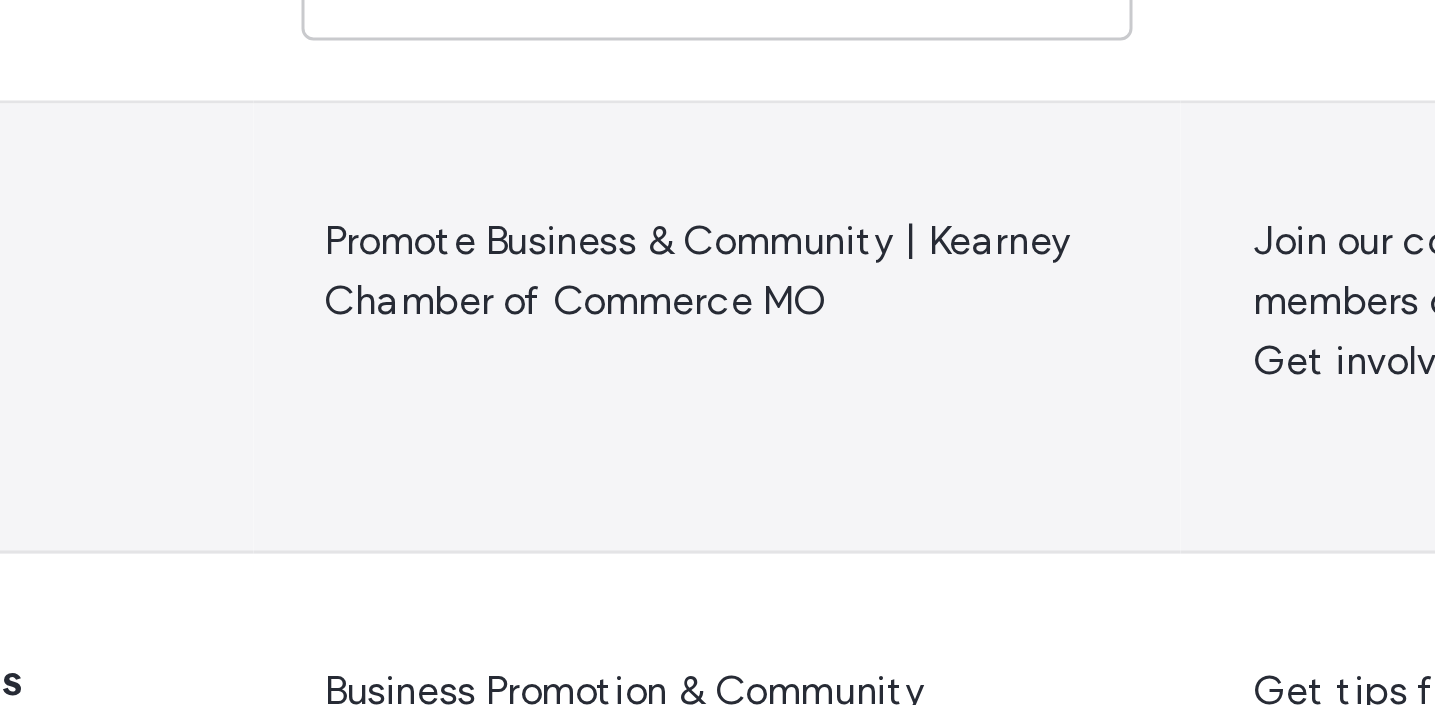 click on "Promote Business & Community | Kearney Chamber of Commerce MO" at bounding box center (723, 491) 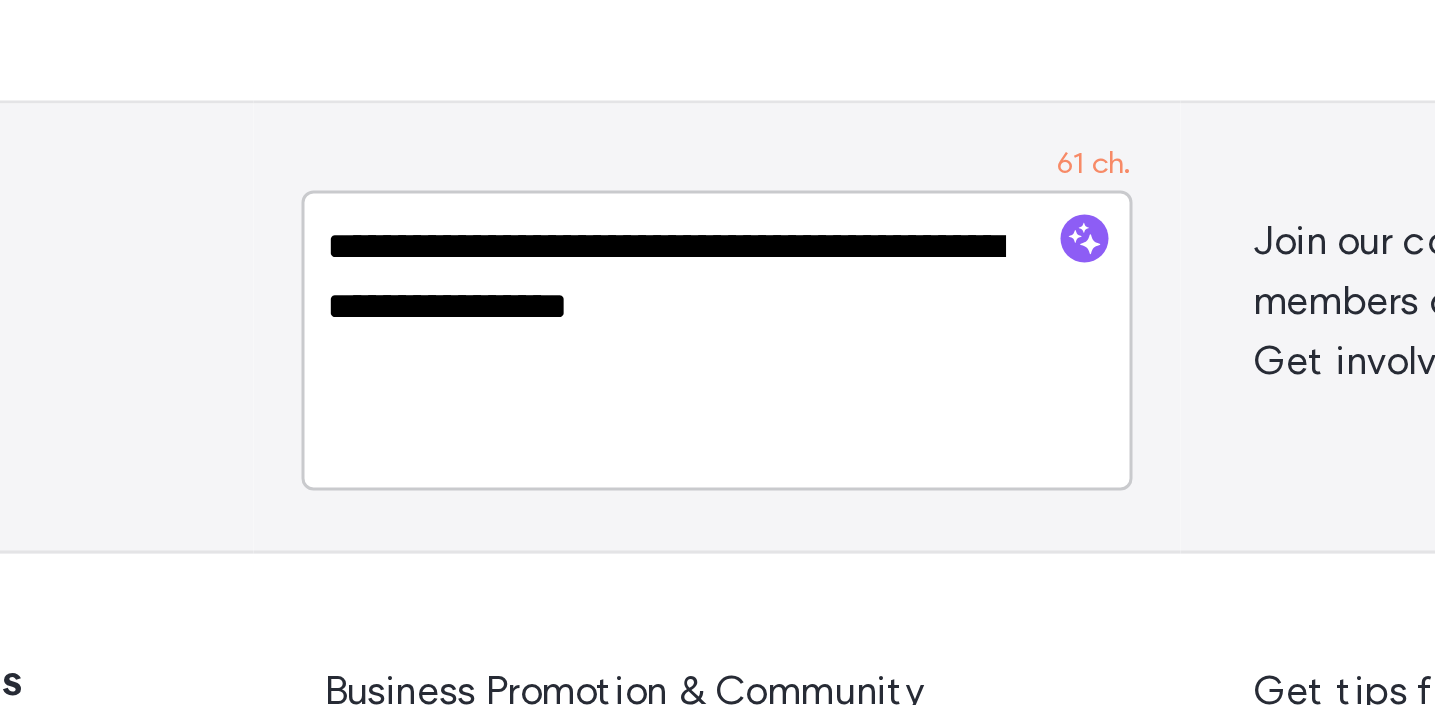 drag, startPoint x: 813, startPoint y: 486, endPoint x: 700, endPoint y: 479, distance: 113.216606 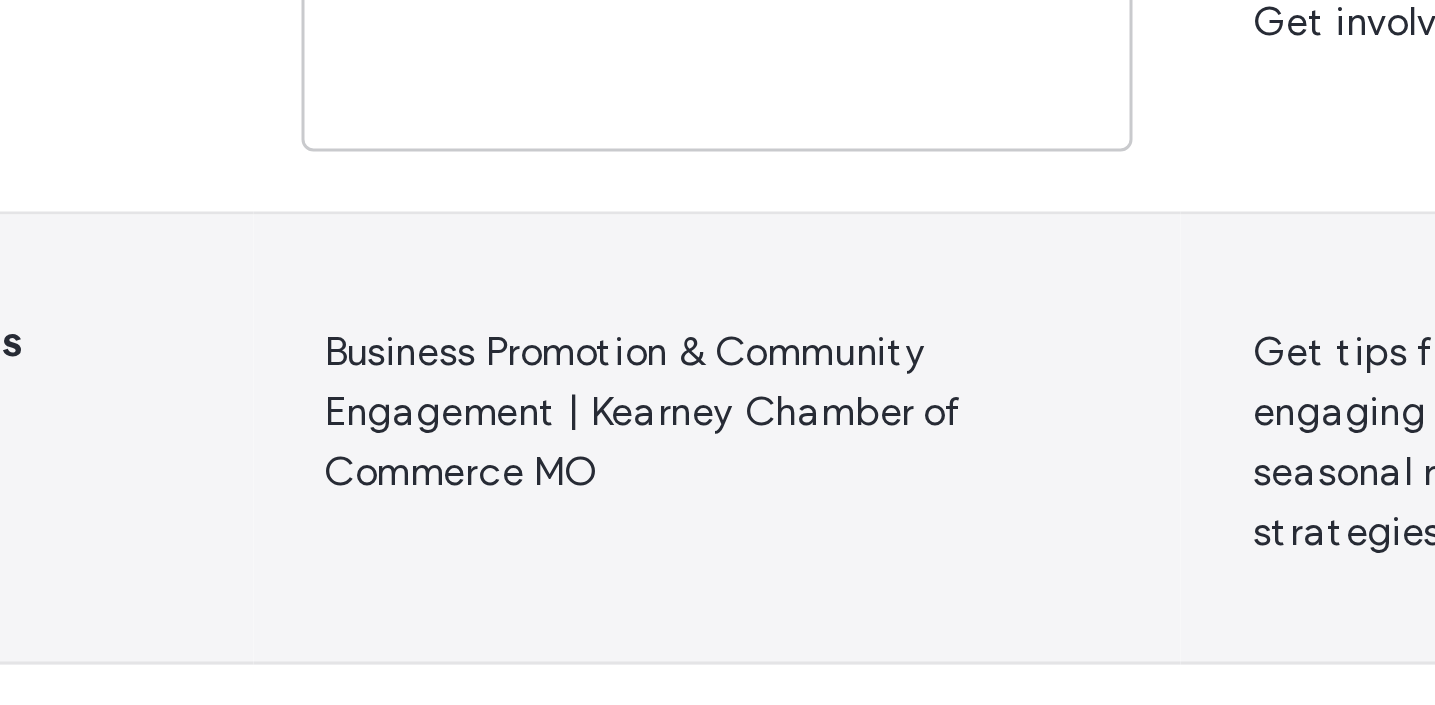scroll, scrollTop: 1473, scrollLeft: 0, axis: vertical 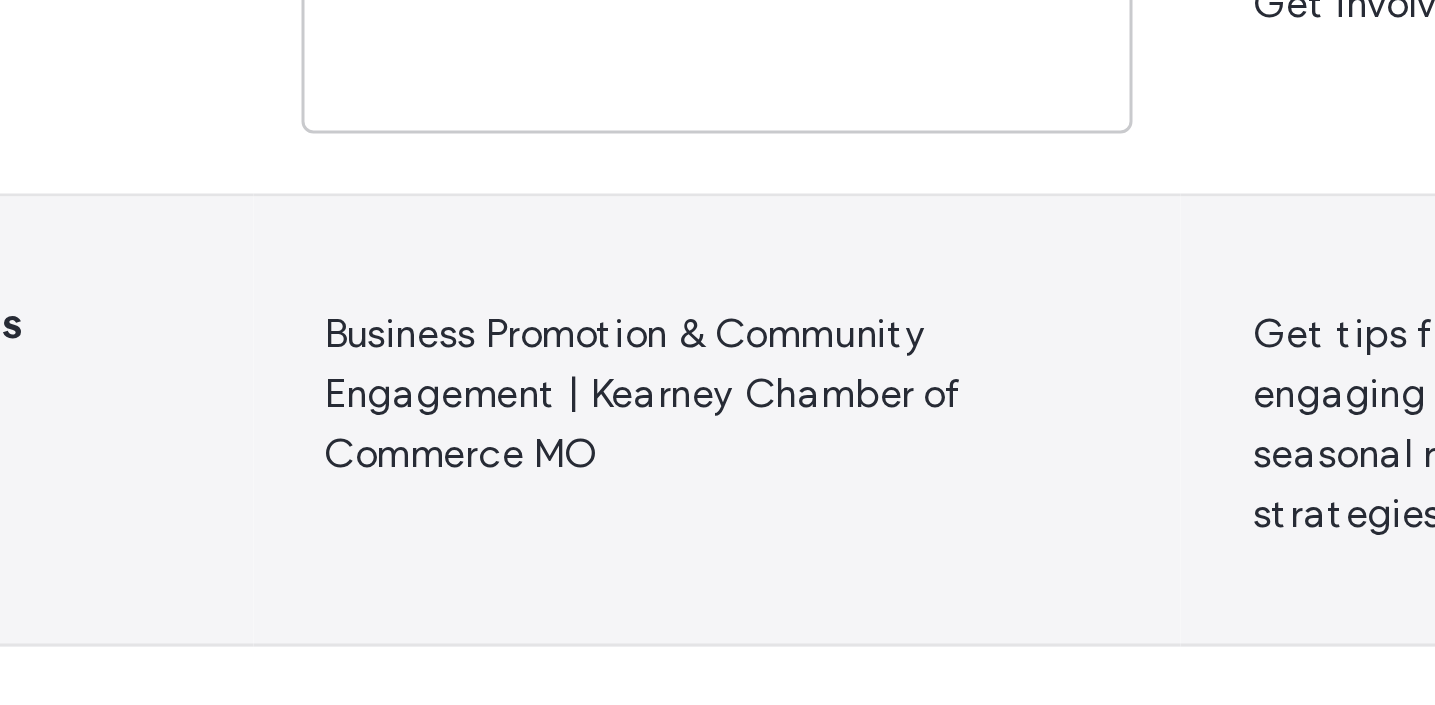 click on "Business Promotion & Community Engagement | Kearney Chamber of Commerce MO" at bounding box center (723, 522) 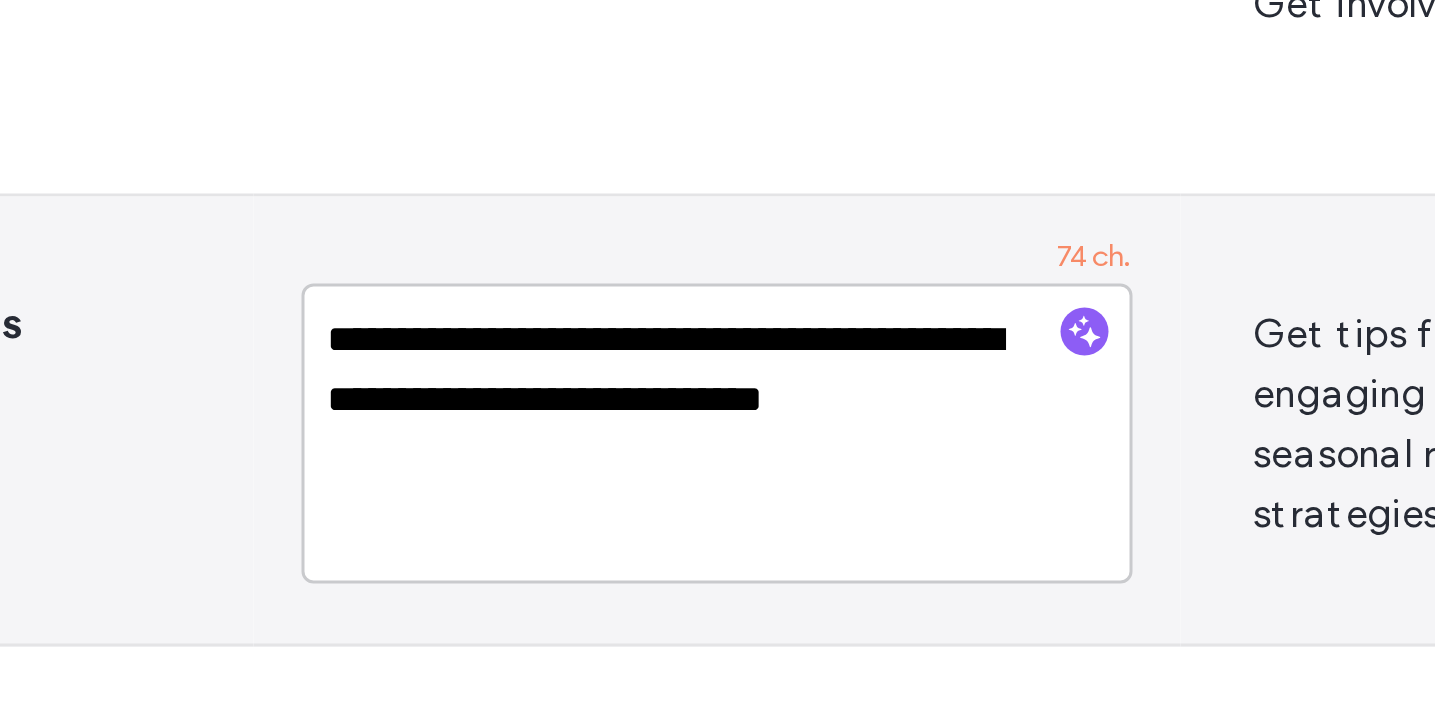 drag, startPoint x: 791, startPoint y: 516, endPoint x: 801, endPoint y: 529, distance: 16.40122 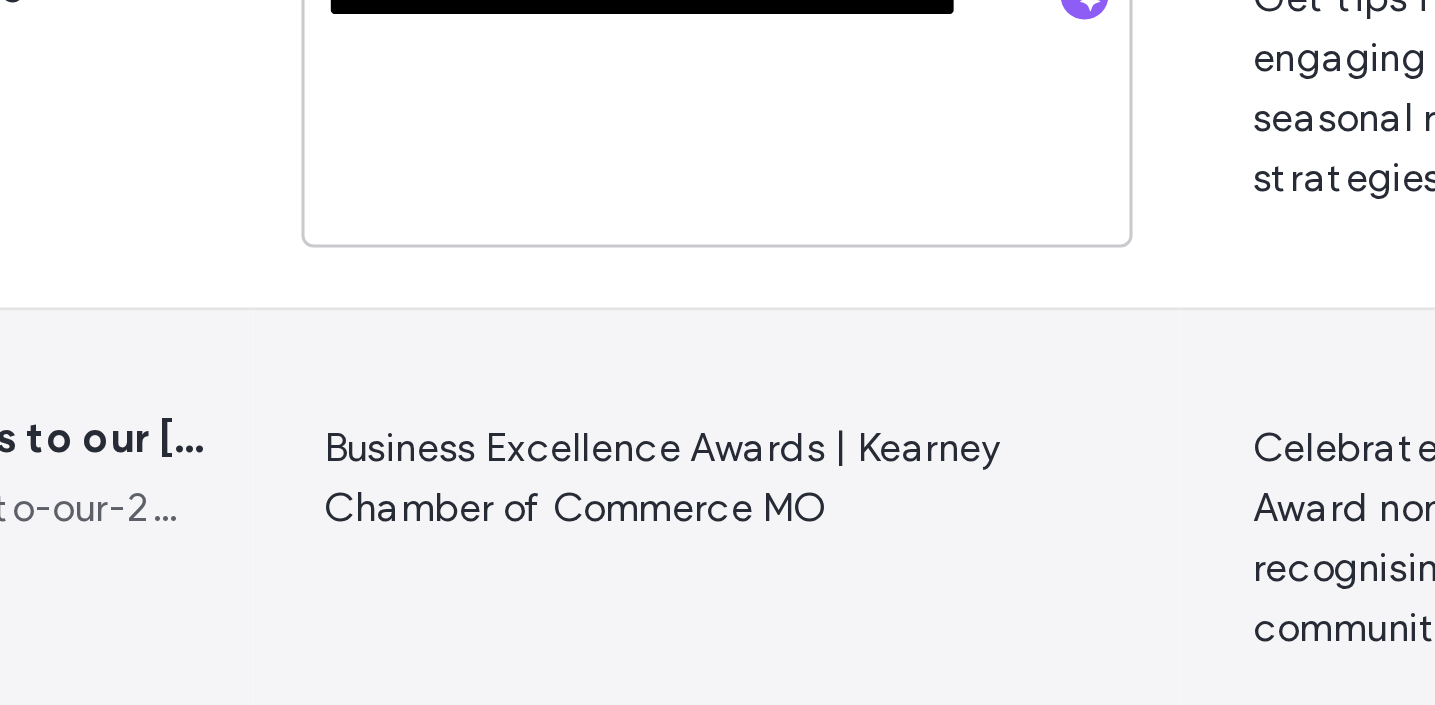 scroll, scrollTop: 1610, scrollLeft: 0, axis: vertical 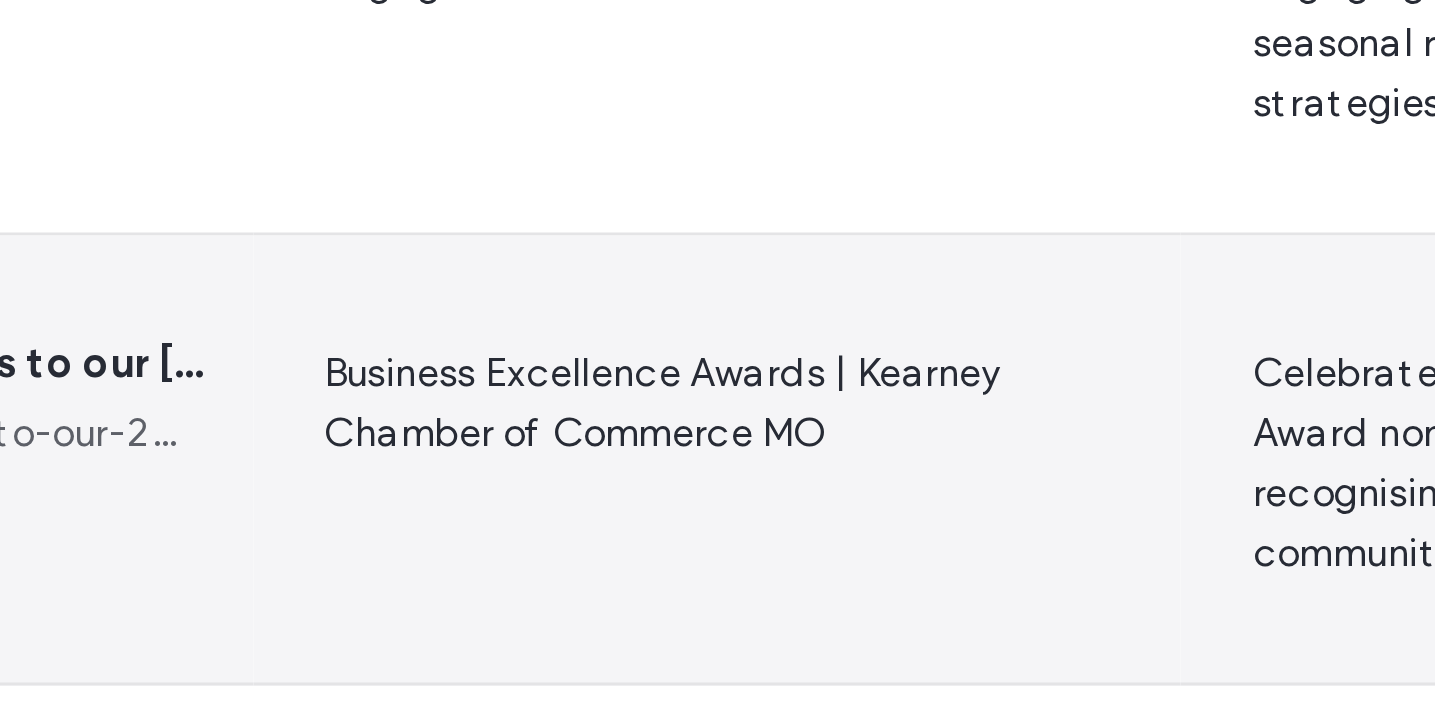 click on "Business Excellence Awards | Kearney Chamber of Commerce MO" at bounding box center (723, 535) 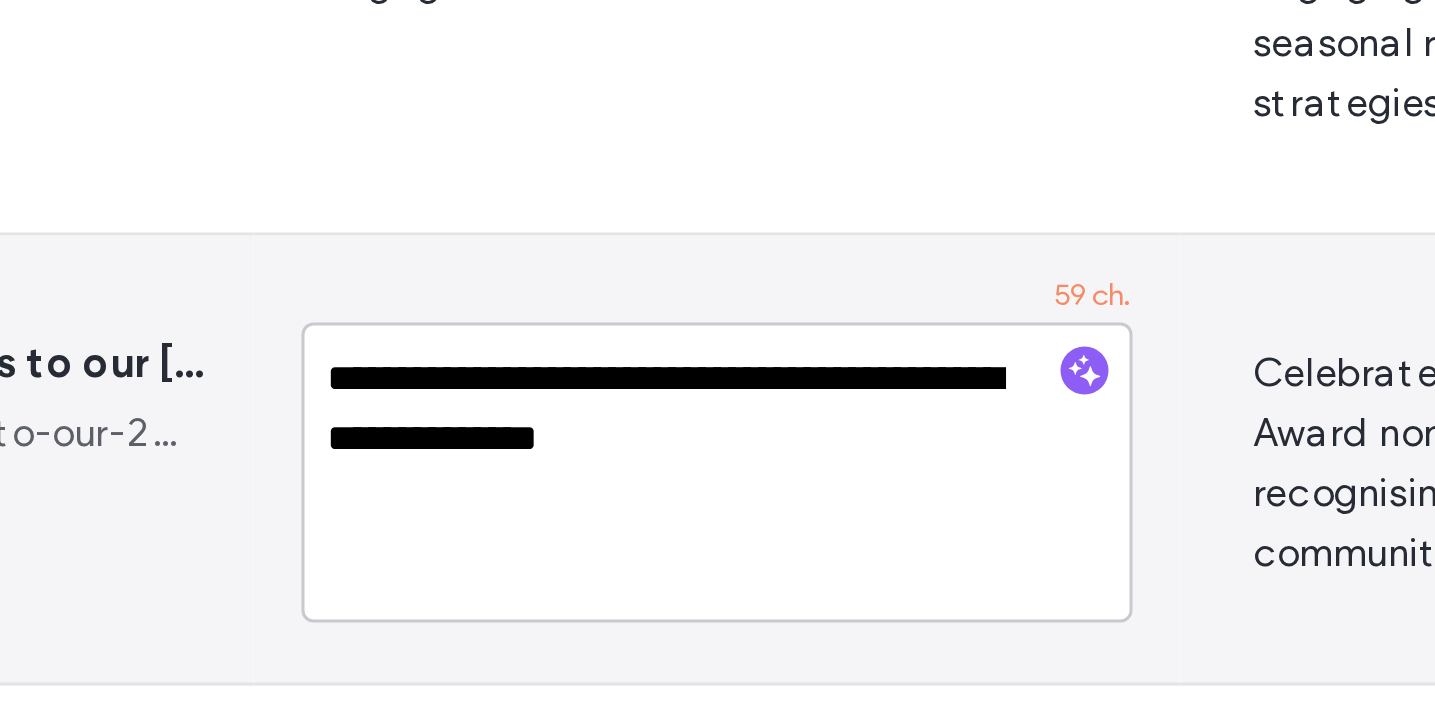 drag, startPoint x: 649, startPoint y: 528, endPoint x: 764, endPoint y: 532, distance: 115.06954 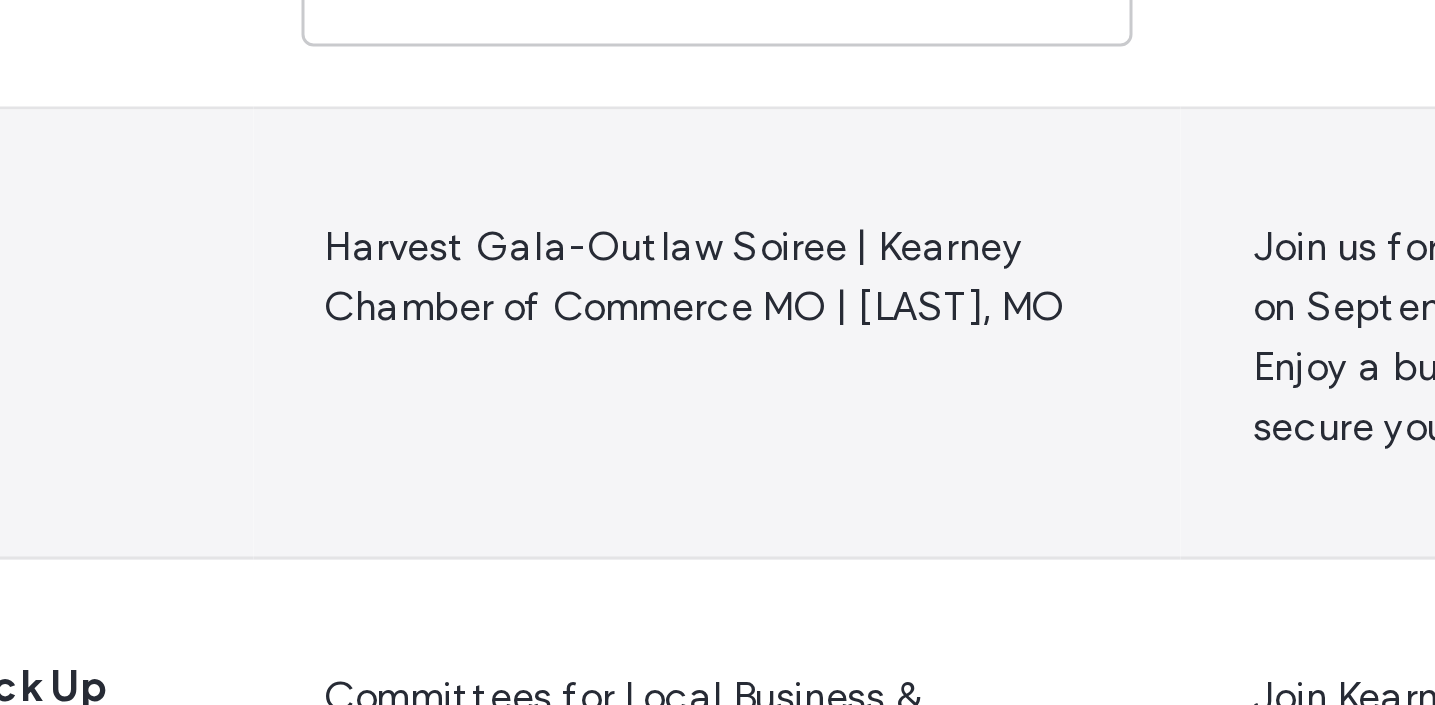 scroll, scrollTop: 1802, scrollLeft: 0, axis: vertical 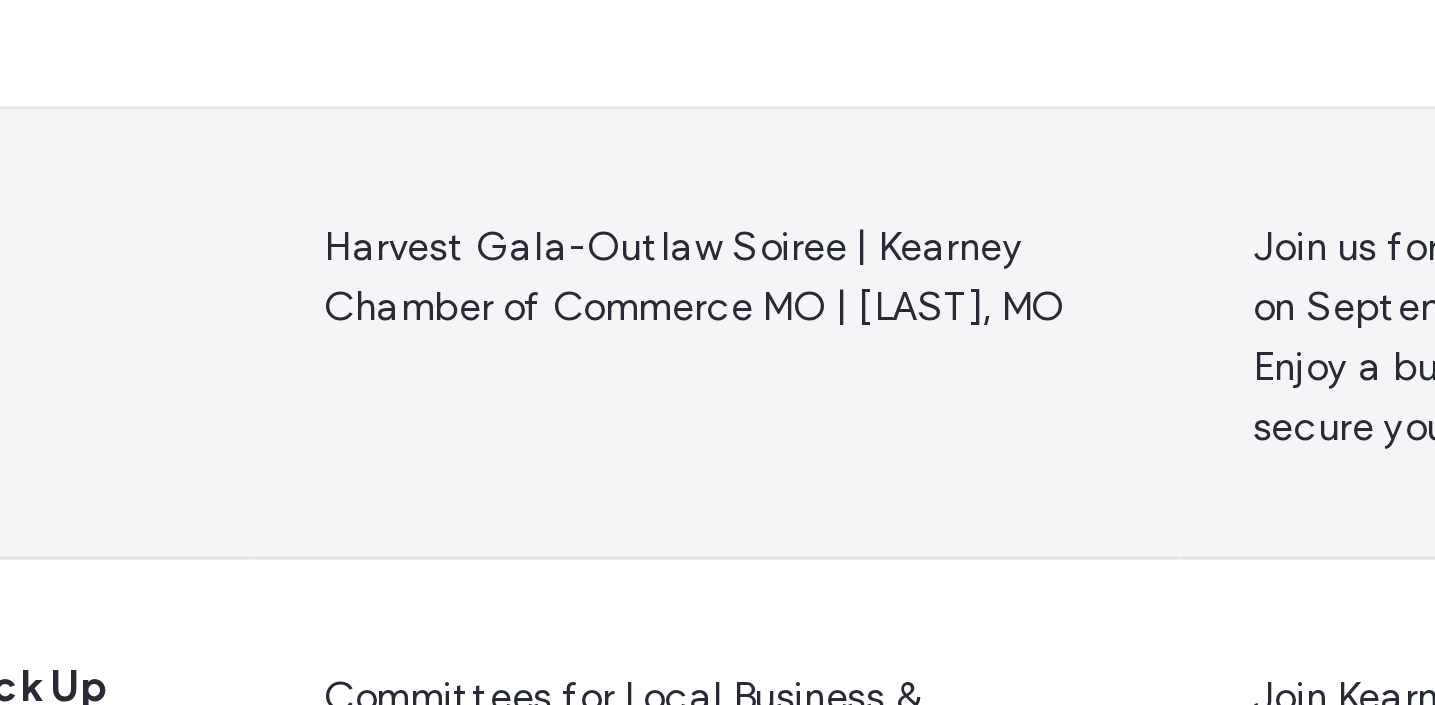 click on "Harvest Gala-Outlaw Soiree | Kearney Chamber of Commerce MO | [LAST], MO" at bounding box center (723, 493) 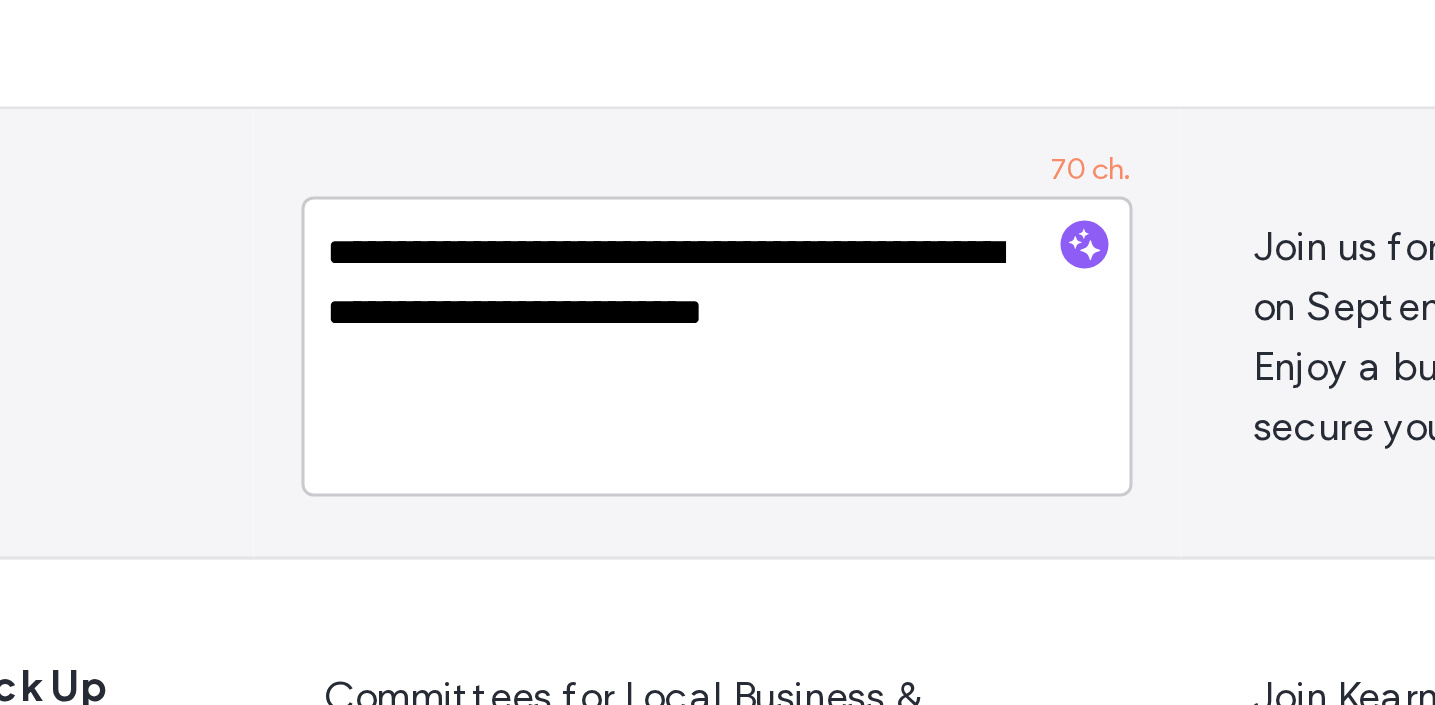 drag, startPoint x: 651, startPoint y: 485, endPoint x: 696, endPoint y: 506, distance: 49.658836 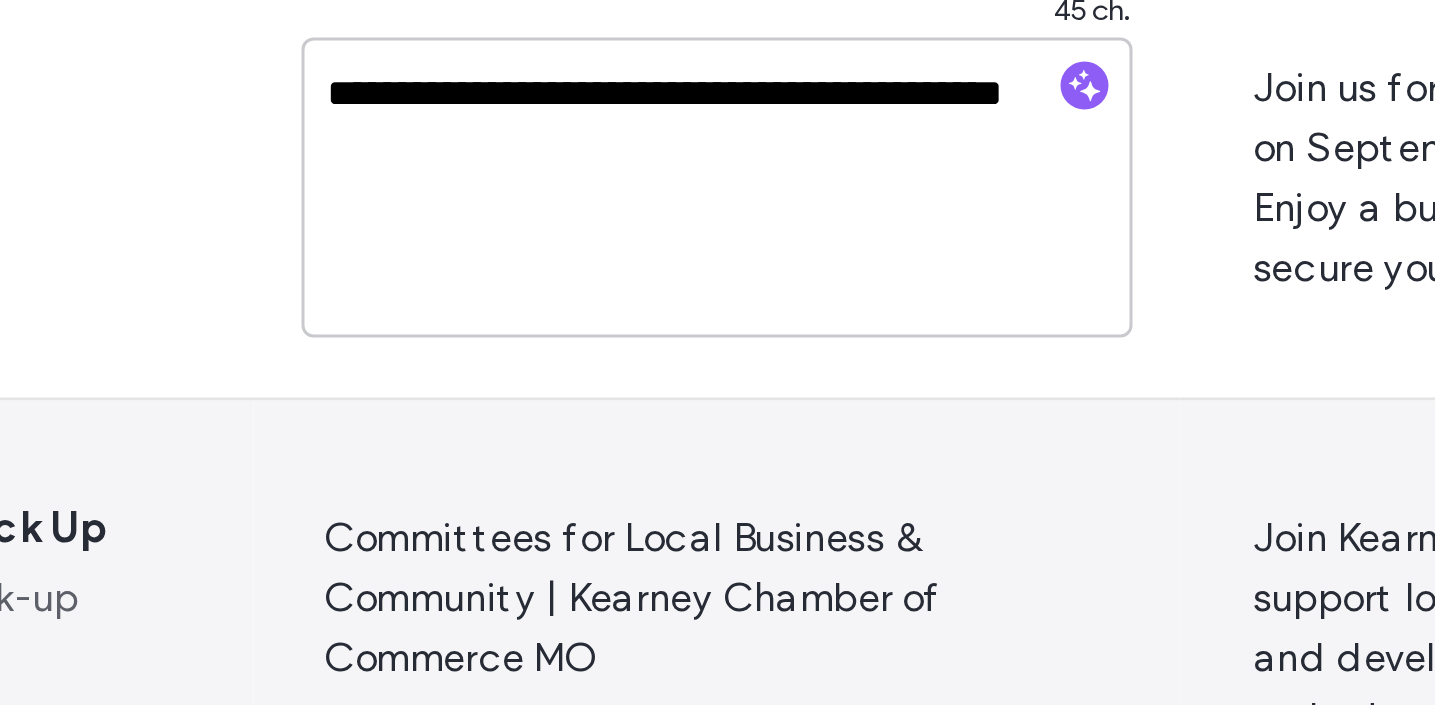 scroll, scrollTop: 1875, scrollLeft: 0, axis: vertical 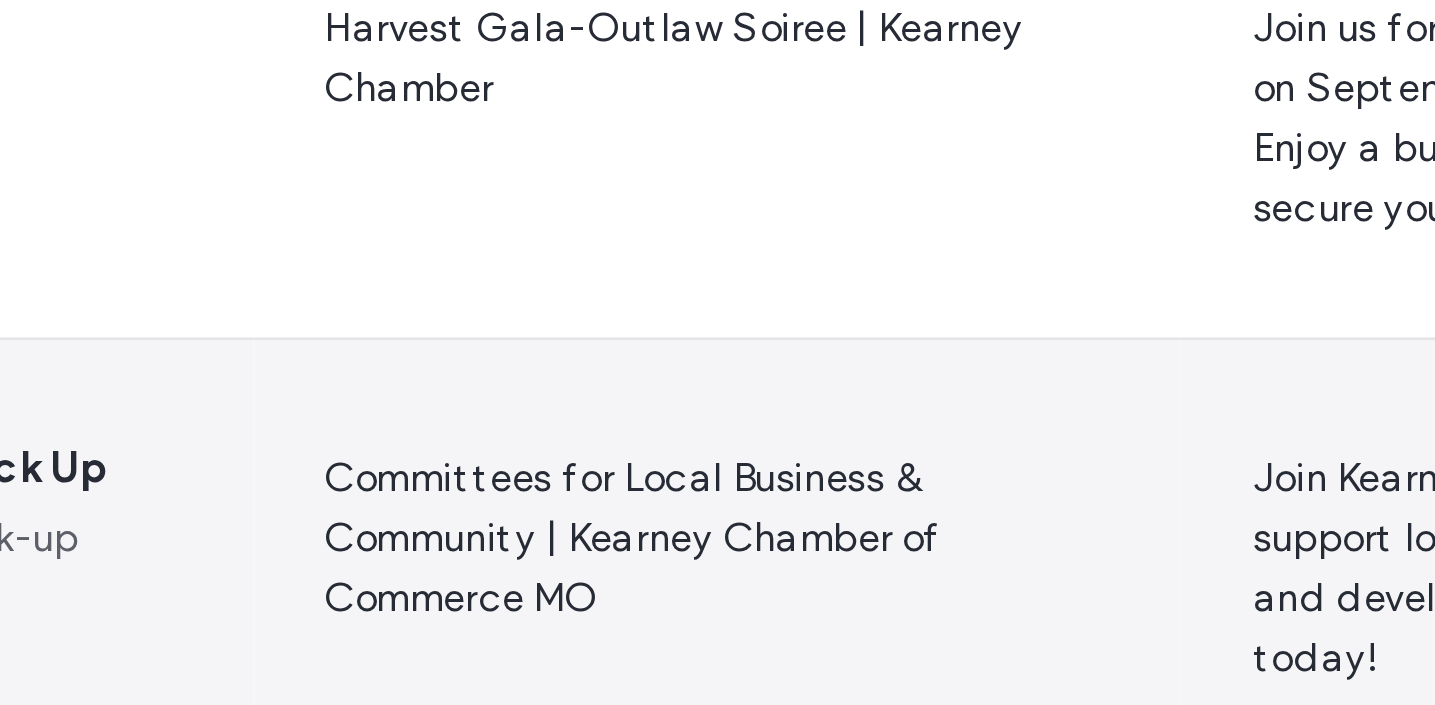 click on "Committees for Local Business & Community | Kearney Chamber of Commerce MO" at bounding box center (723, 570) 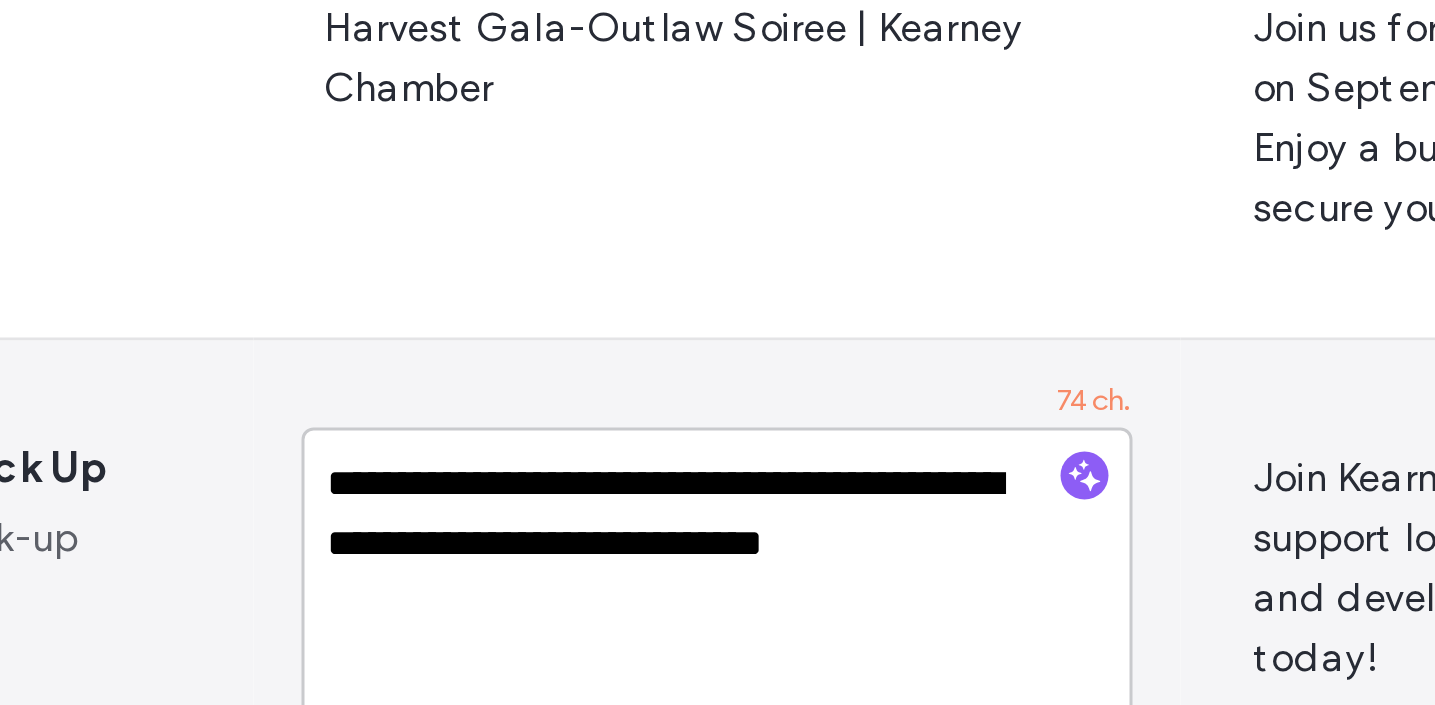 drag, startPoint x: 783, startPoint y: 563, endPoint x: 790, endPoint y: 583, distance: 21.189621 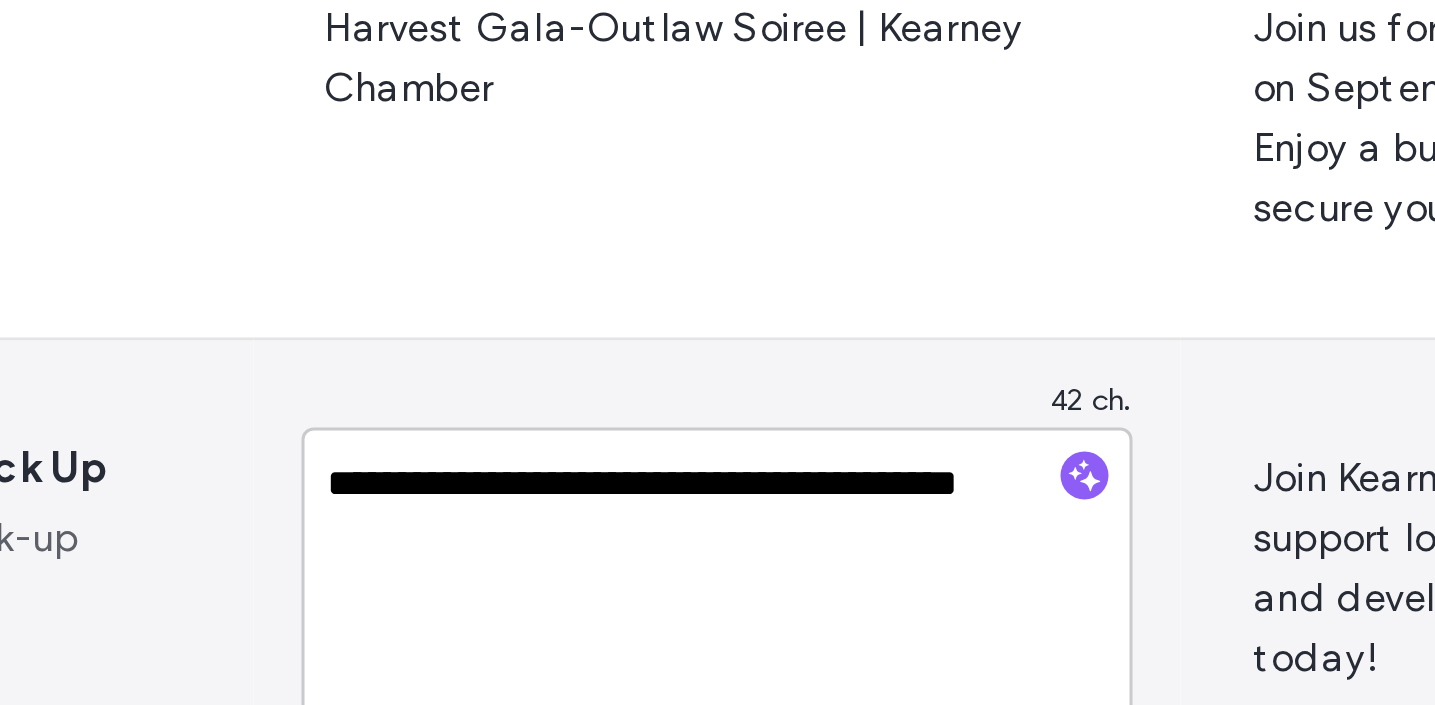 click on "**********" at bounding box center (723, 570) 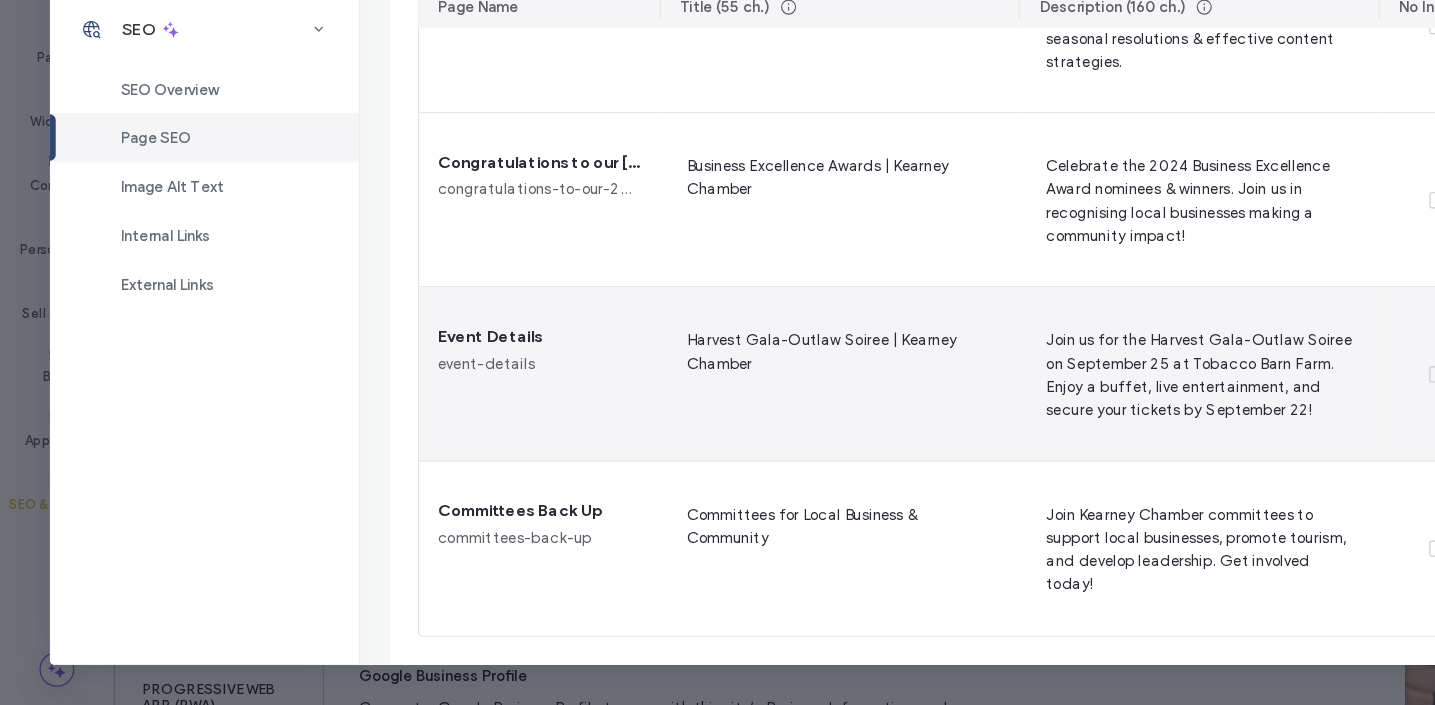 scroll, scrollTop: 0, scrollLeft: 0, axis: both 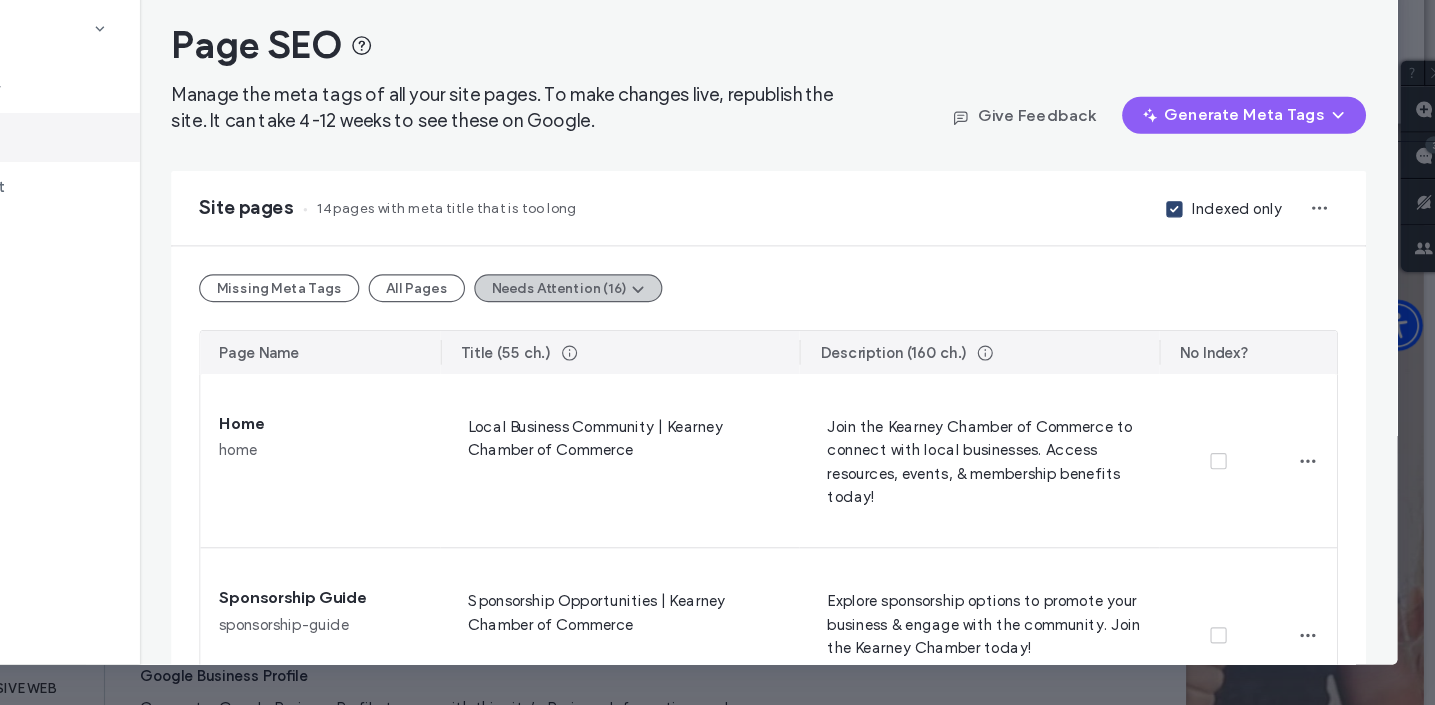 click on "Needs Attention (16)" at bounding box center [678, 346] 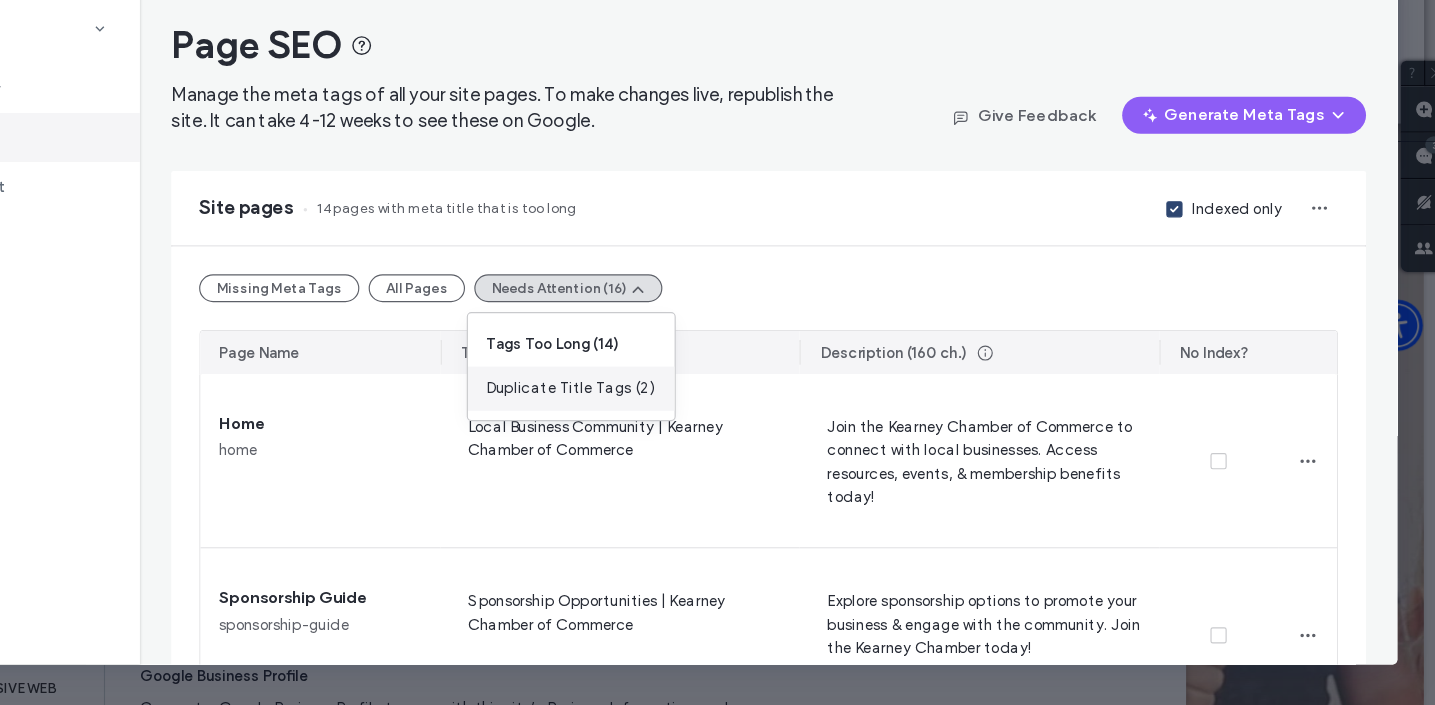 click on "Duplicate Title Tags (2)" at bounding box center [681, 433] 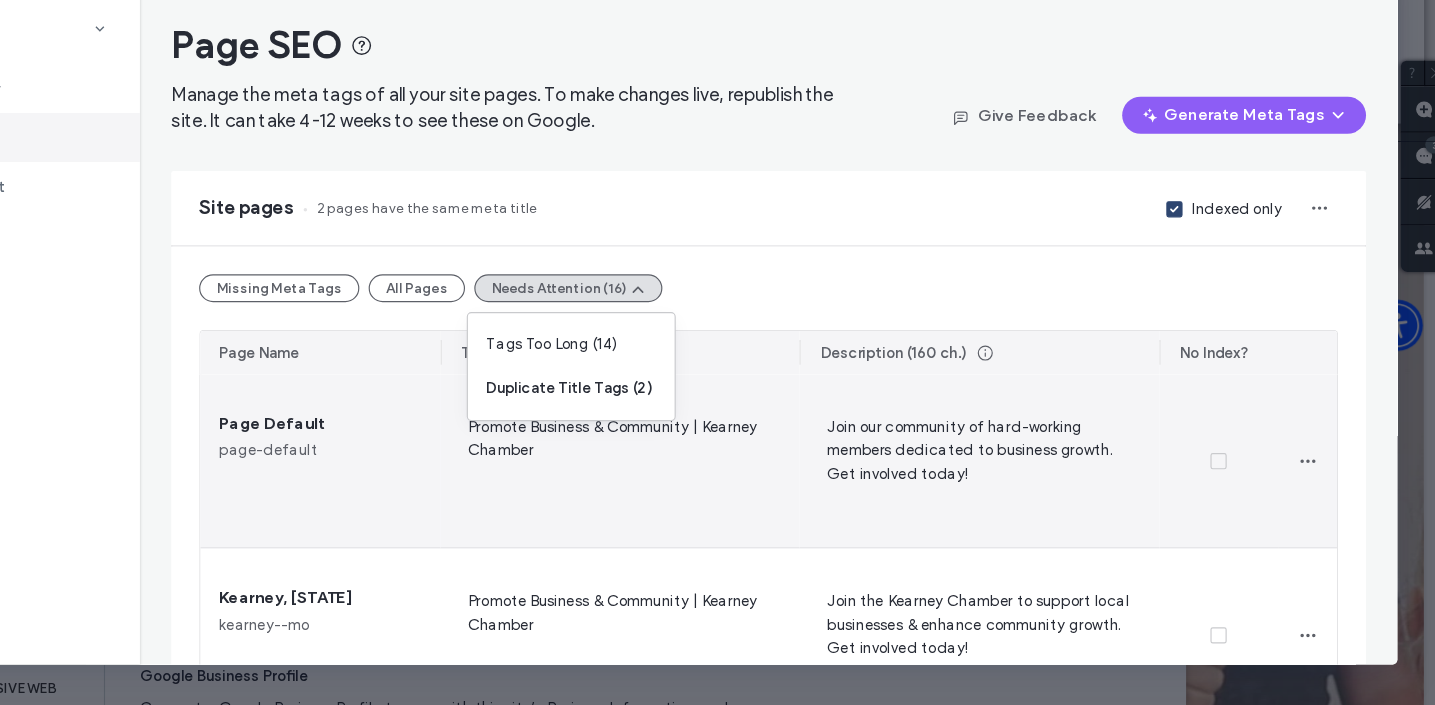click on "Promote Business & Community | Kearney Chamber" at bounding box center [723, 495] 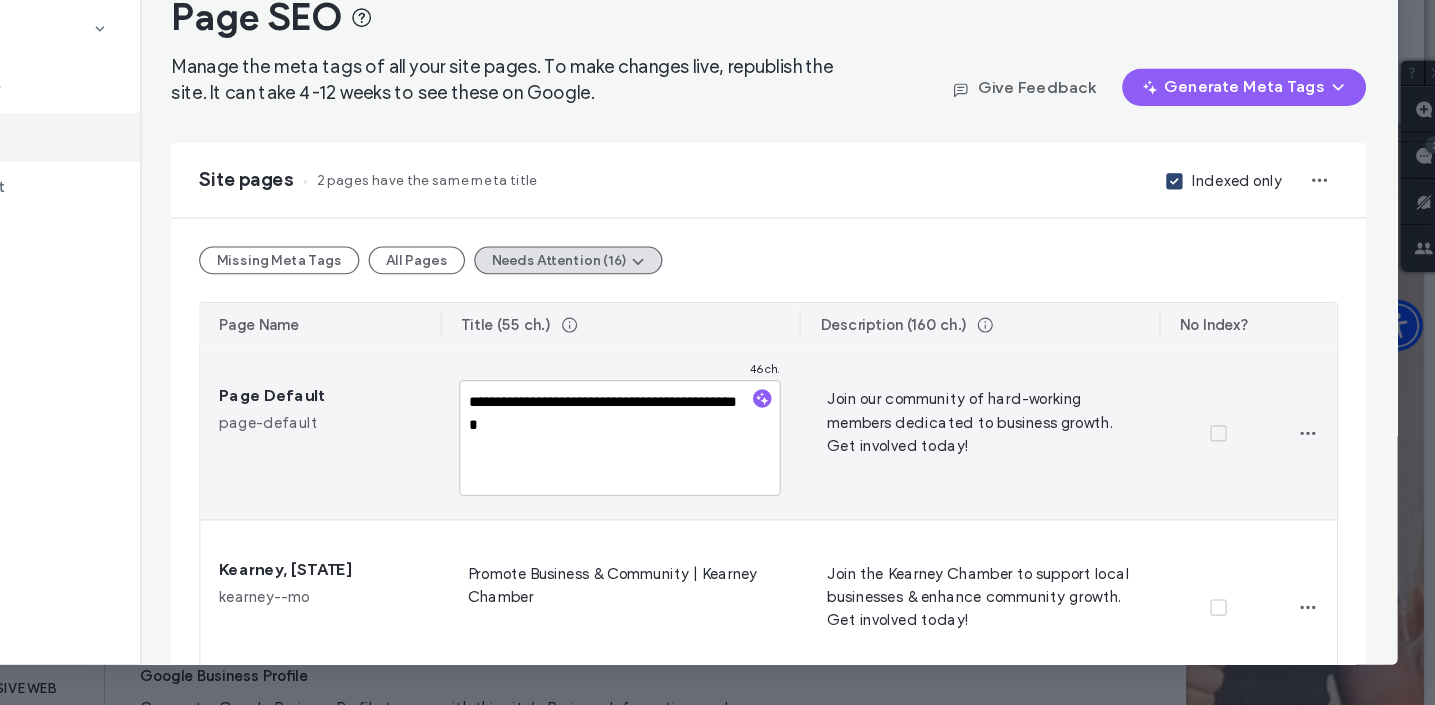 scroll, scrollTop: 75, scrollLeft: 0, axis: vertical 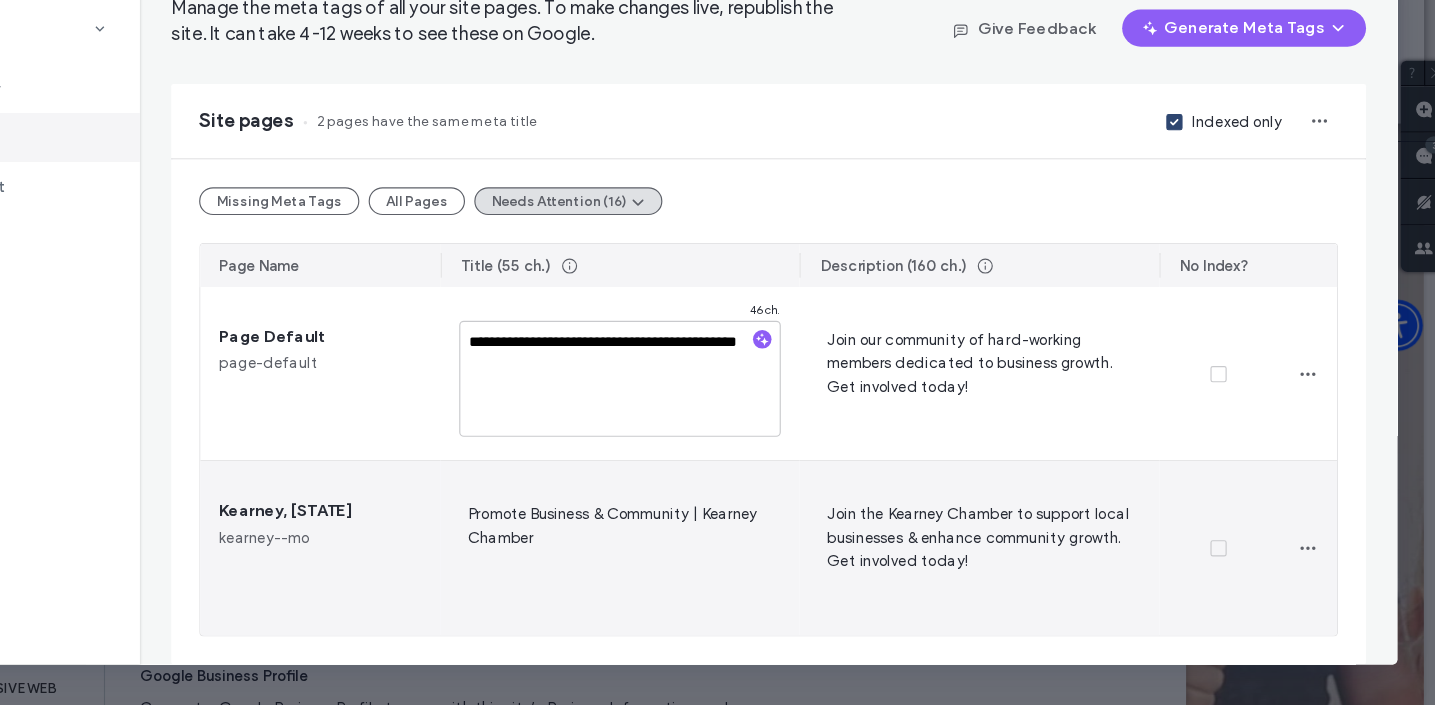 click on "Join the Kearney Chamber to support local businesses & enhance community growth. Get involved today!" at bounding box center (1032, 570) 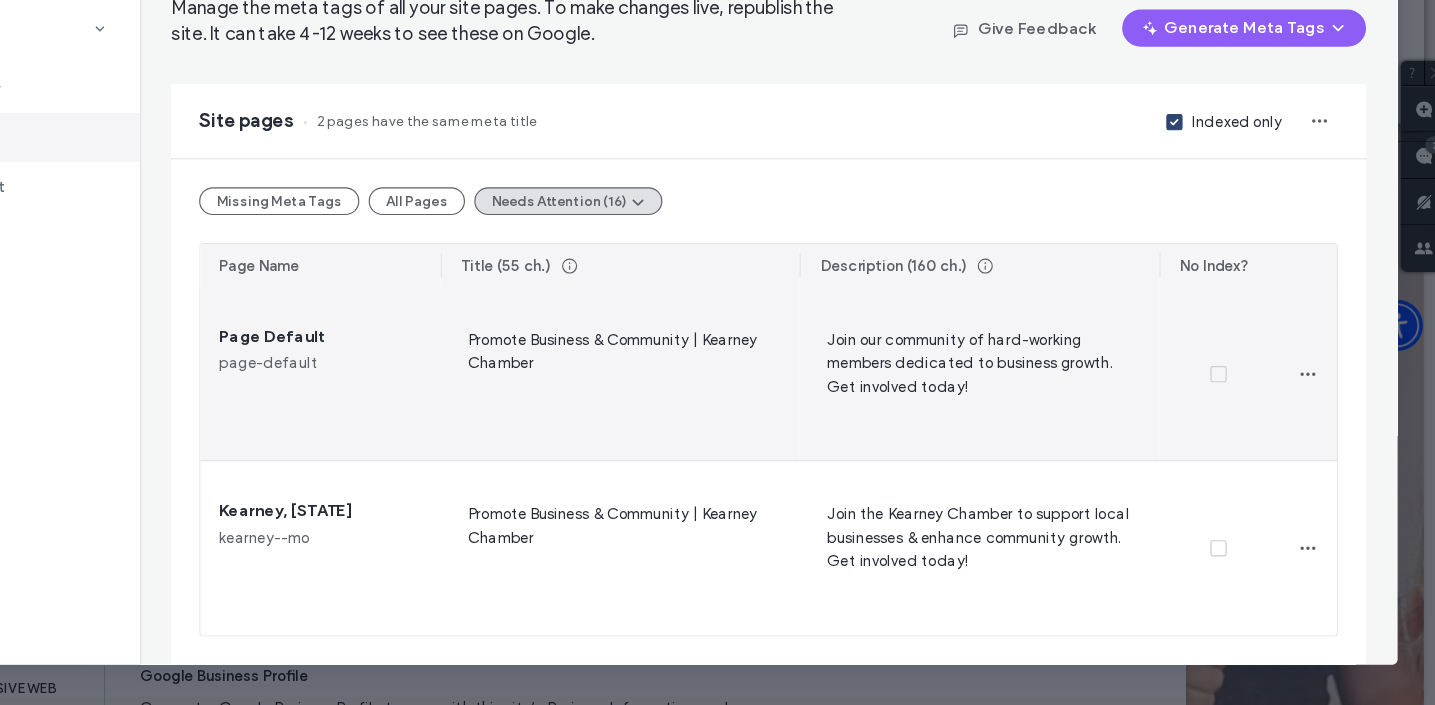 click on "Join our community of hard-working members dedicated to business growth. Get involved today!" at bounding box center (1032, 420) 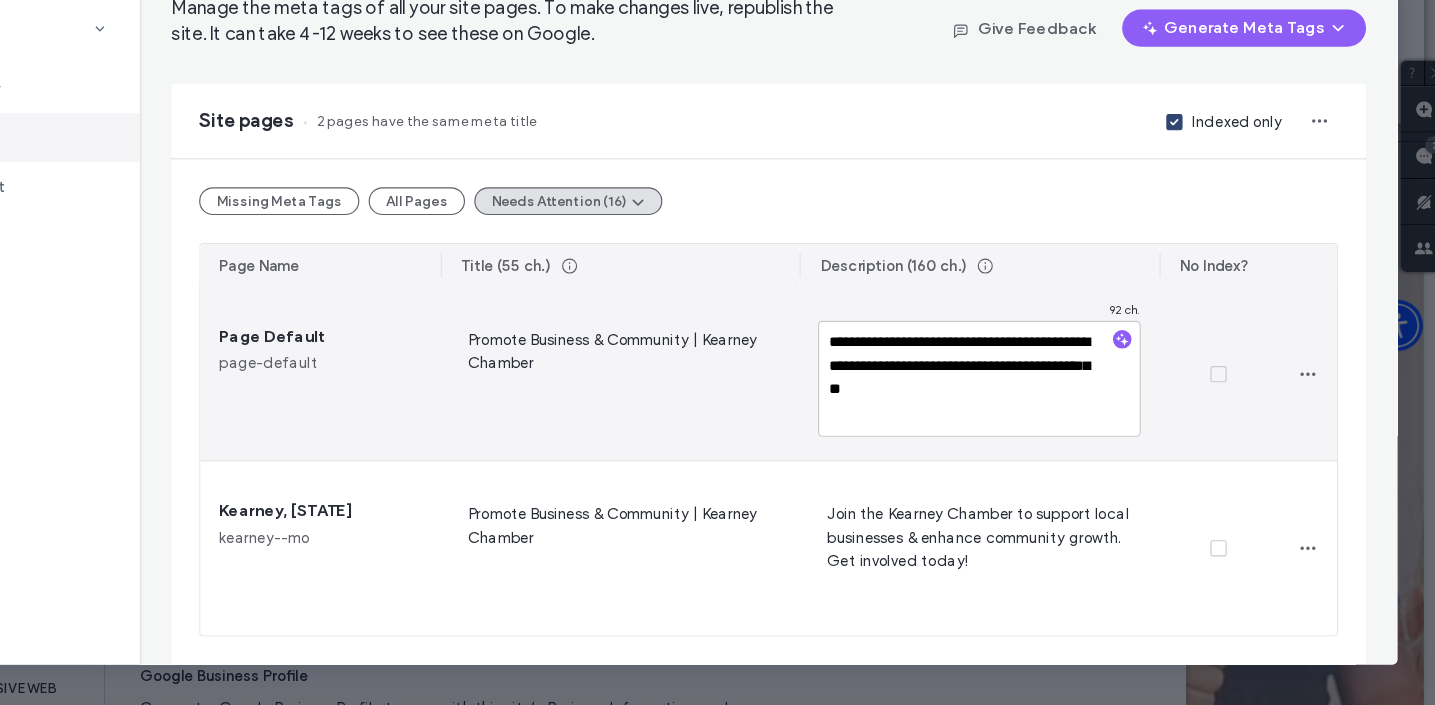 click on "**********" at bounding box center (1032, 424) 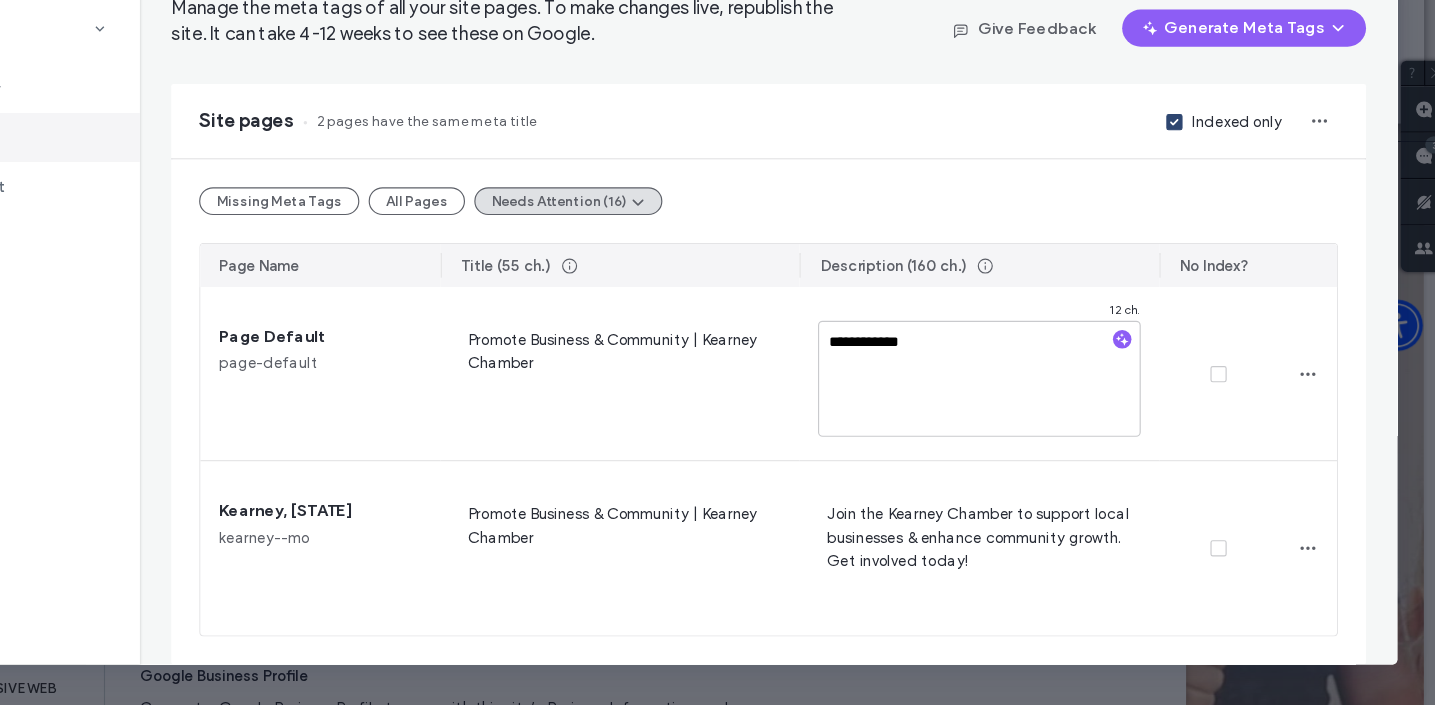 click on "**********" at bounding box center (850, 452) 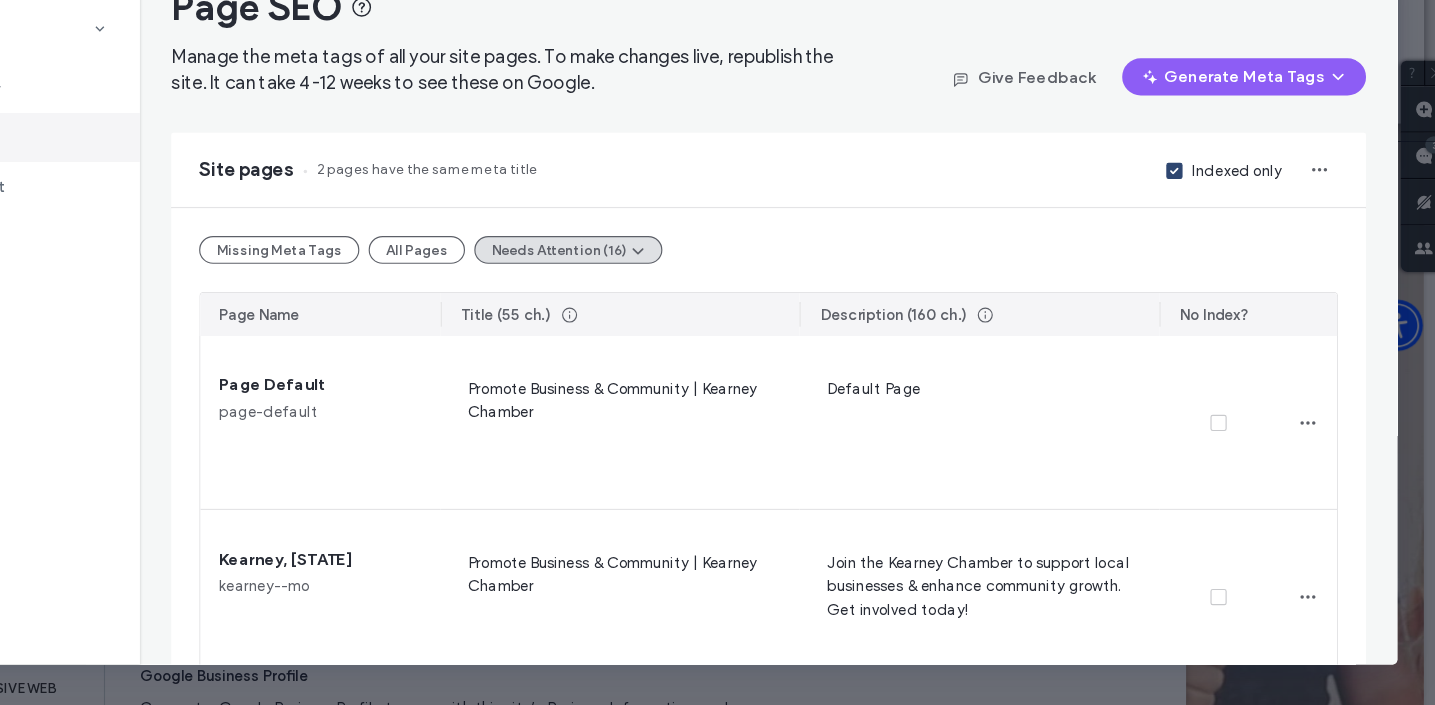 scroll, scrollTop: 0, scrollLeft: 0, axis: both 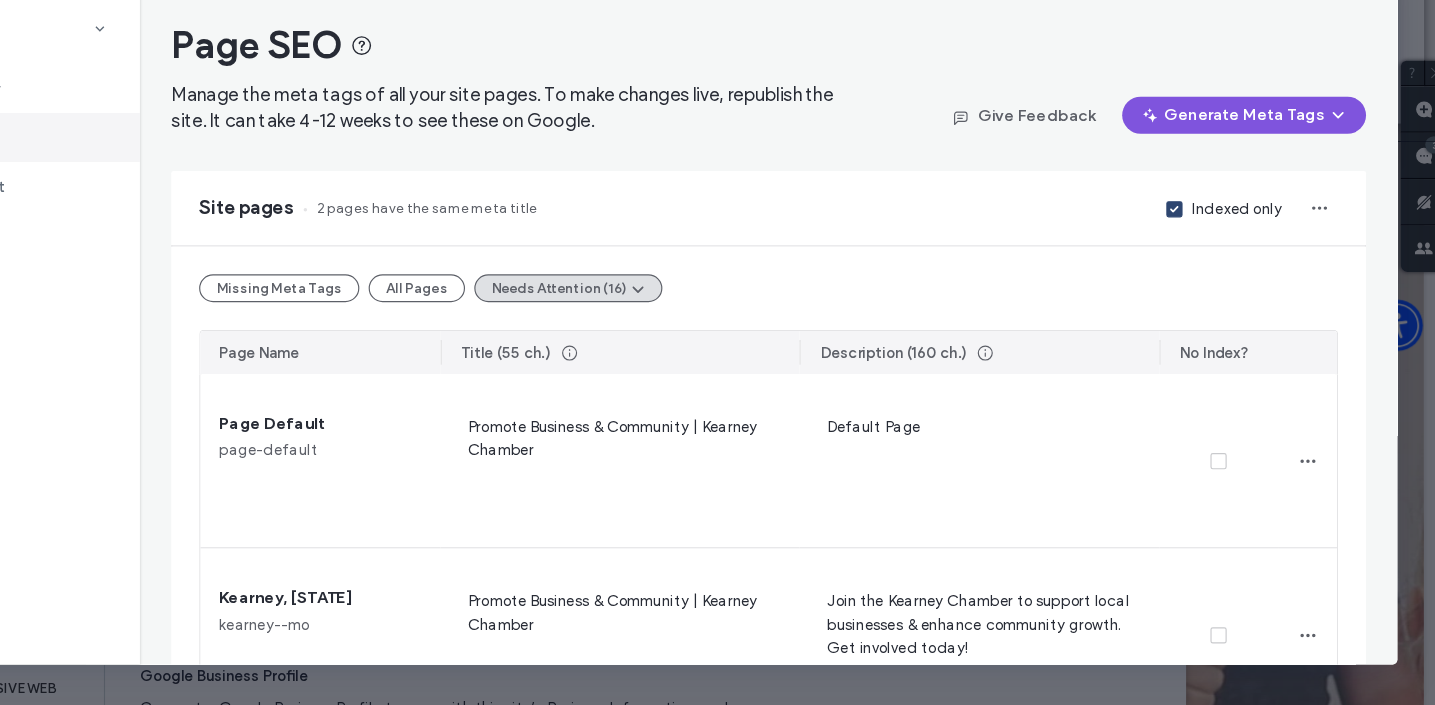 click on "Generate Meta Tags" at bounding box center (1260, 197) 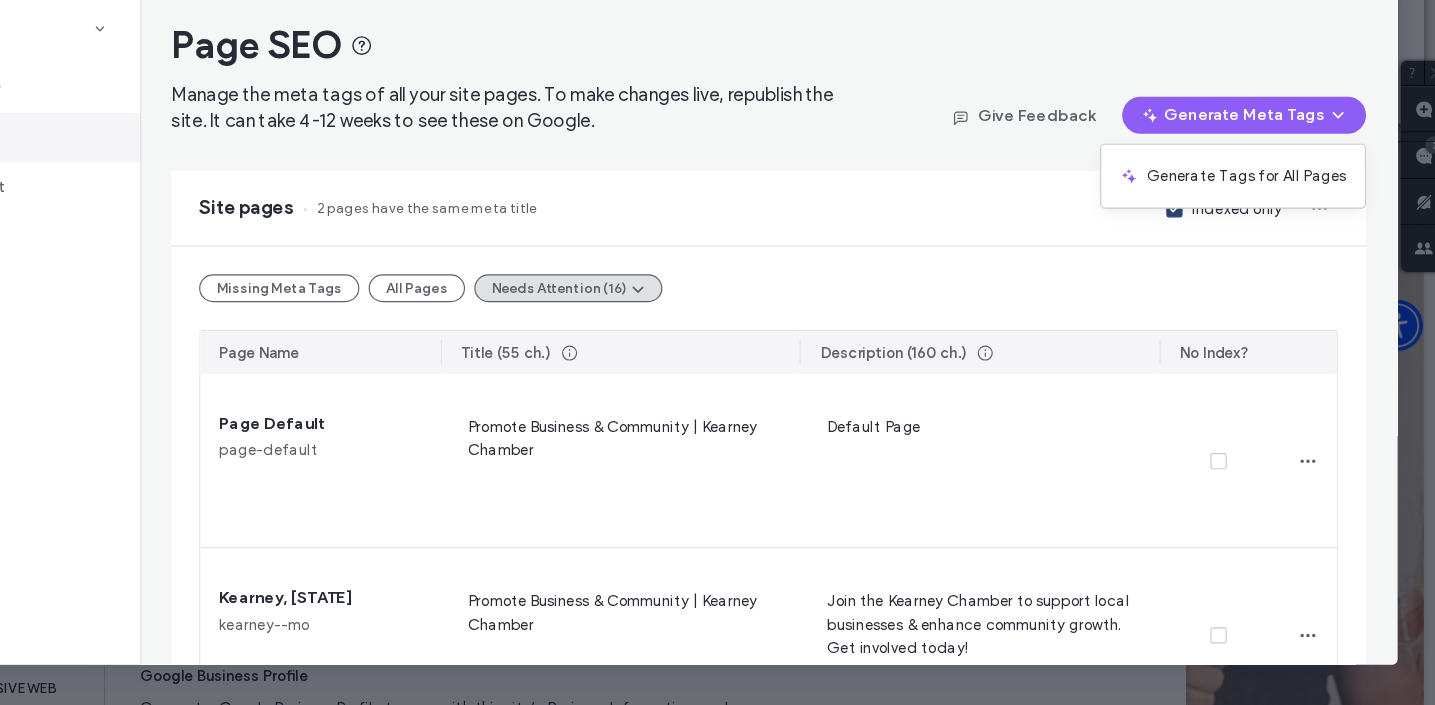 click on "Site pages 2 pages have the same meta title Indexed only" at bounding box center [850, 277] 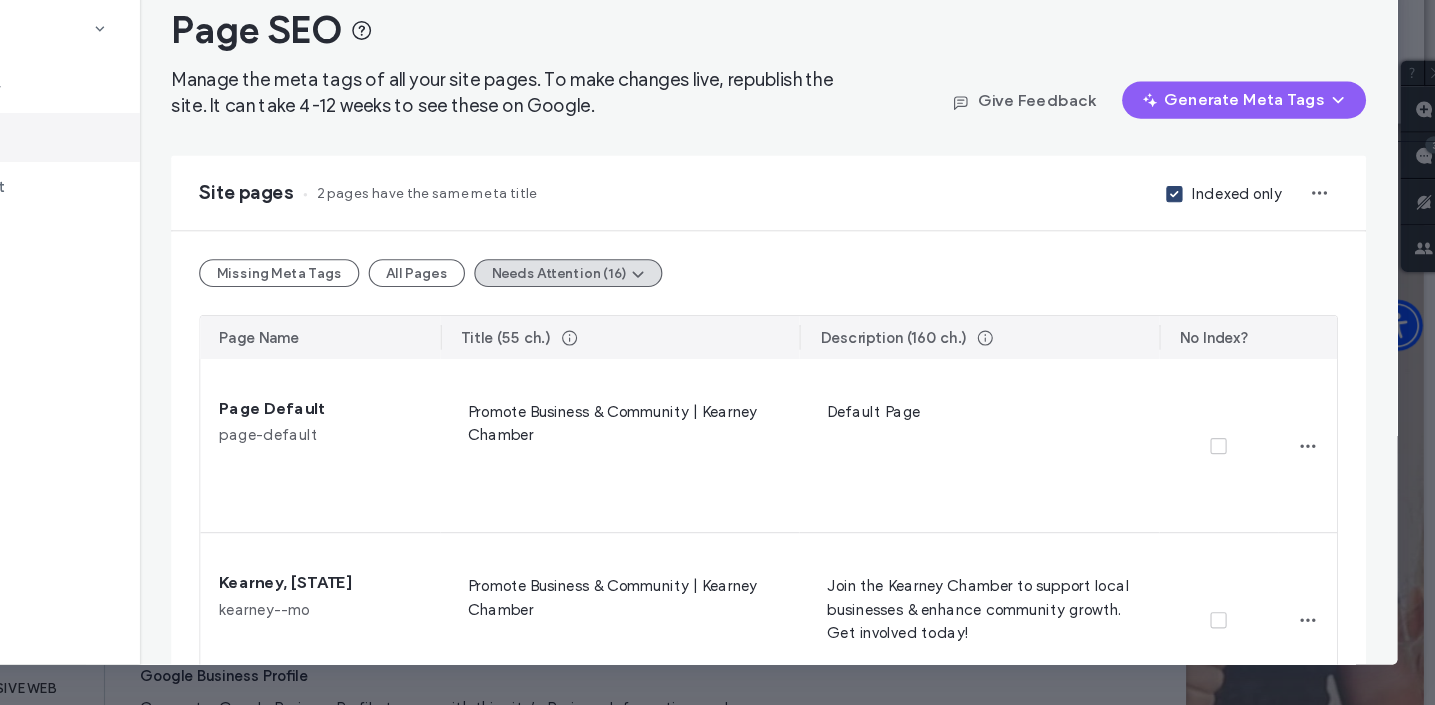 scroll, scrollTop: 37, scrollLeft: 0, axis: vertical 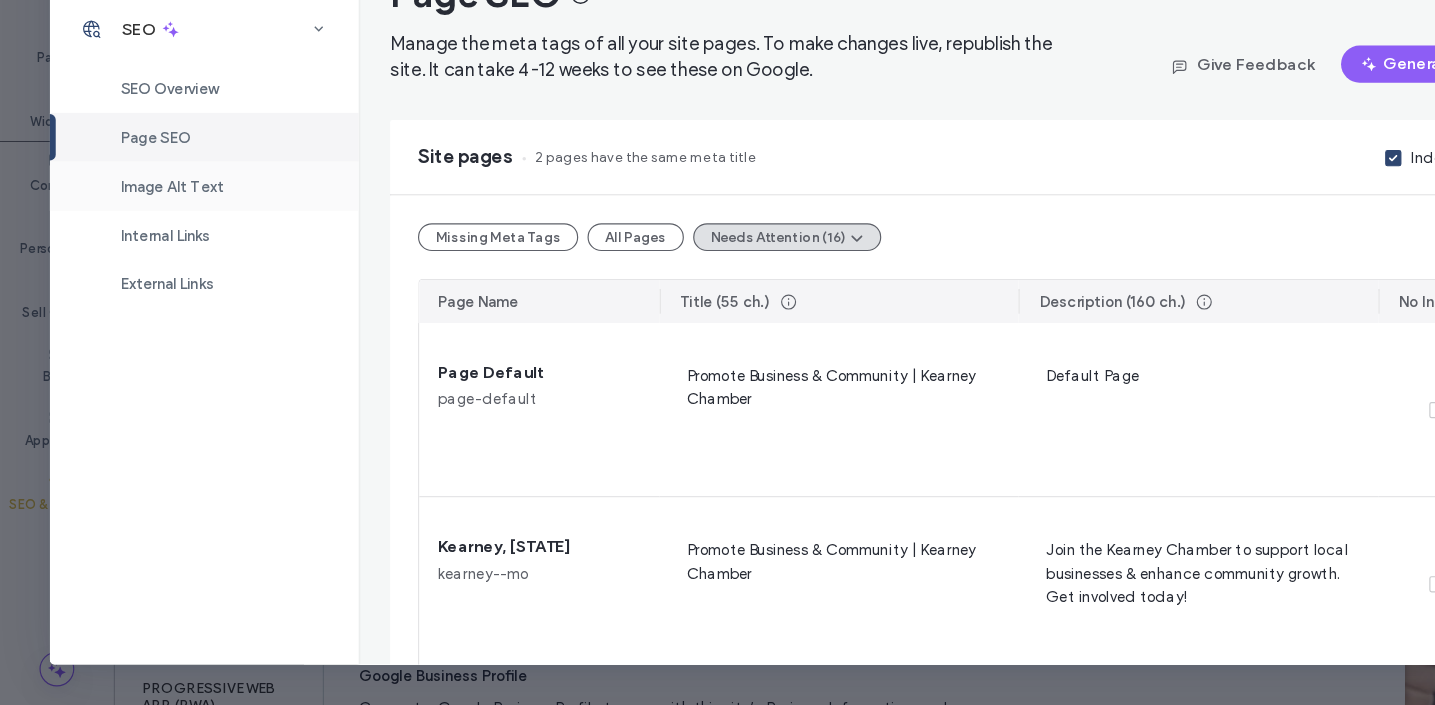 click on "Image Alt Text" at bounding box center (148, 258) 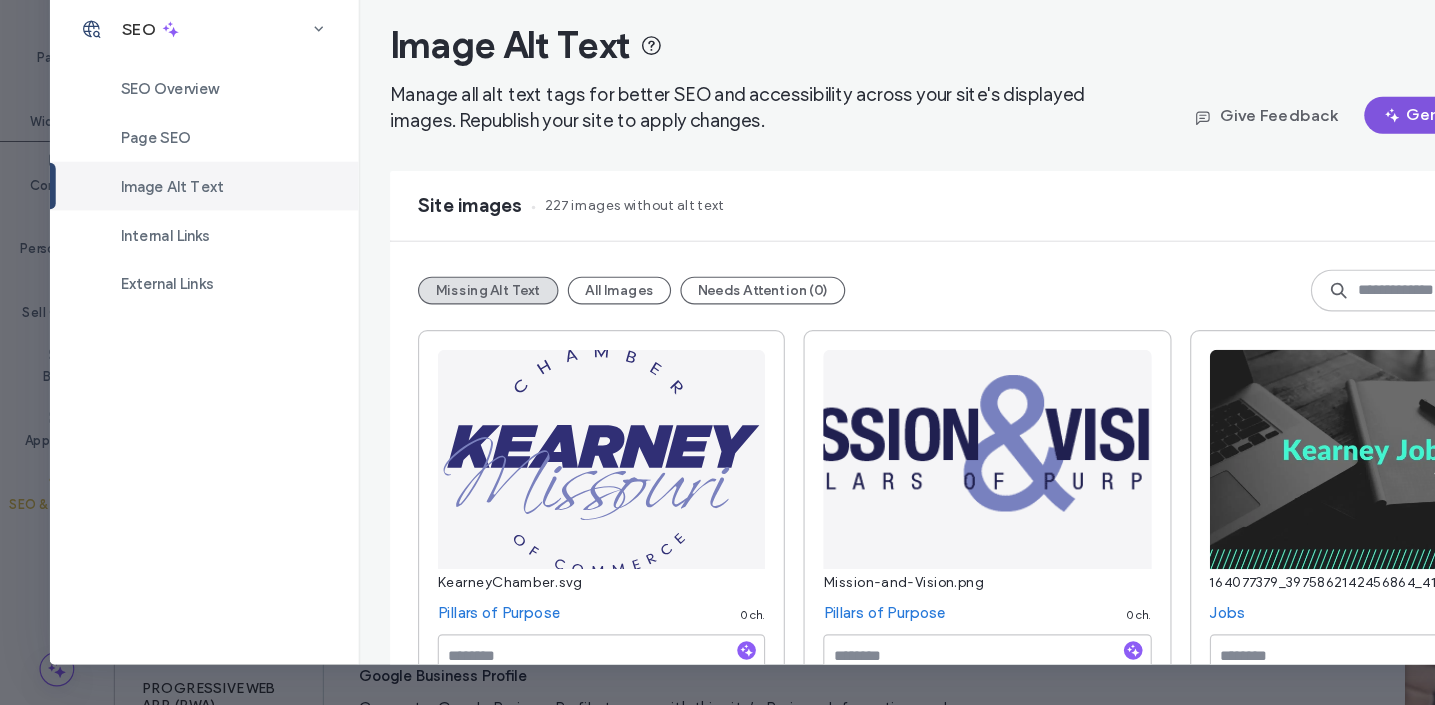 click 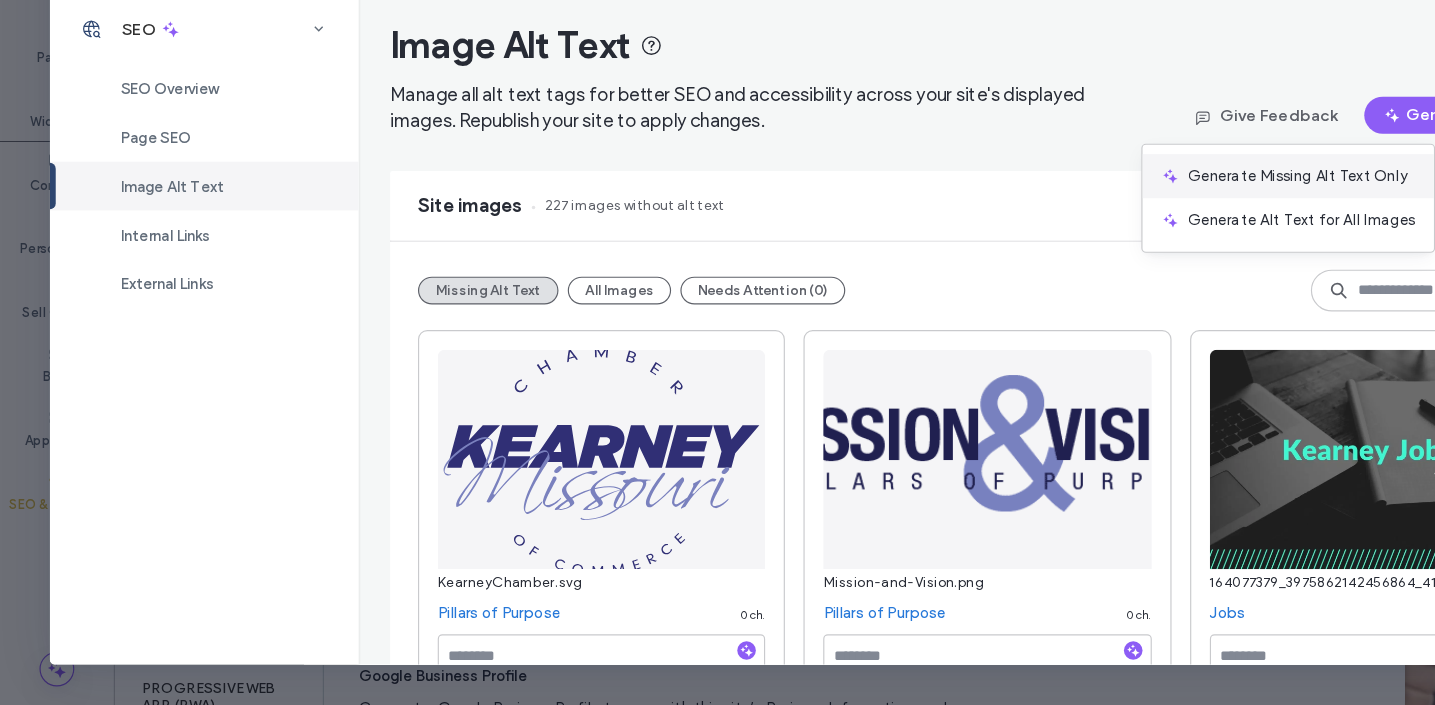 click on "Generate Missing Alt Text Only" at bounding box center (1118, 250) 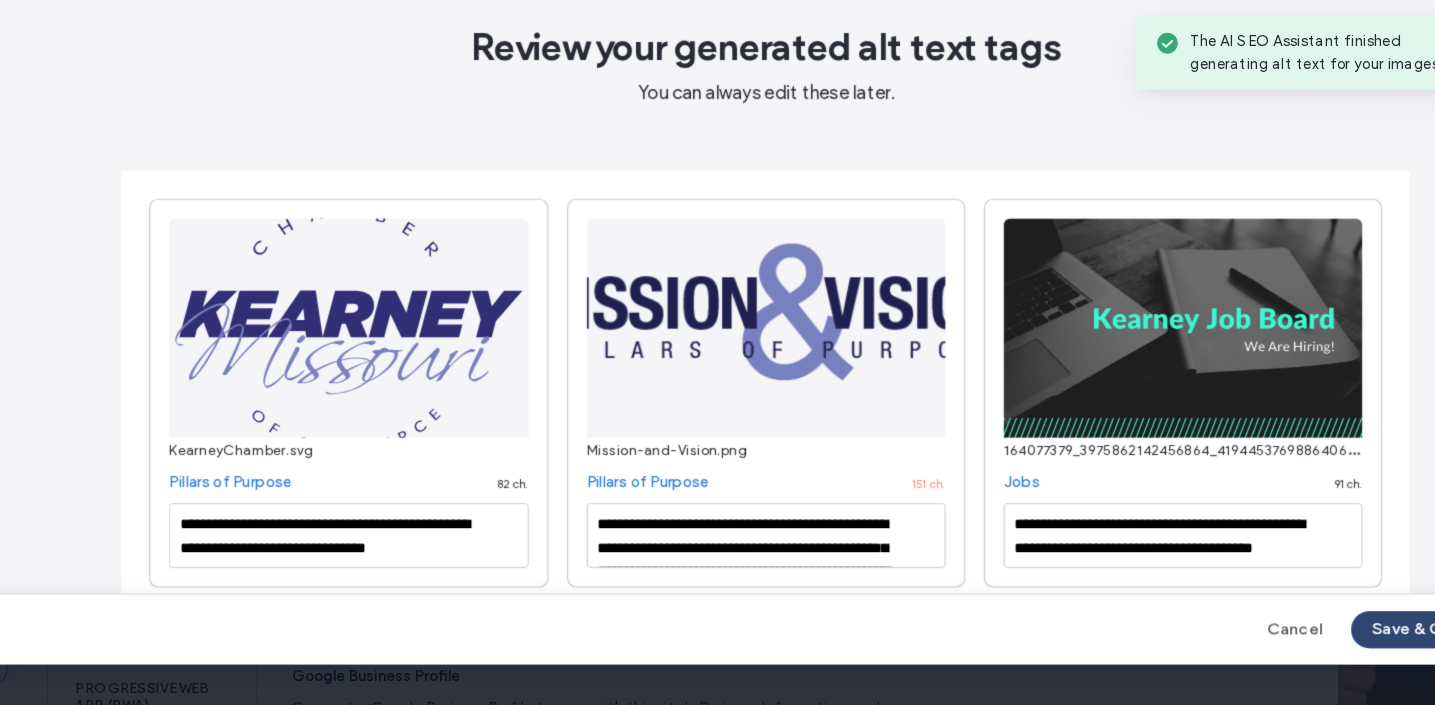 scroll, scrollTop: 0, scrollLeft: 0, axis: both 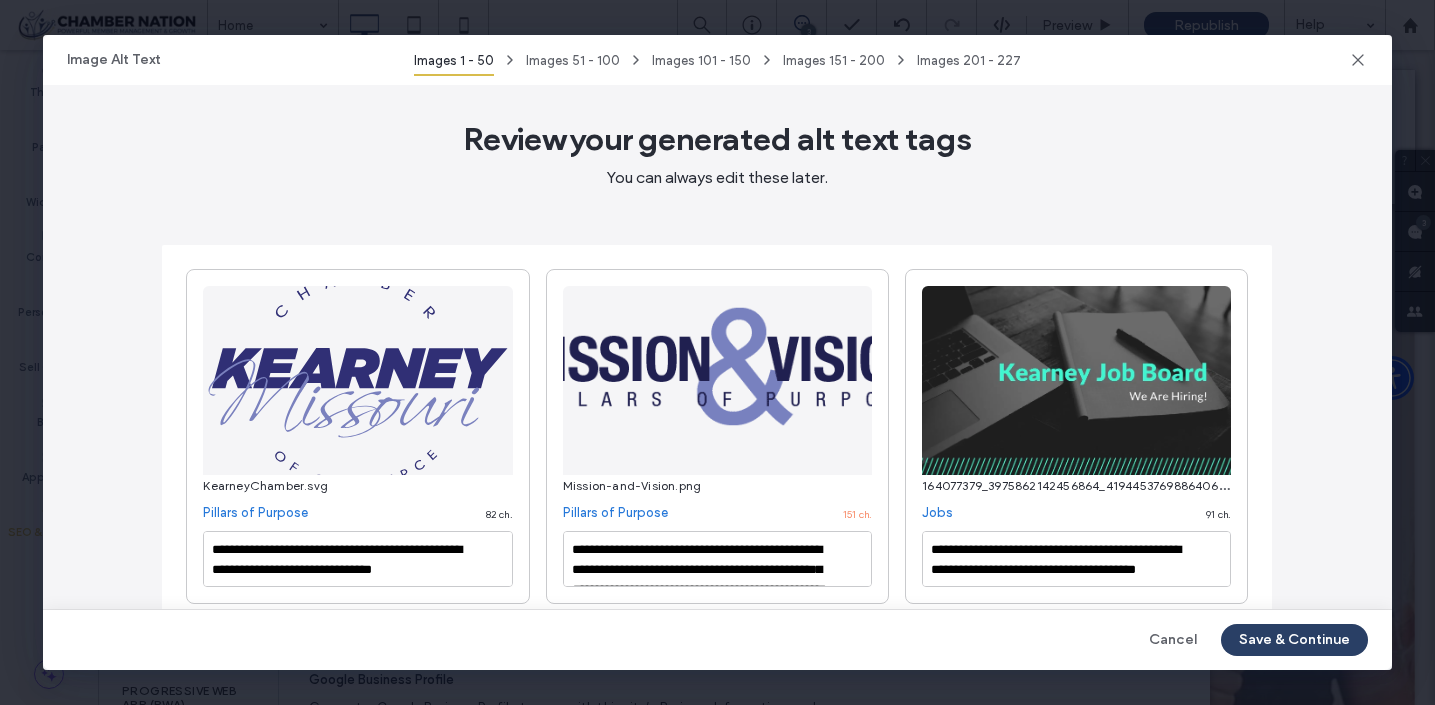 click on "Save & Continue" at bounding box center (1294, 640) 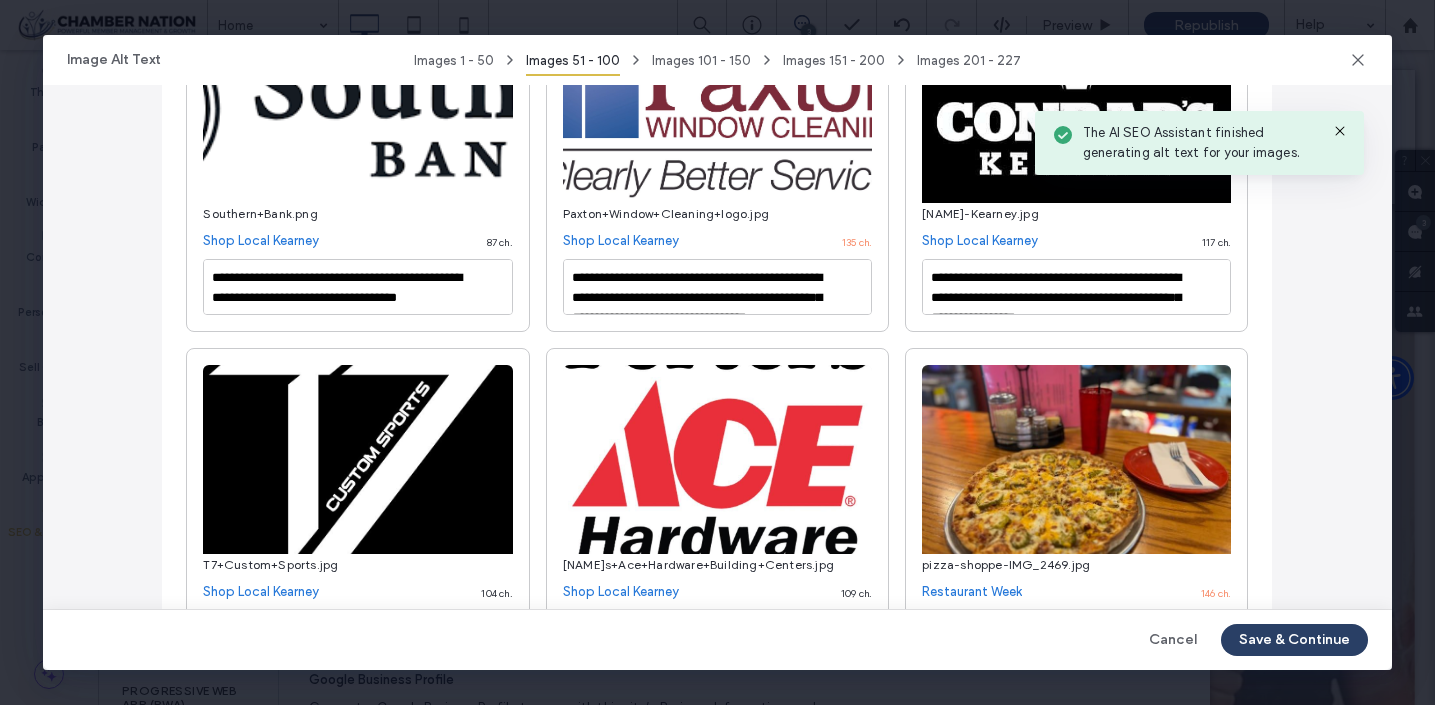 scroll, scrollTop: 1325, scrollLeft: 0, axis: vertical 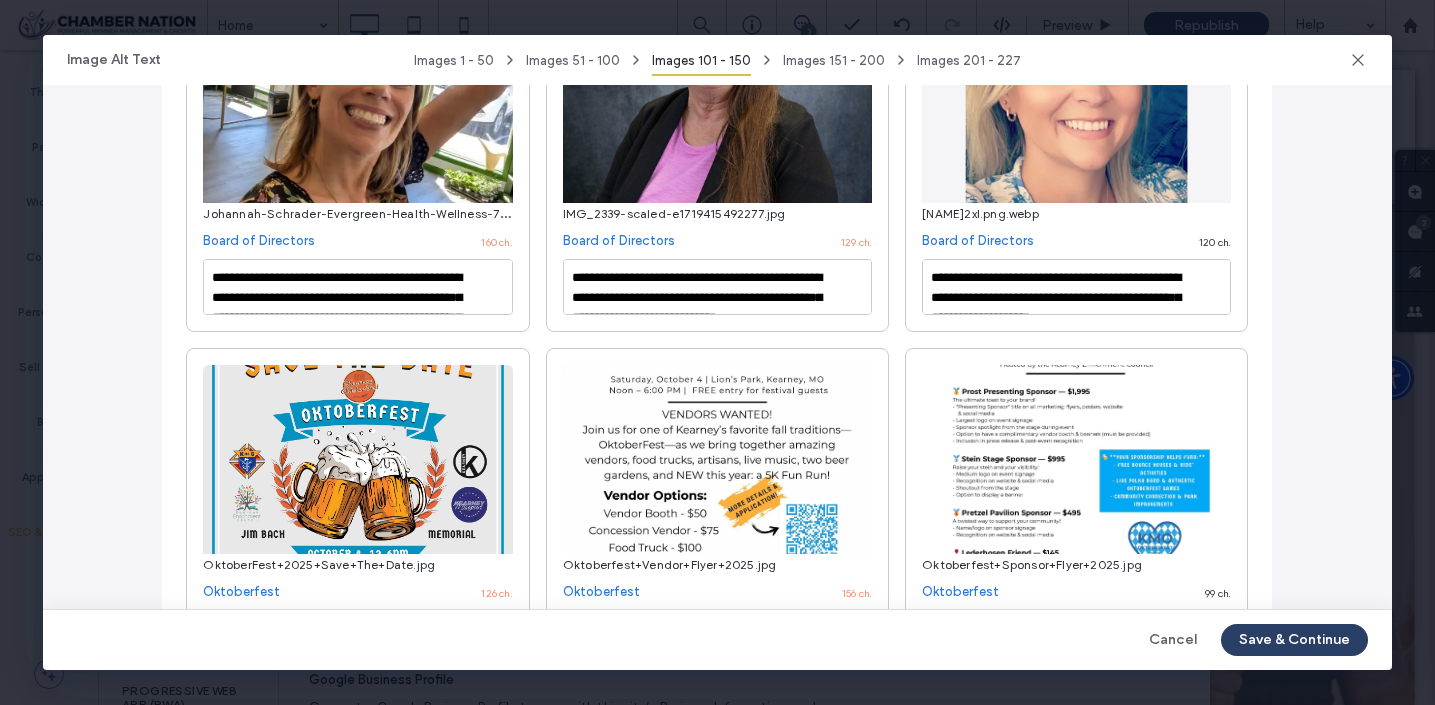 click on "Save & Continue" at bounding box center (1294, 640) 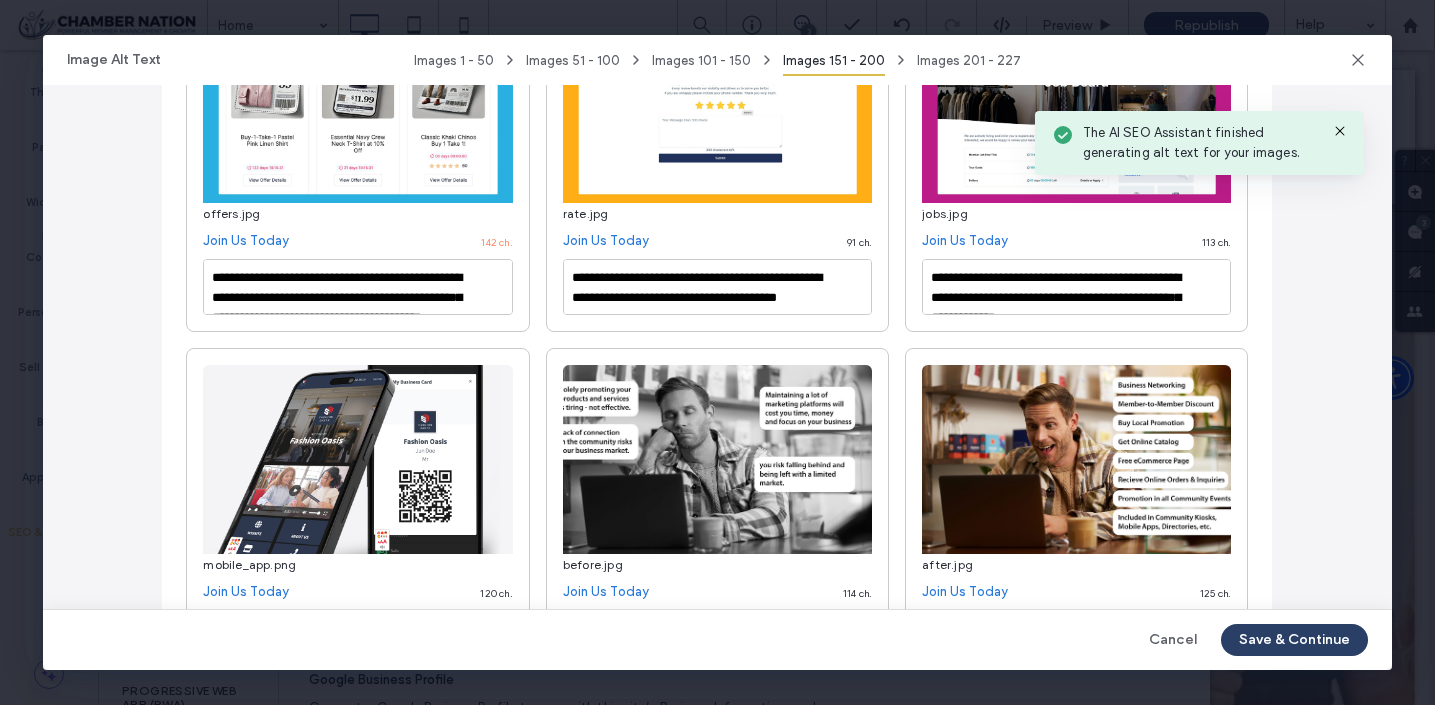 click on "Save & Continue" at bounding box center (1294, 640) 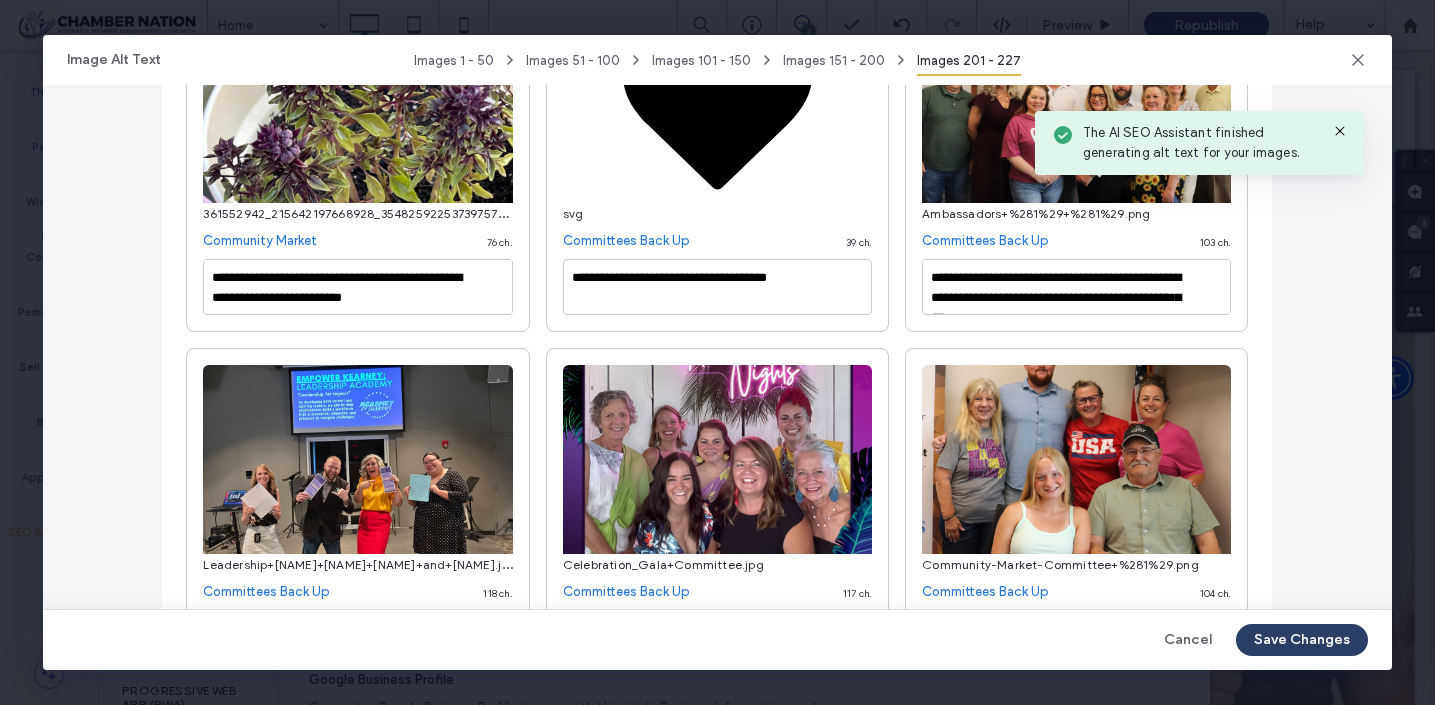 click on "Save Changes" at bounding box center [1302, 640] 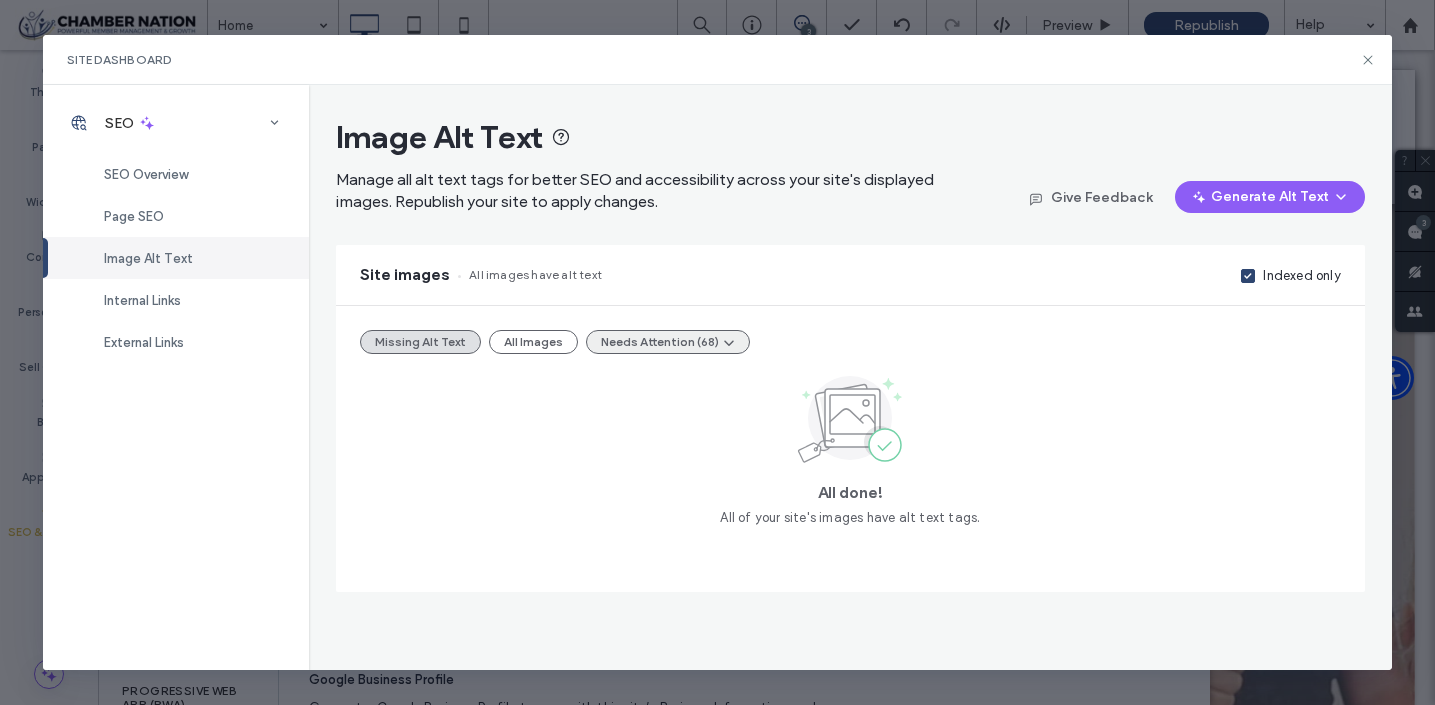 click at bounding box center (728, 342) 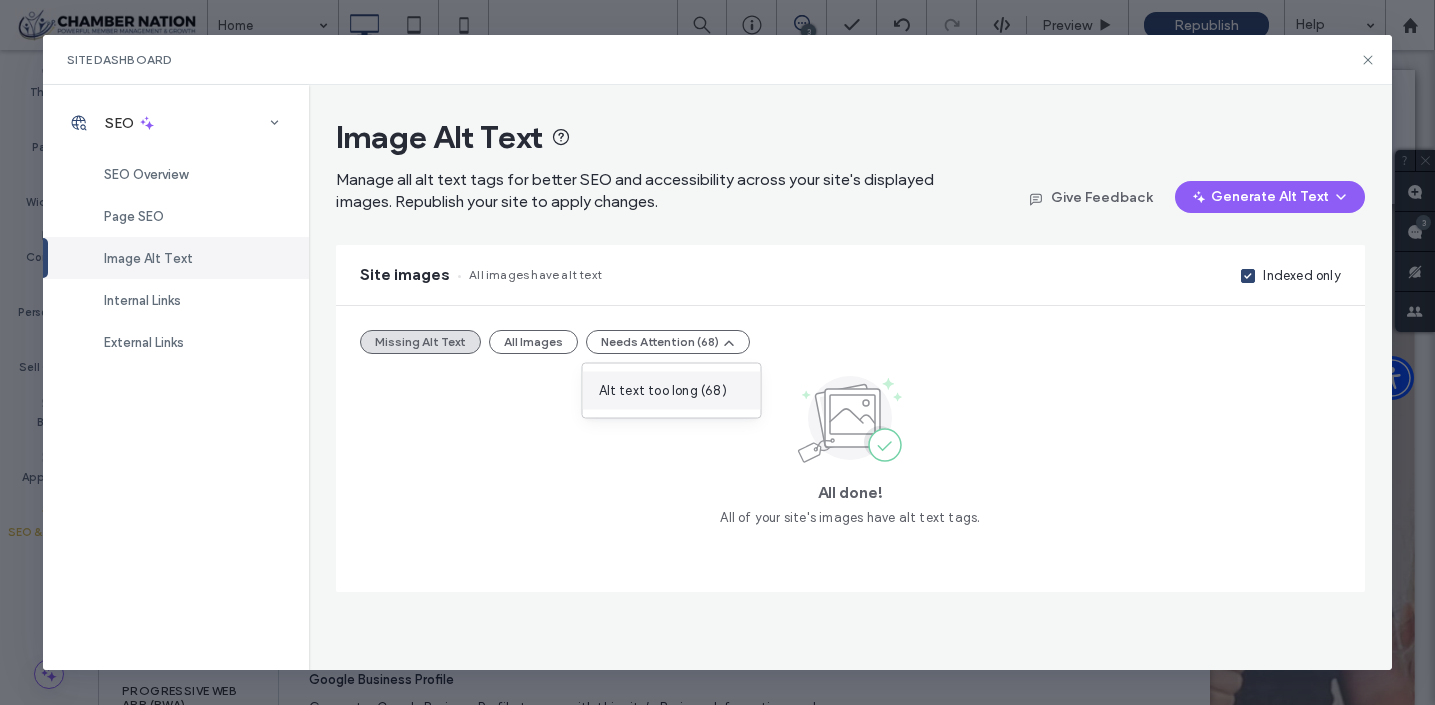 click on "Alt text too long (68)" at bounding box center (663, 391) 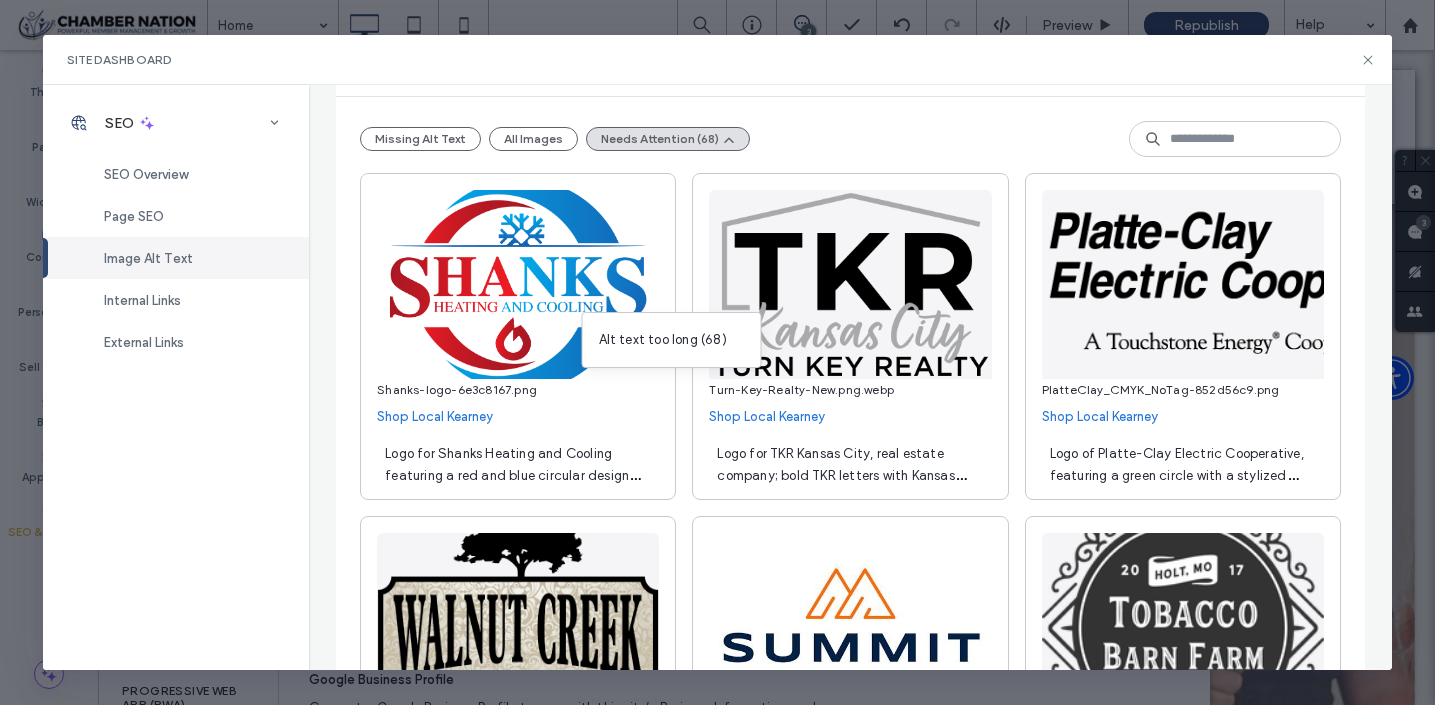 scroll, scrollTop: 0, scrollLeft: 0, axis: both 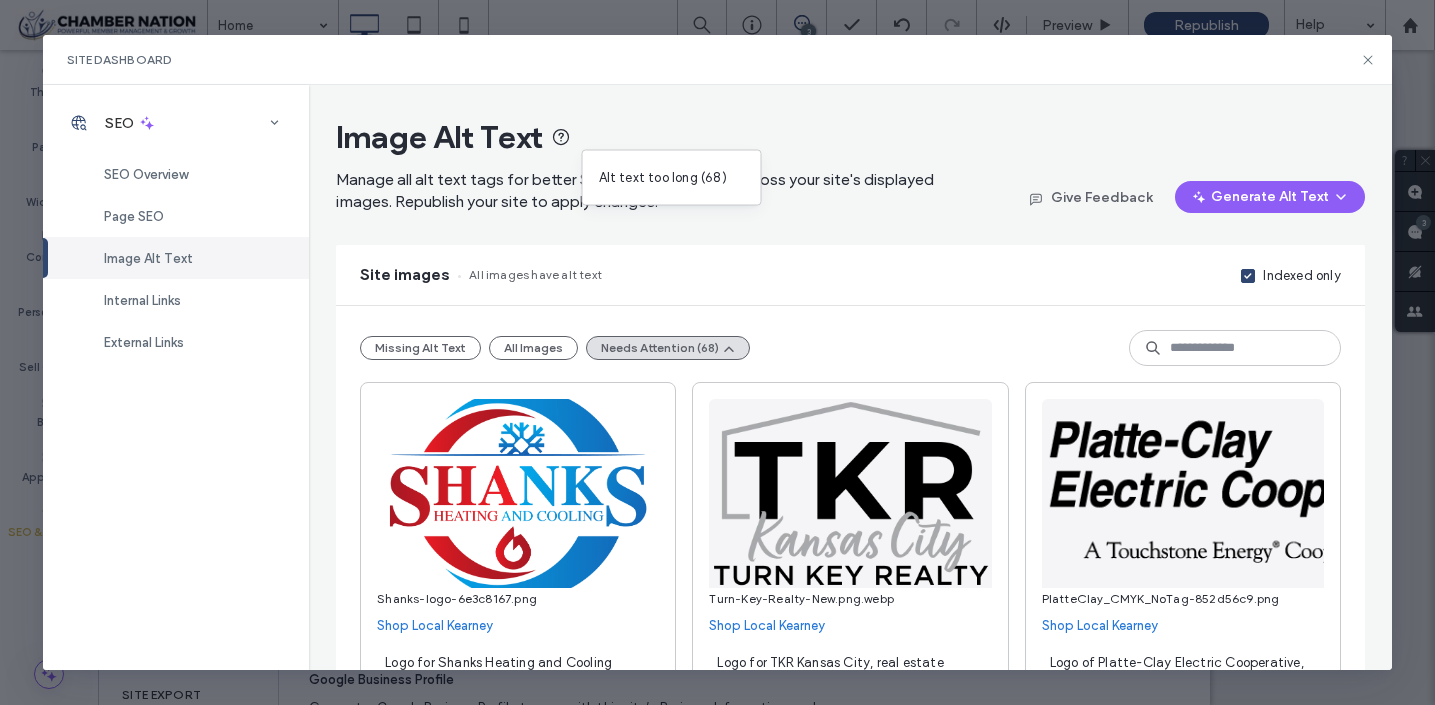 click on "Logo for Shanks Heating and Cooling featuring a red and blue circular design with a snowflake and flame, the company name, and the words "Heating and Cooling"." at bounding box center [513, 706] 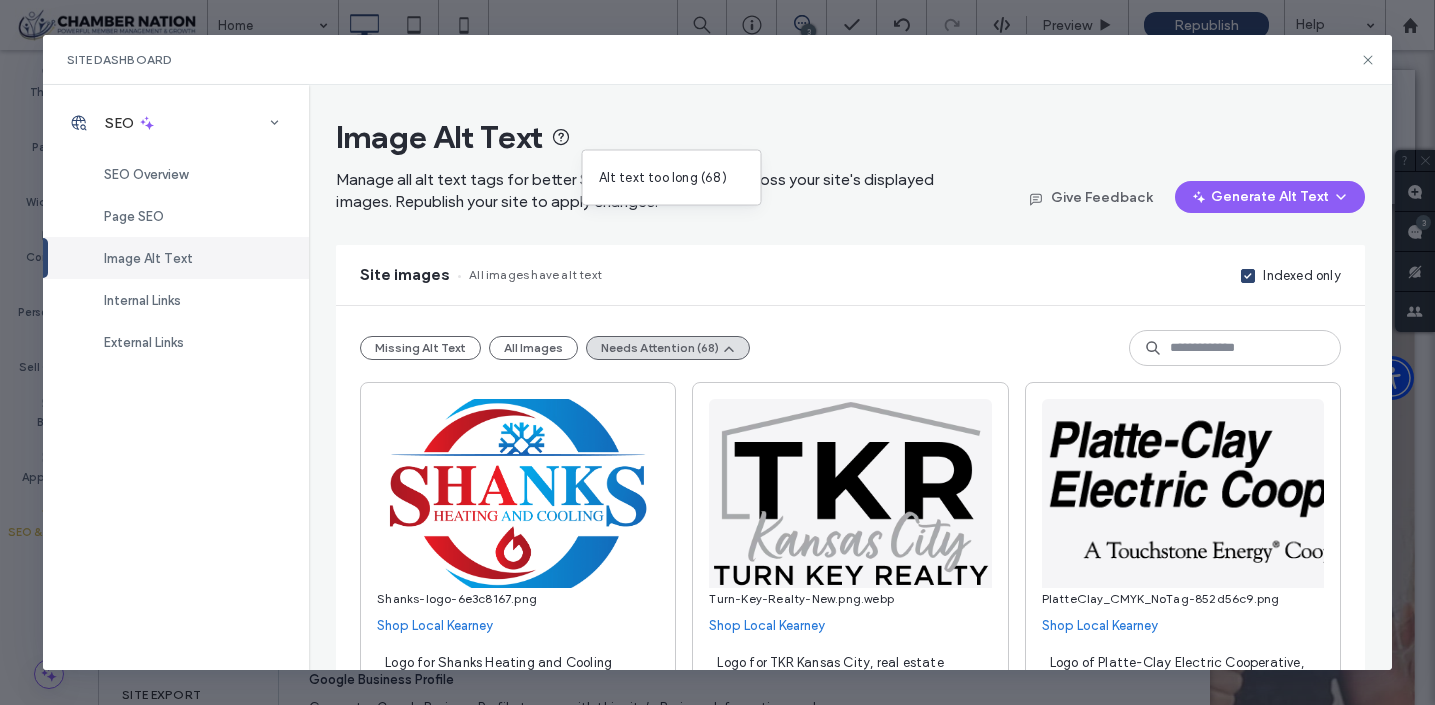 scroll, scrollTop: 0, scrollLeft: 0, axis: both 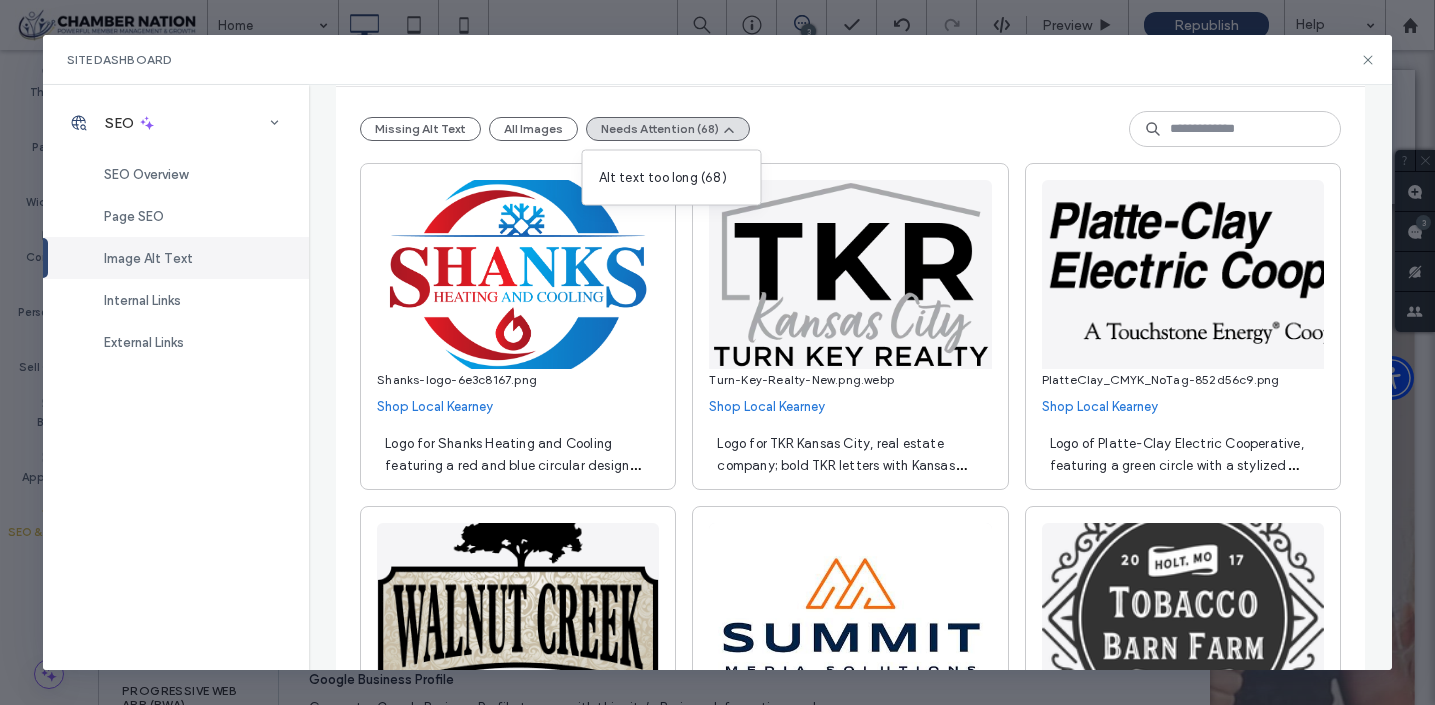 click on "**********" at bounding box center (0, 0) 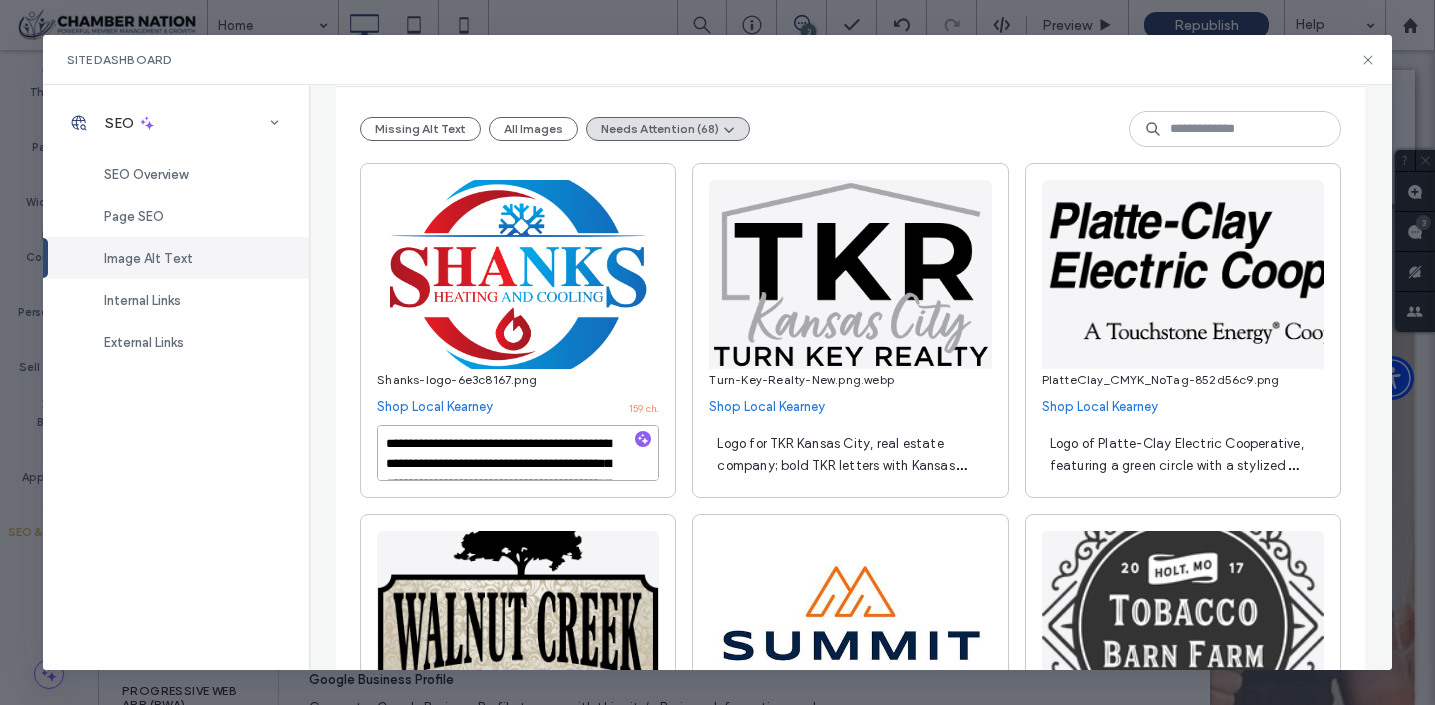 click on "**********" at bounding box center (518, 453) 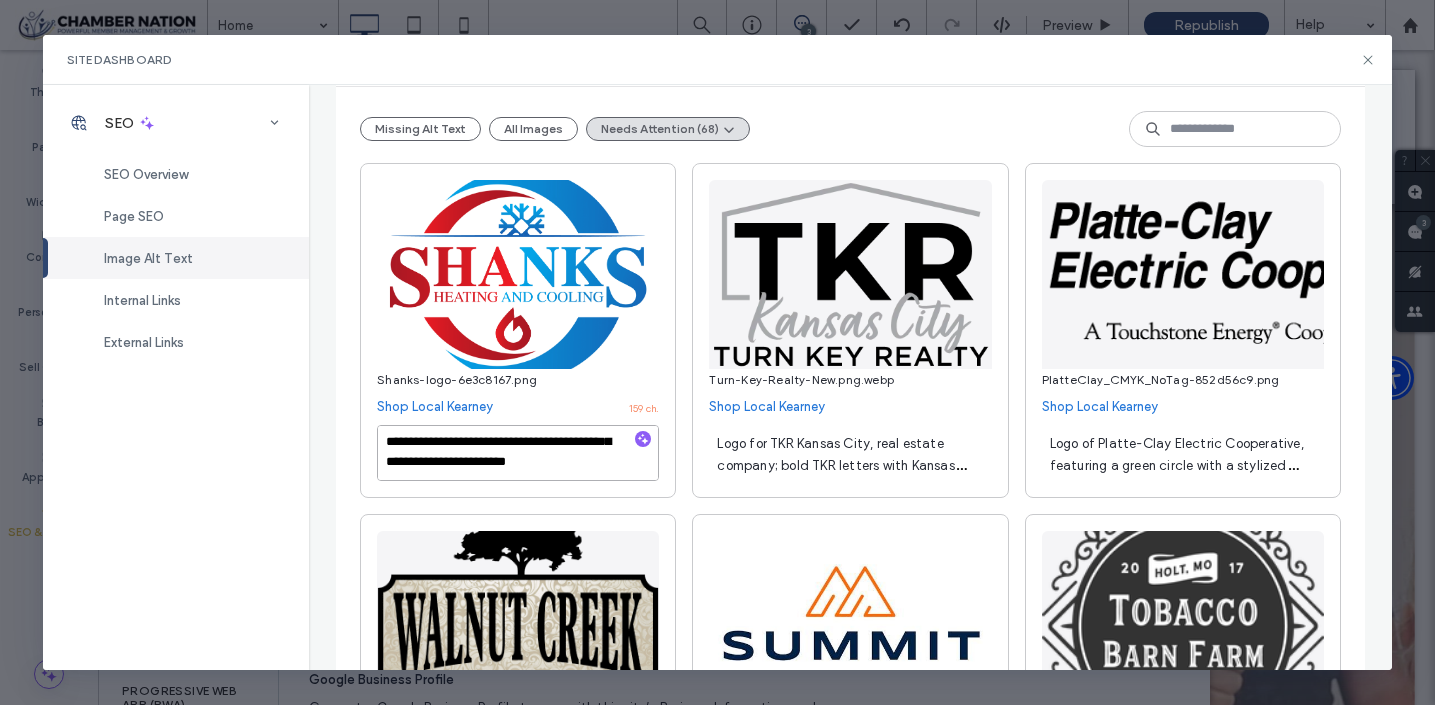 drag, startPoint x: 385, startPoint y: 462, endPoint x: 539, endPoint y: 578, distance: 192.80042 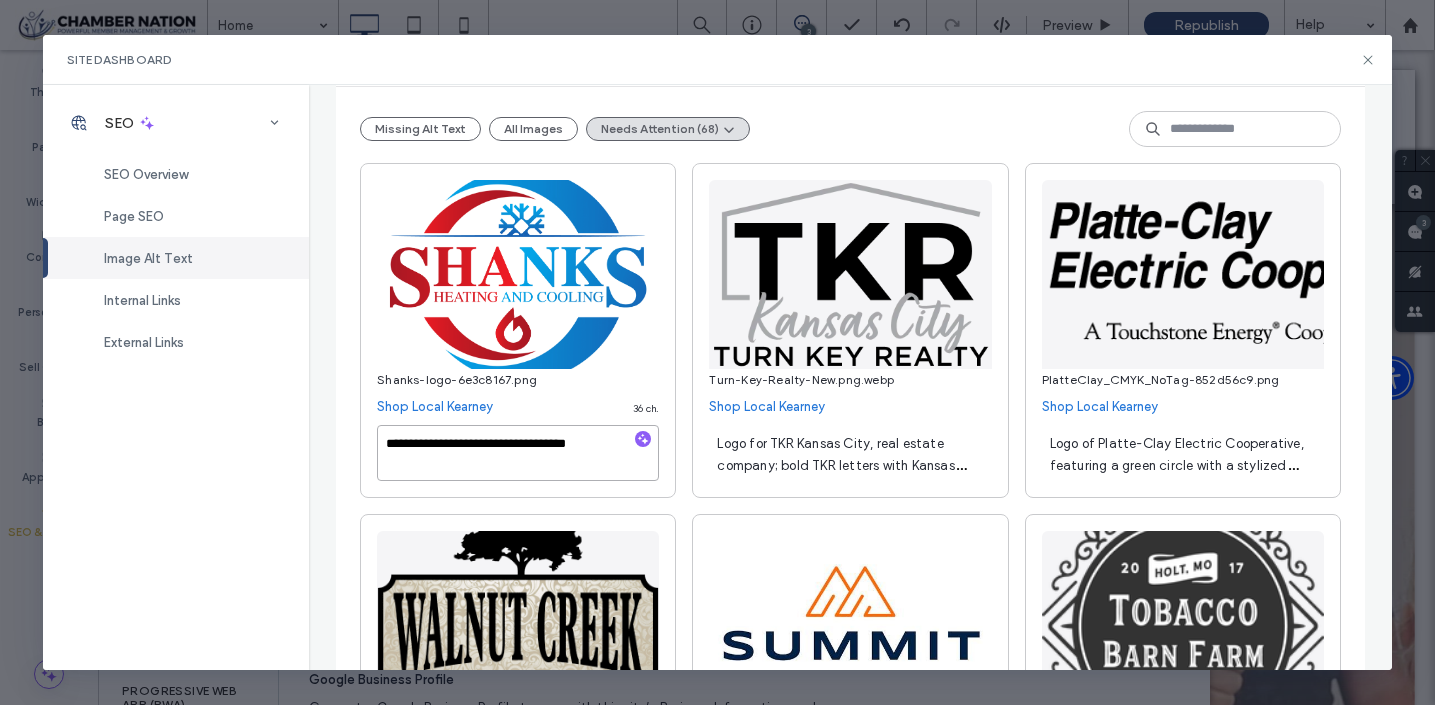scroll, scrollTop: 0, scrollLeft: 0, axis: both 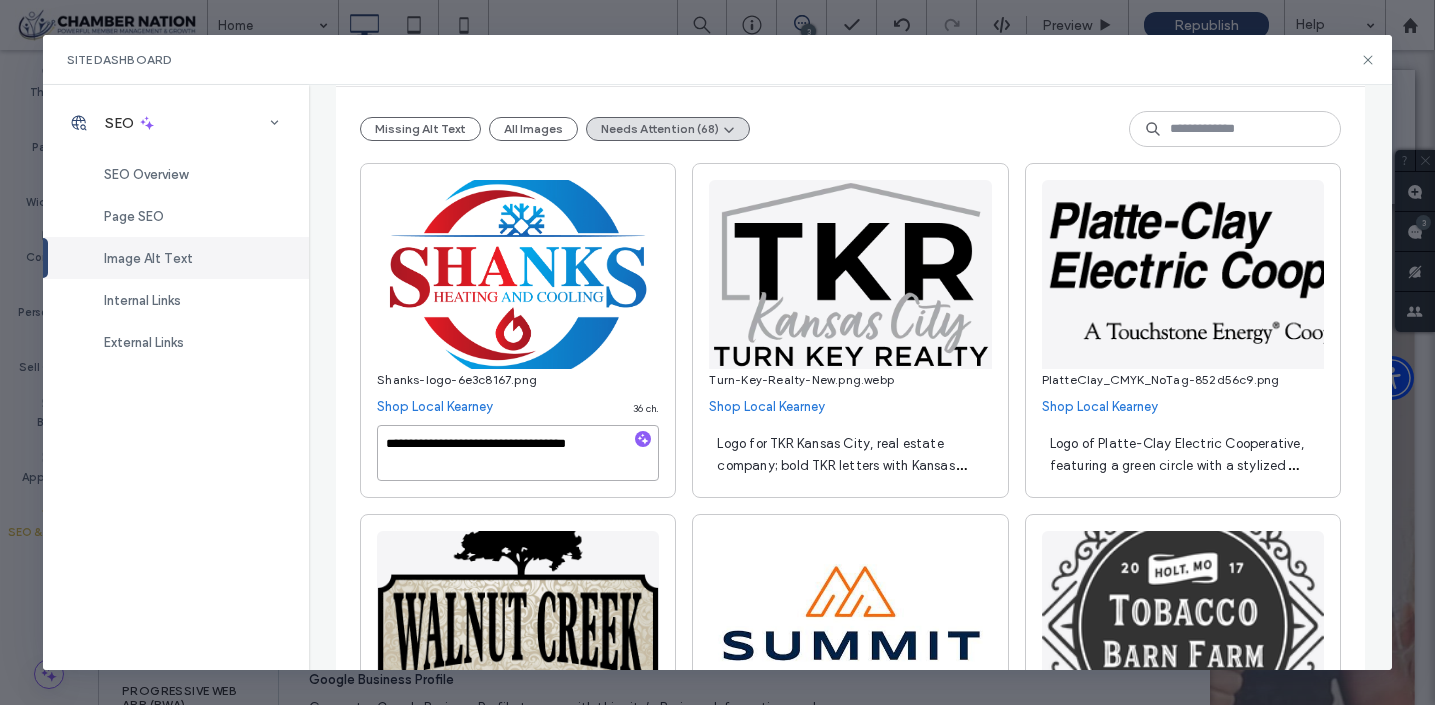 type on "**********" 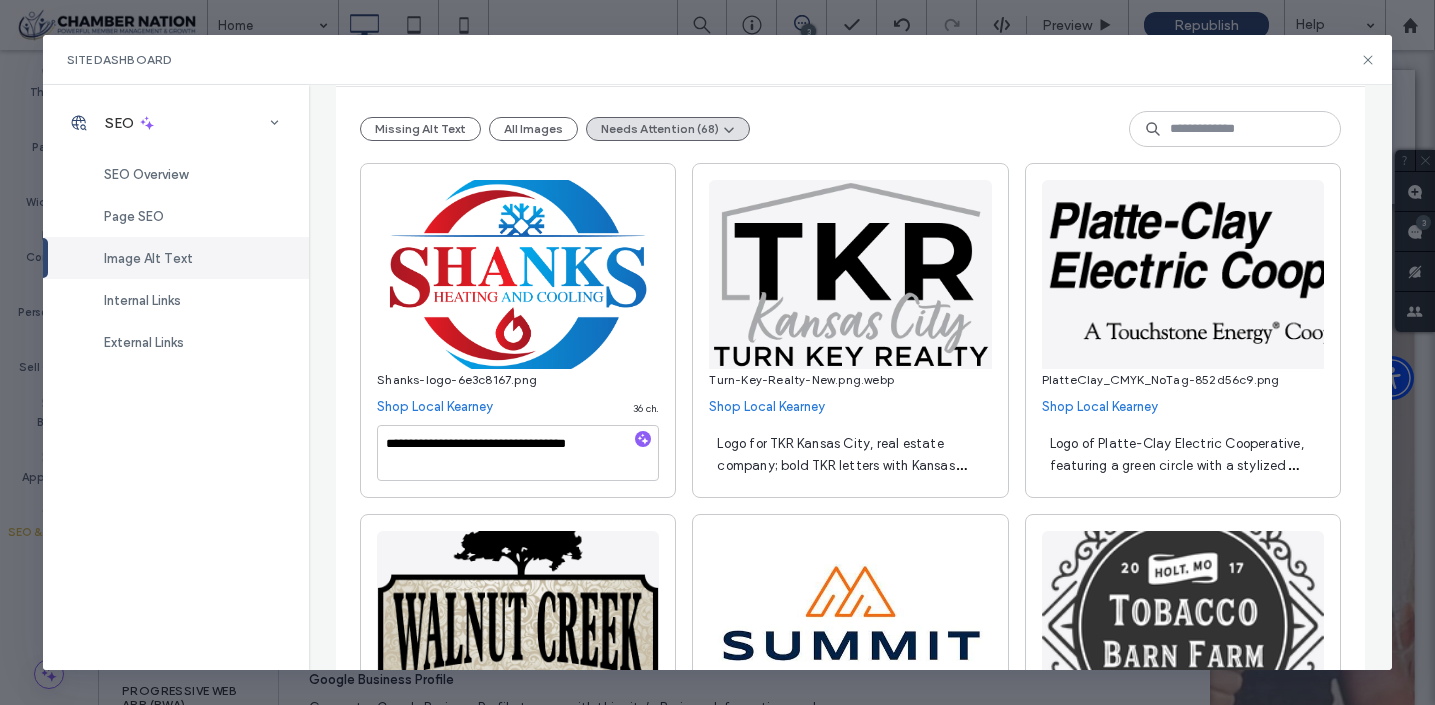 click on "Logo for TKR Kansas City, real estate company; bold TKR letters with Kansas City script below and "TURN KEY REALTY" tagline. A house outline sits above the letters." at bounding box center (844, 487) 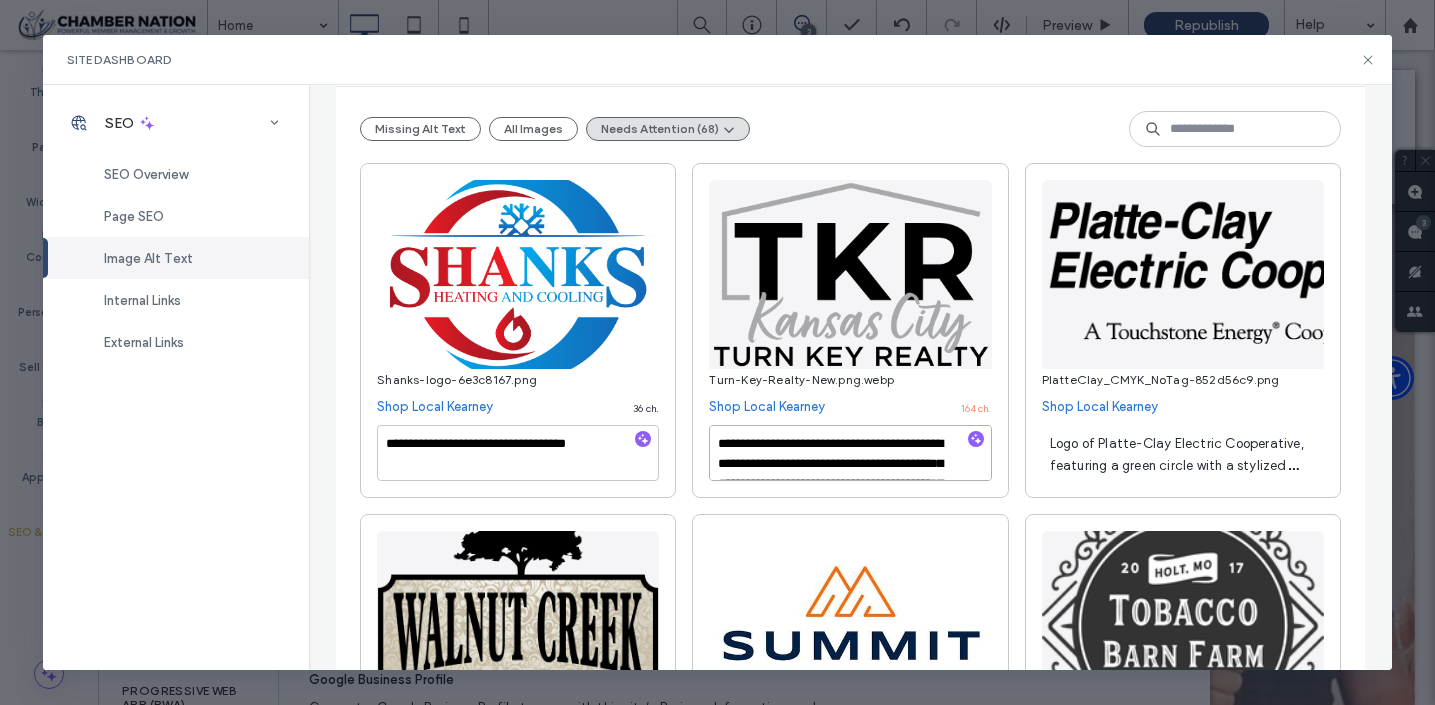 click on "**********" at bounding box center [850, 453] 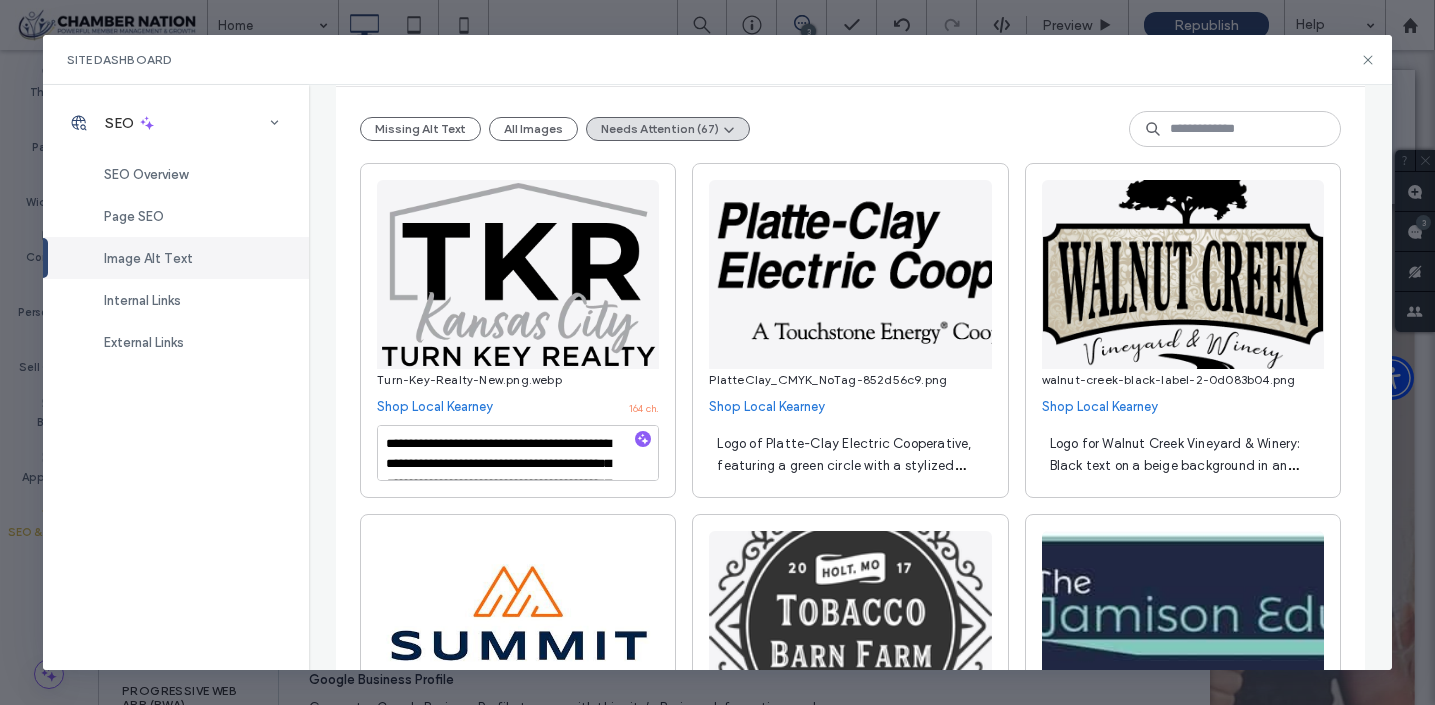 click on "Logo of Platte-Clay Electric Cooperative, featuring a green circle with a stylized electrical bolt and lines, and the company name." at bounding box center [850, 453] 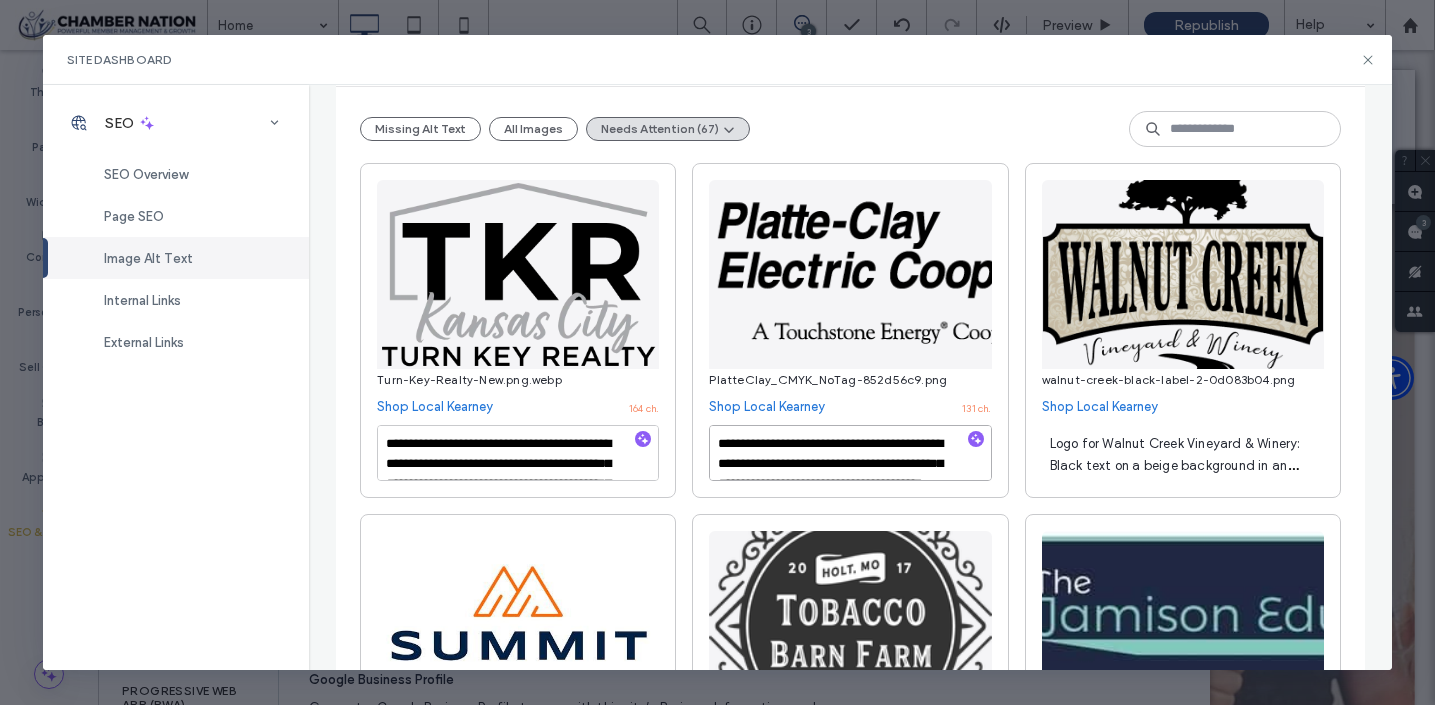 click on "**********" at bounding box center [850, 453] 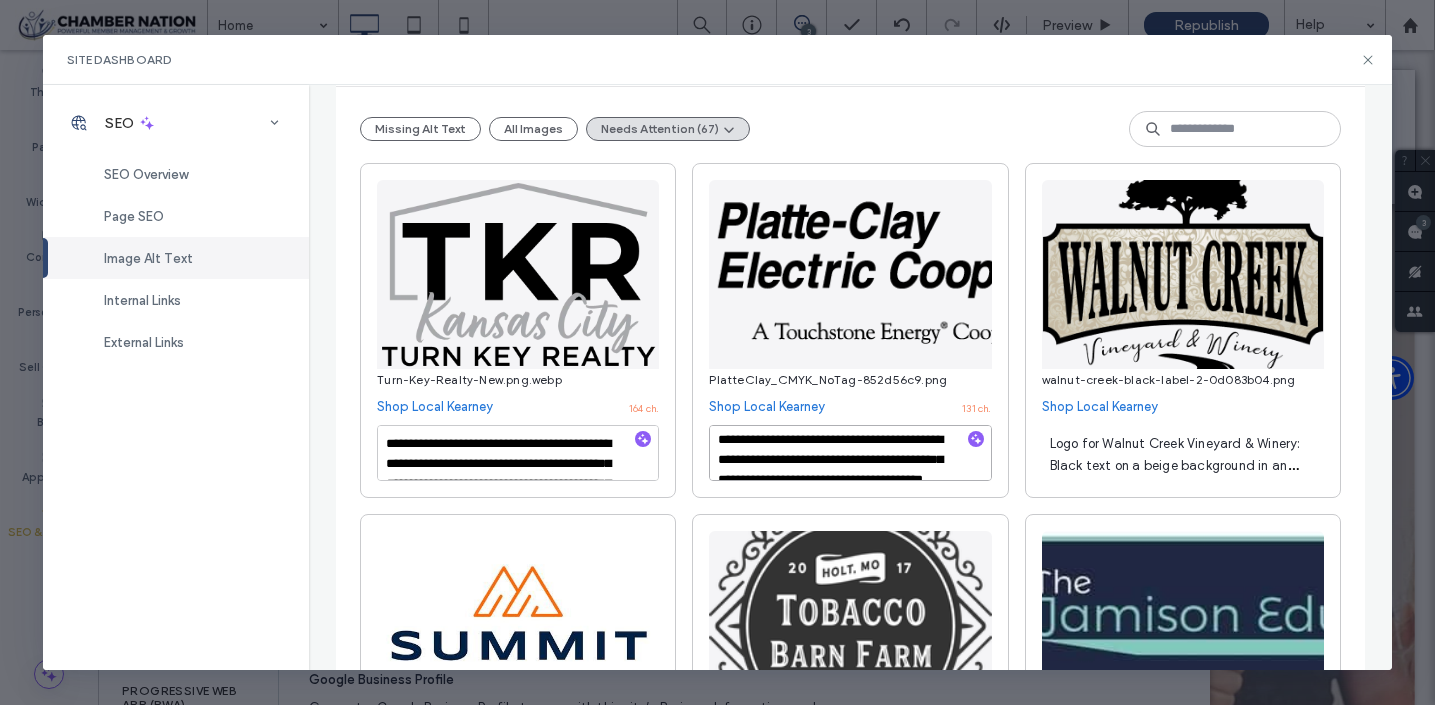 scroll, scrollTop: 0, scrollLeft: 0, axis: both 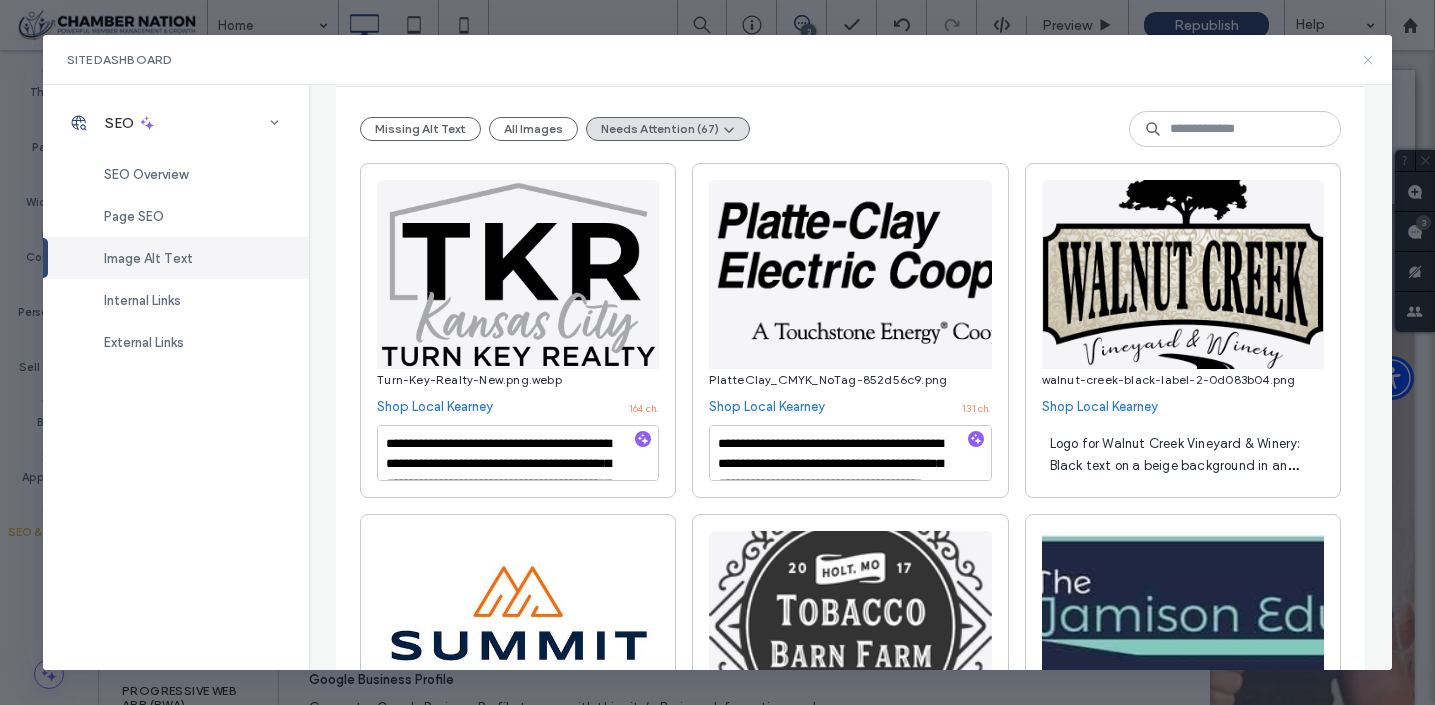 click 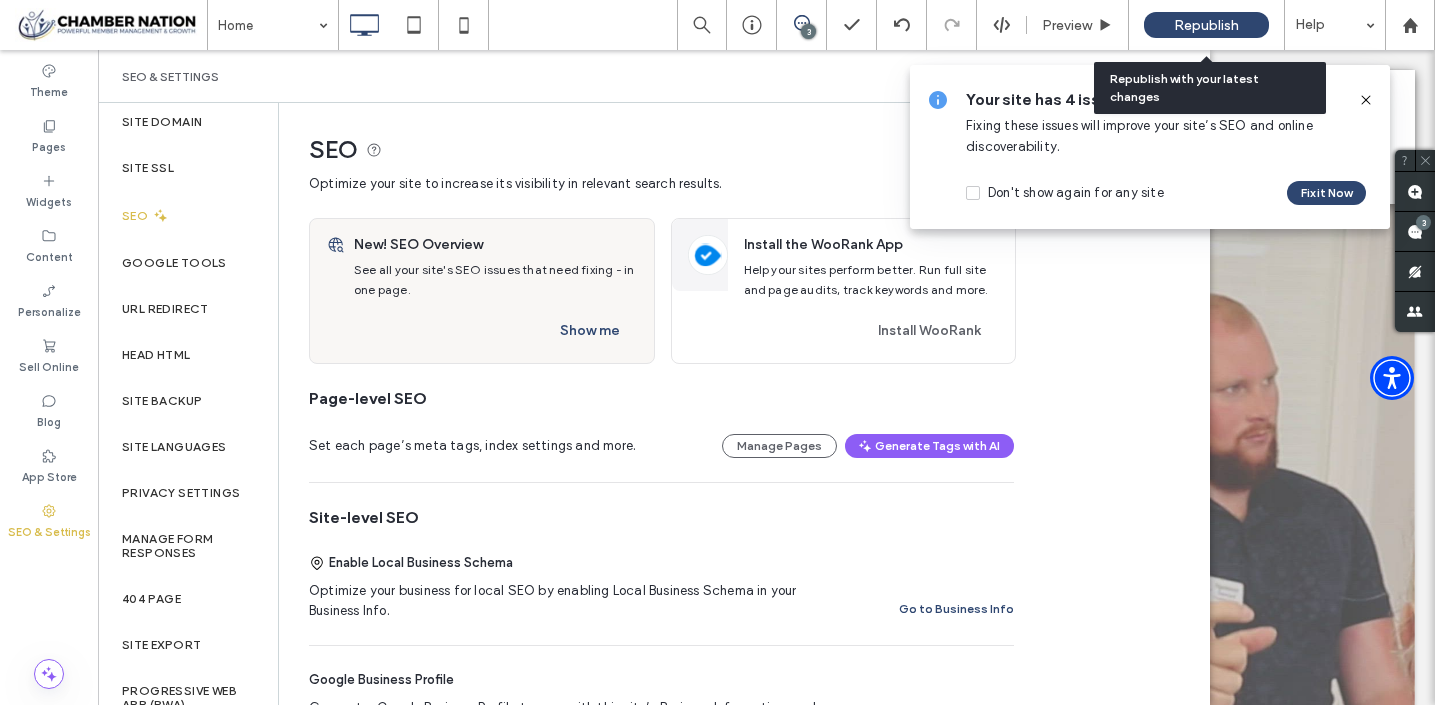 click on "Republish" at bounding box center [1206, 25] 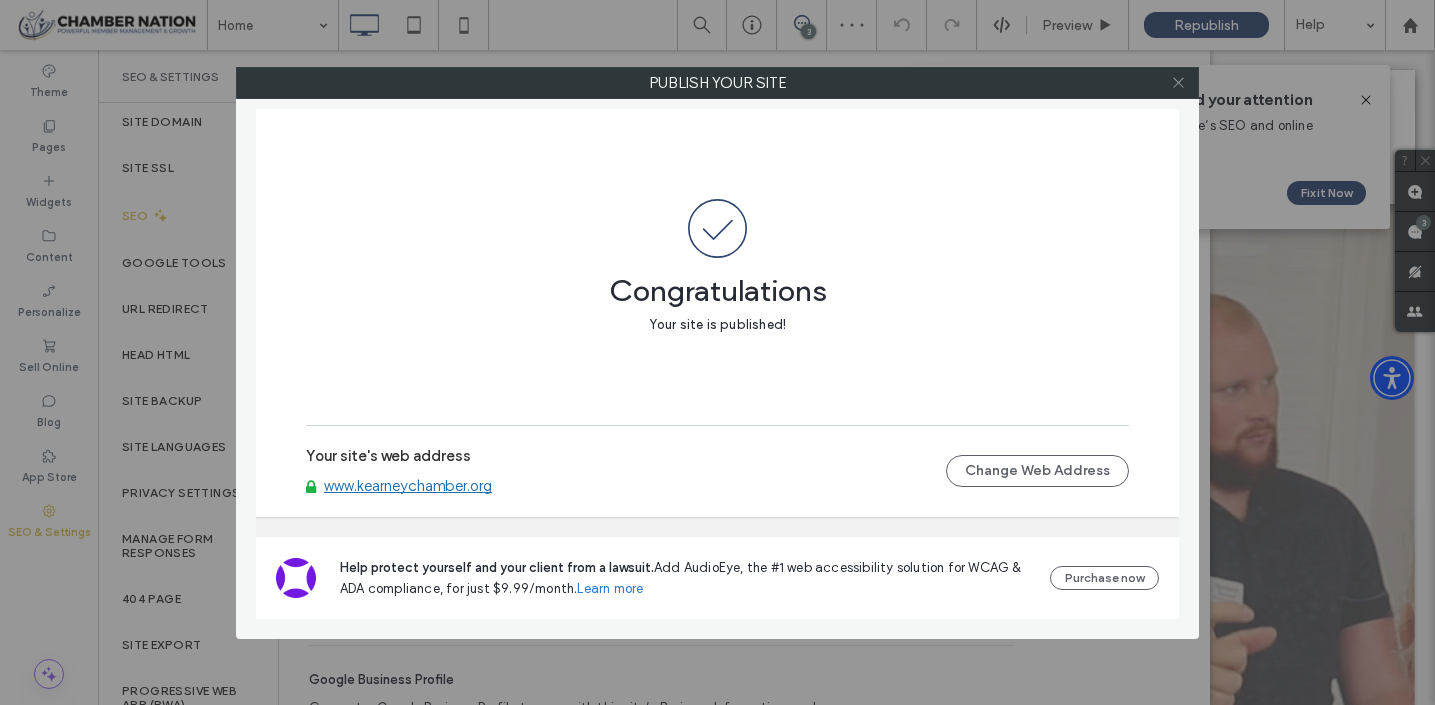 click 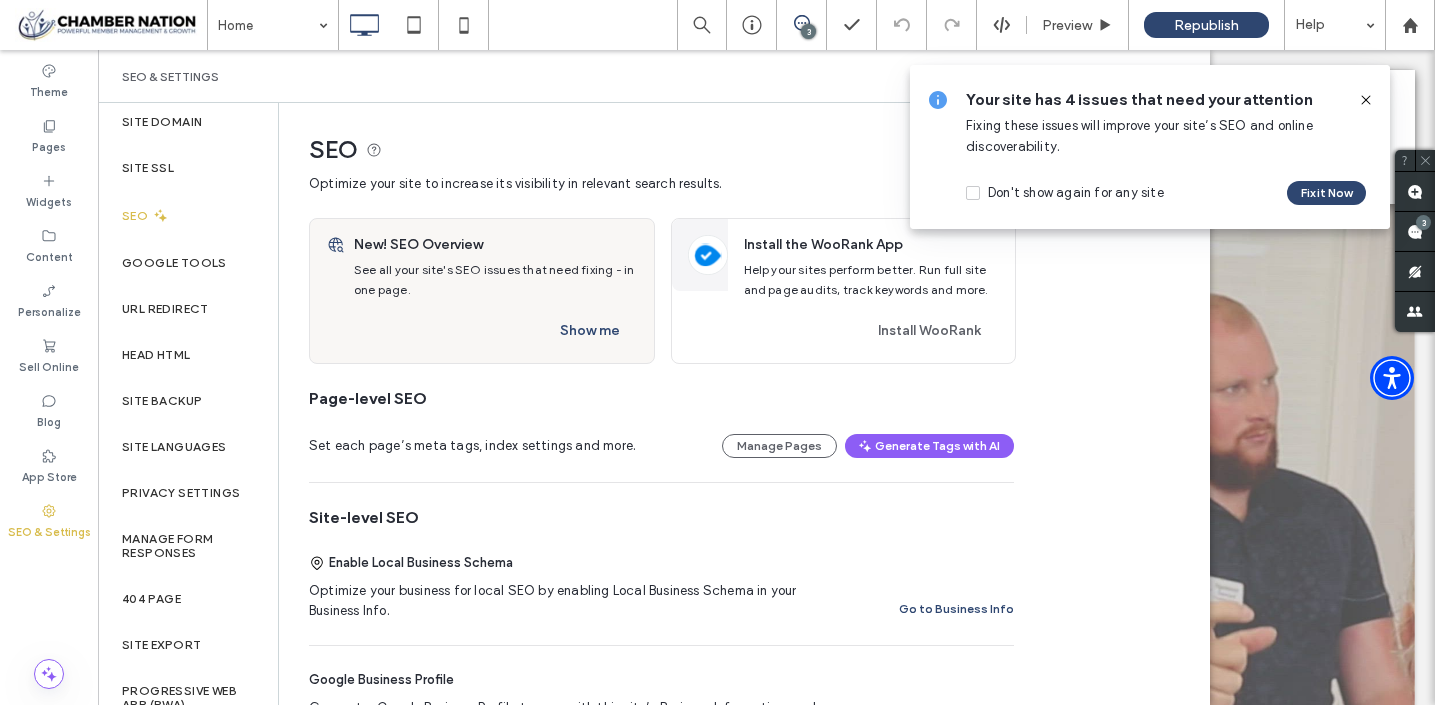 click 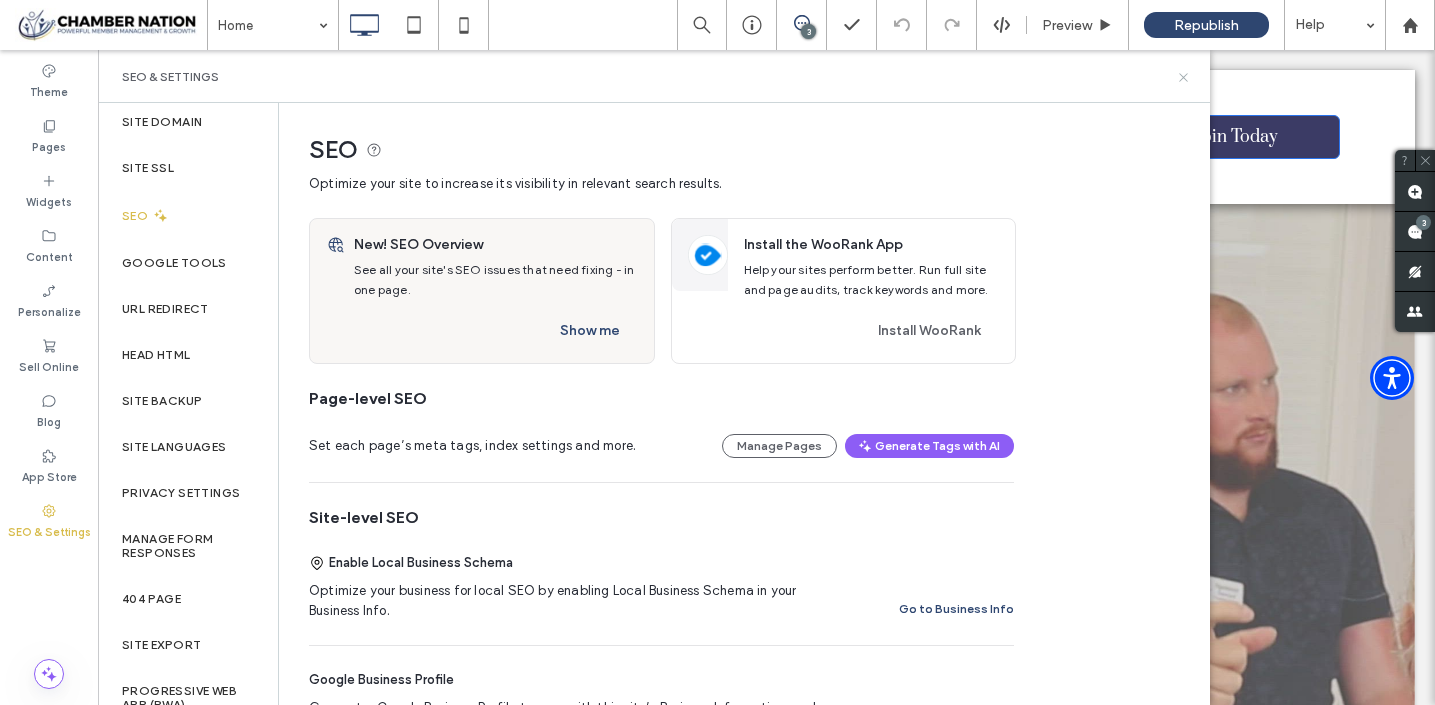 click 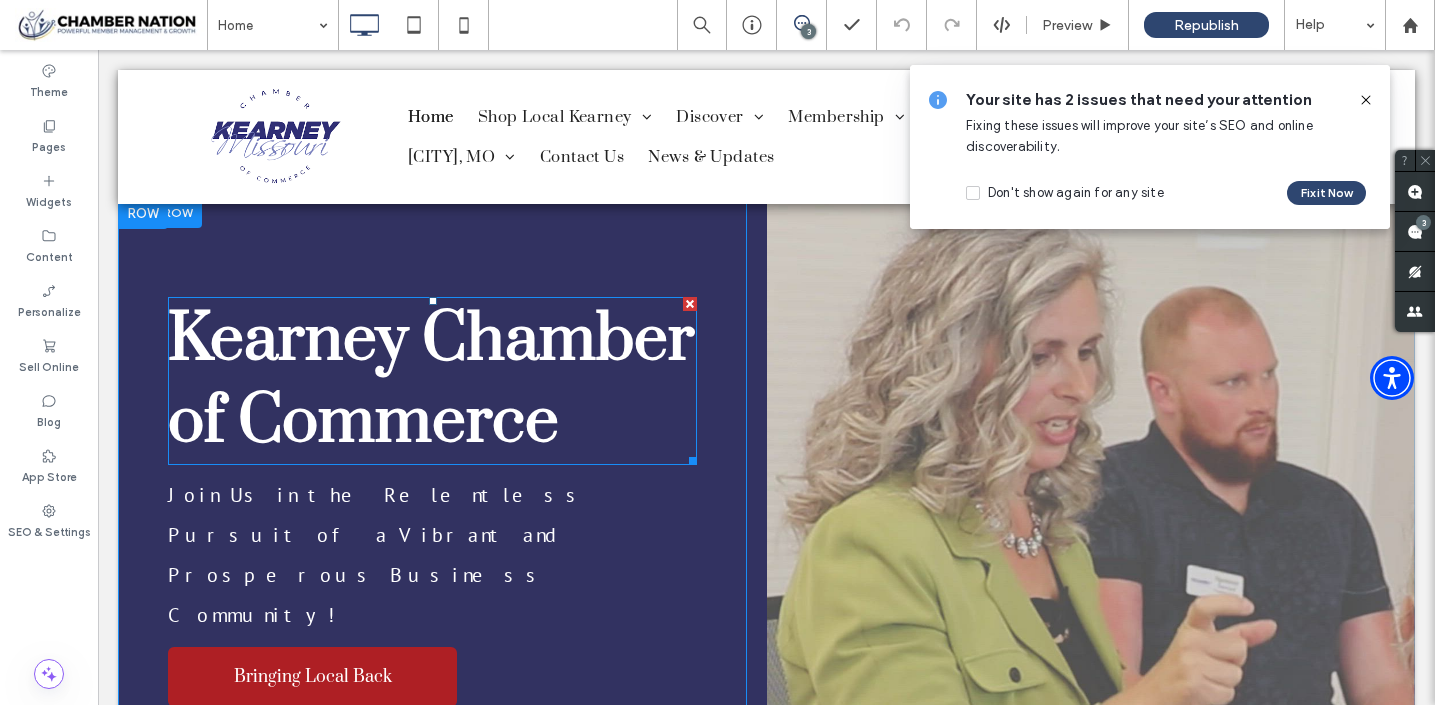 scroll, scrollTop: 0, scrollLeft: 0, axis: both 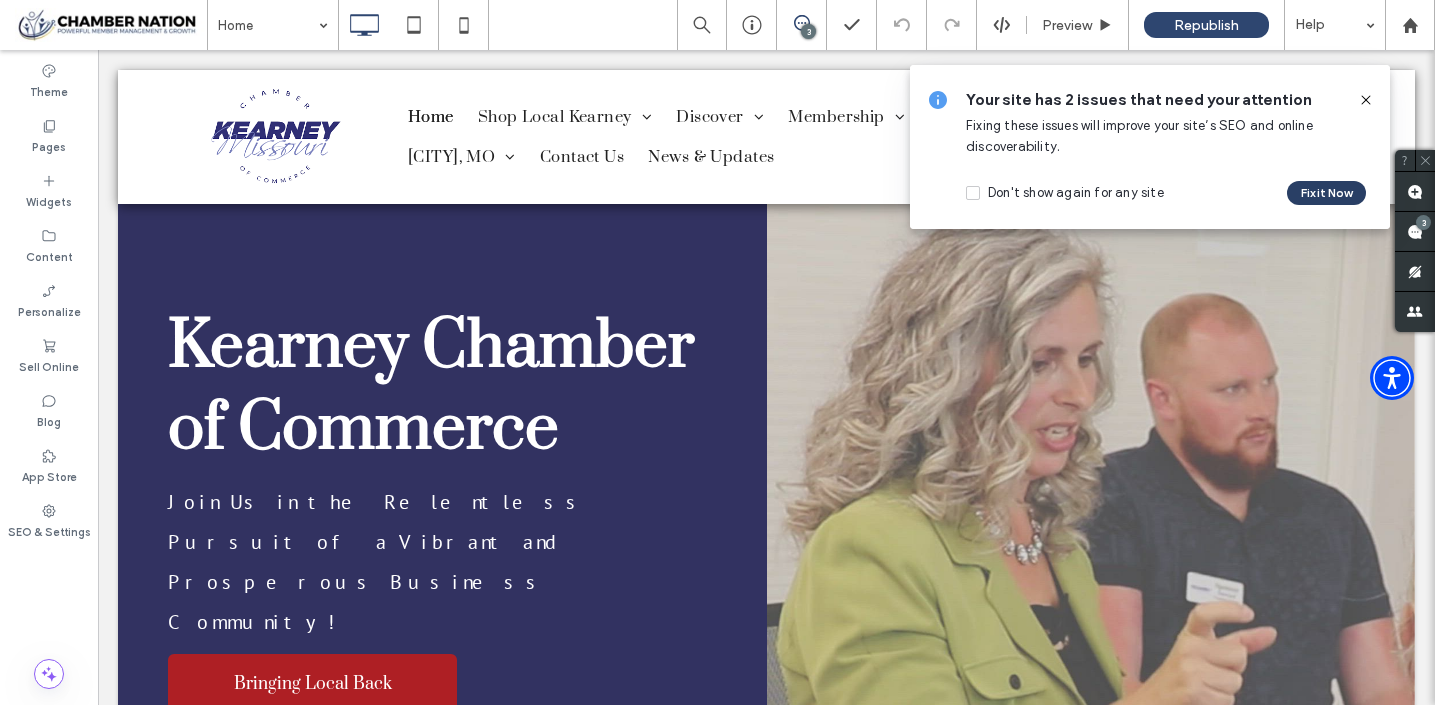 click on "Fix it Now" at bounding box center (1326, 193) 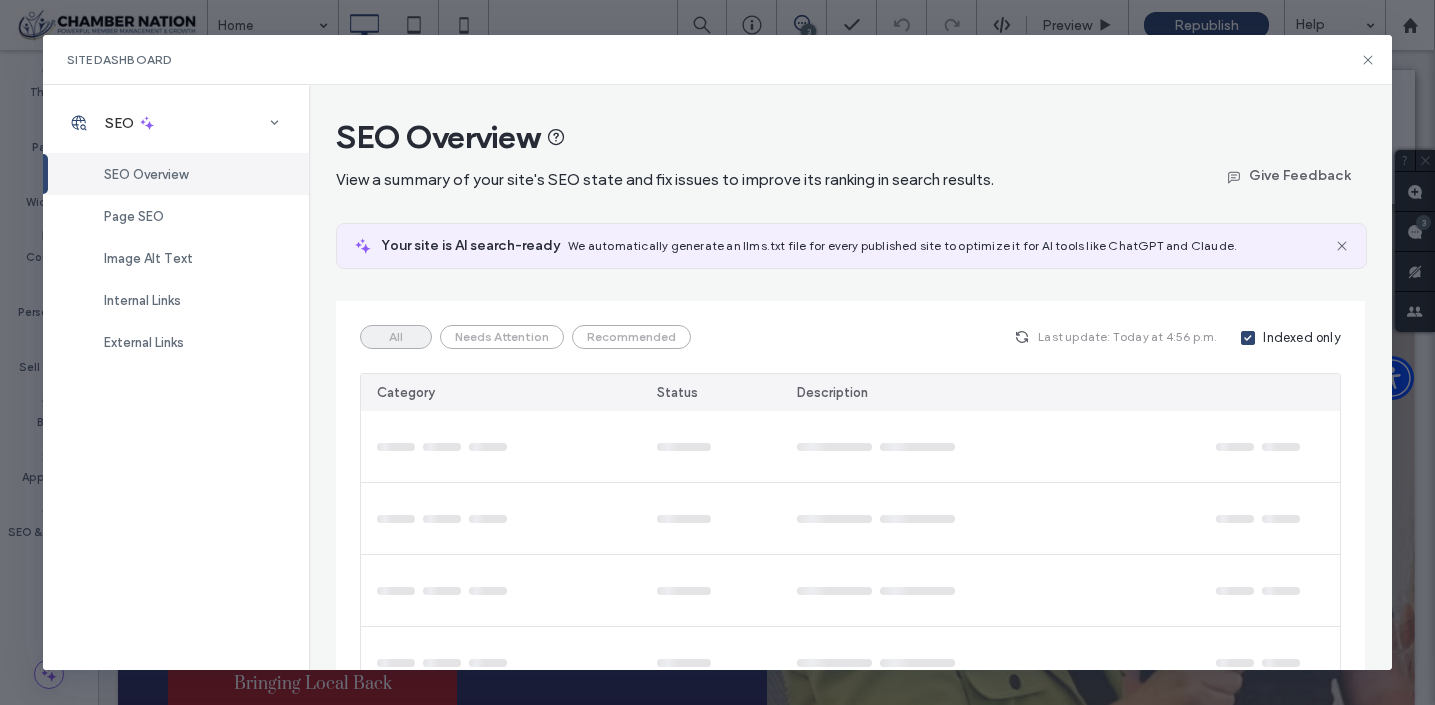 click on "All Needs Attention Recommended" at bounding box center [525, 337] 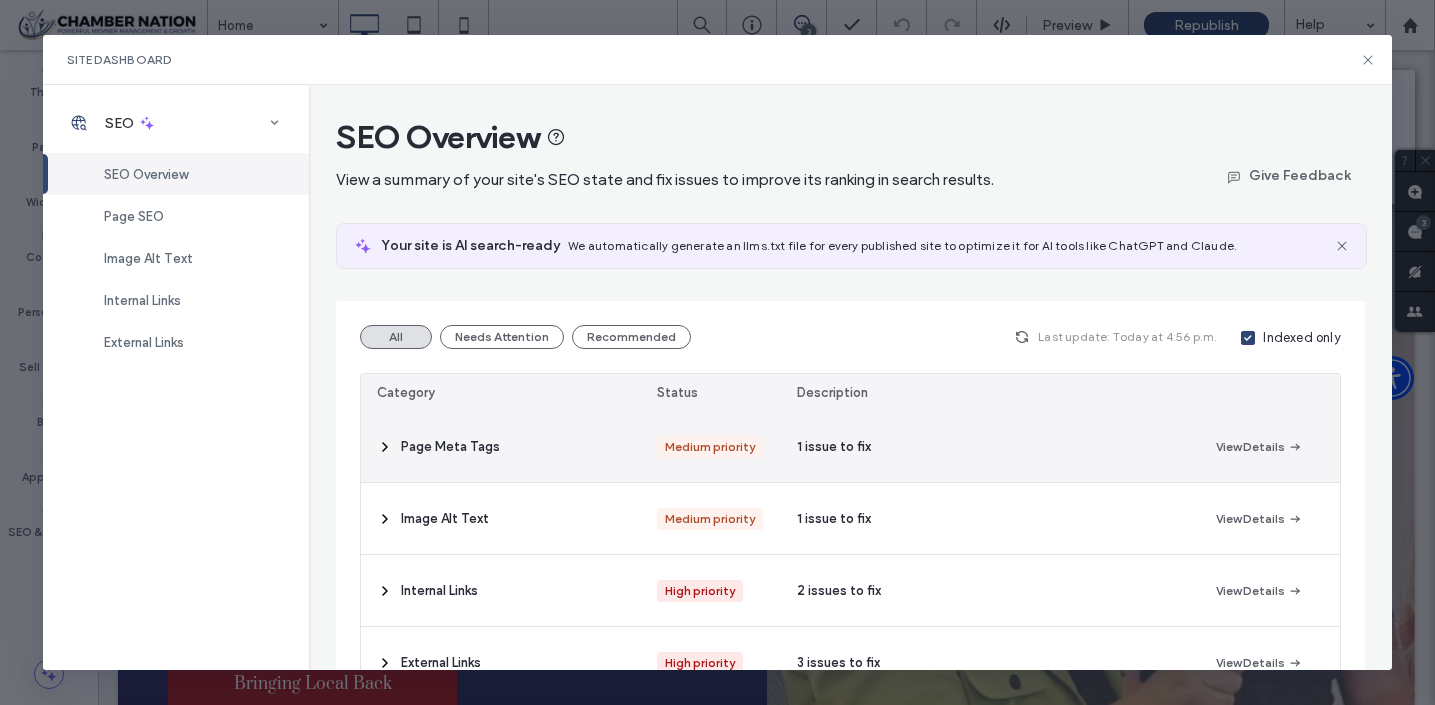 click on "1 issue to fix" at bounding box center [990, 446] 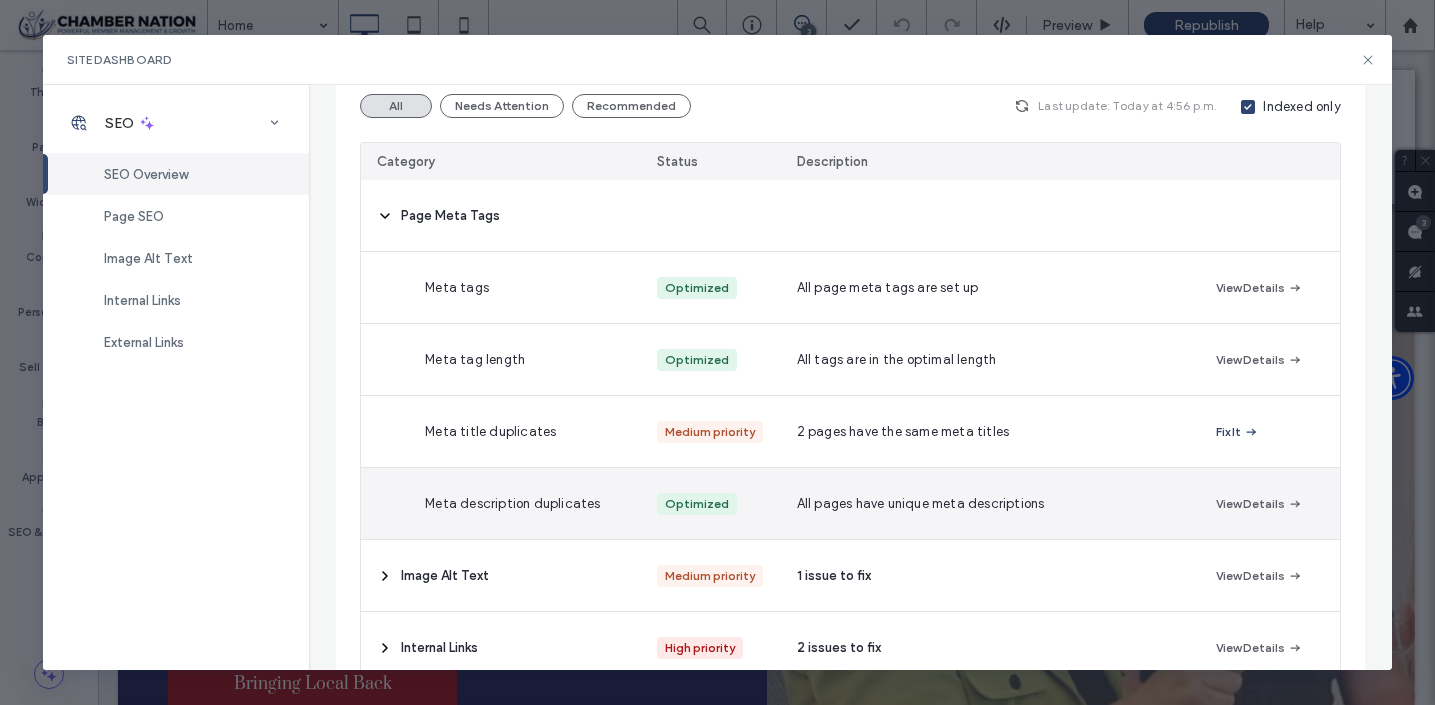 scroll, scrollTop: 232, scrollLeft: 0, axis: vertical 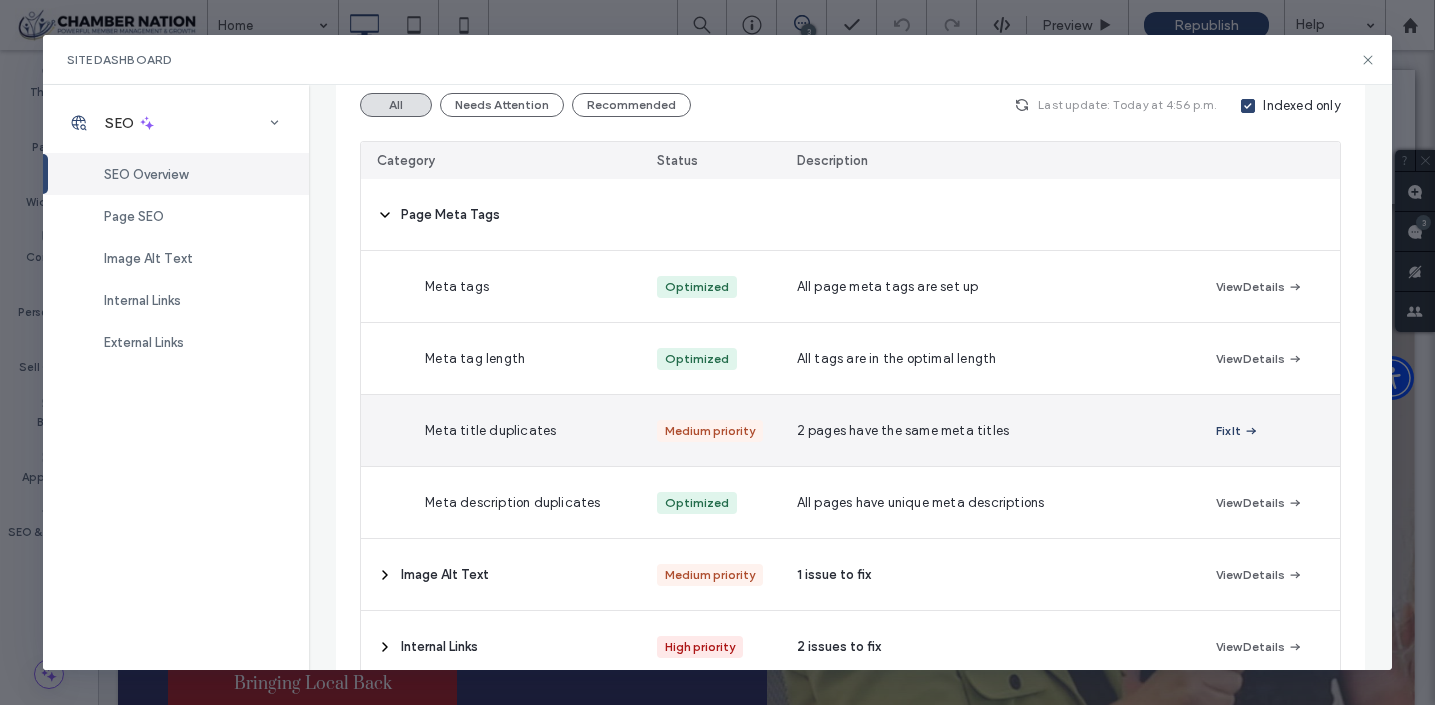 click on "Fix It" at bounding box center [1237, 431] 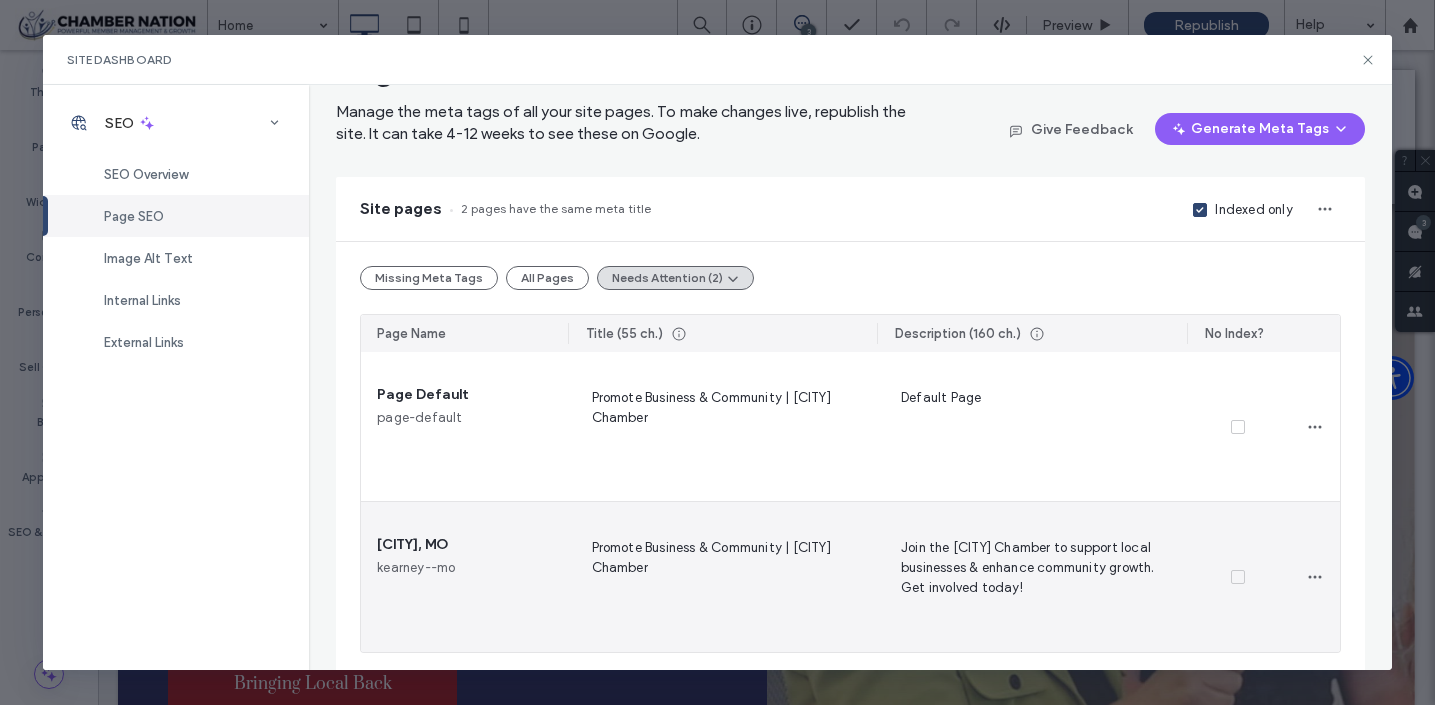 scroll, scrollTop: 75, scrollLeft: 0, axis: vertical 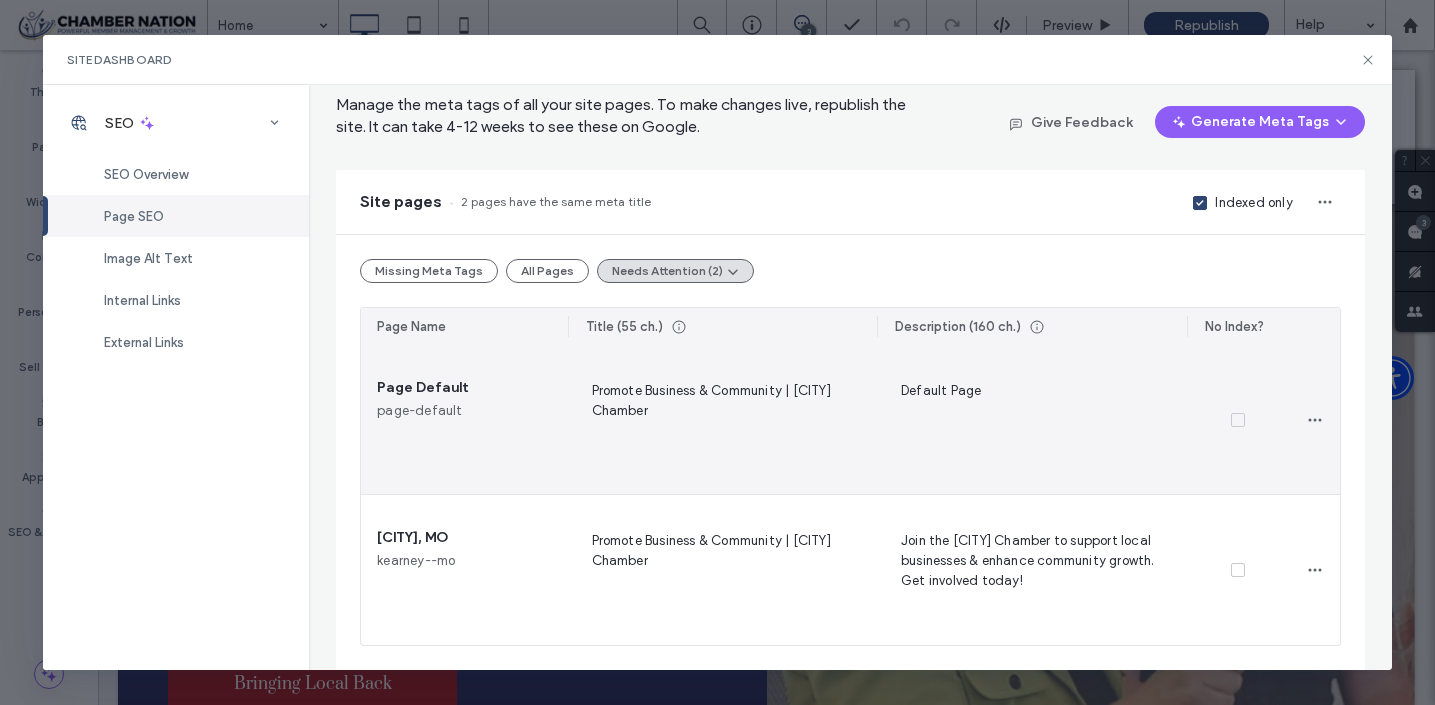 click on "Promote Business & Community | Kearney Chamber" at bounding box center (723, 420) 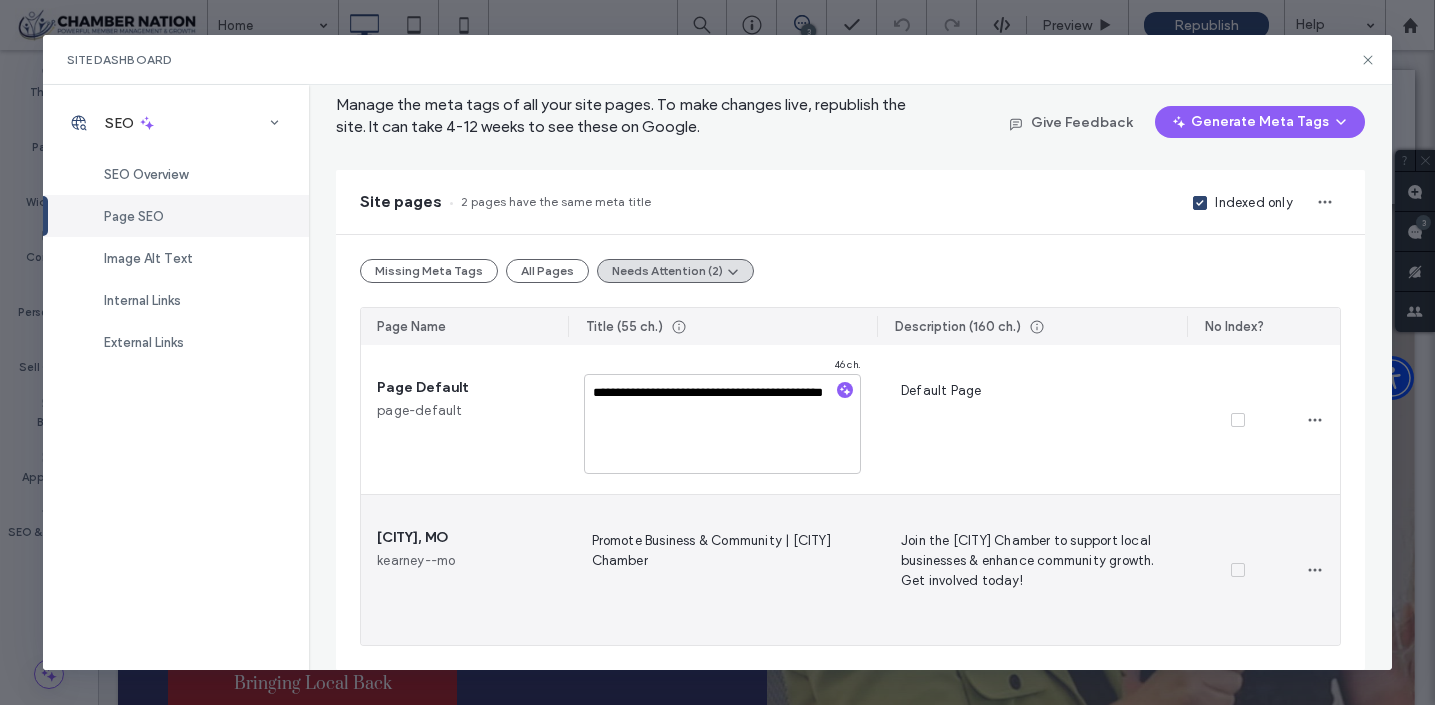 click on "Promote Business & Community | Kearney Chamber" at bounding box center [723, 570] 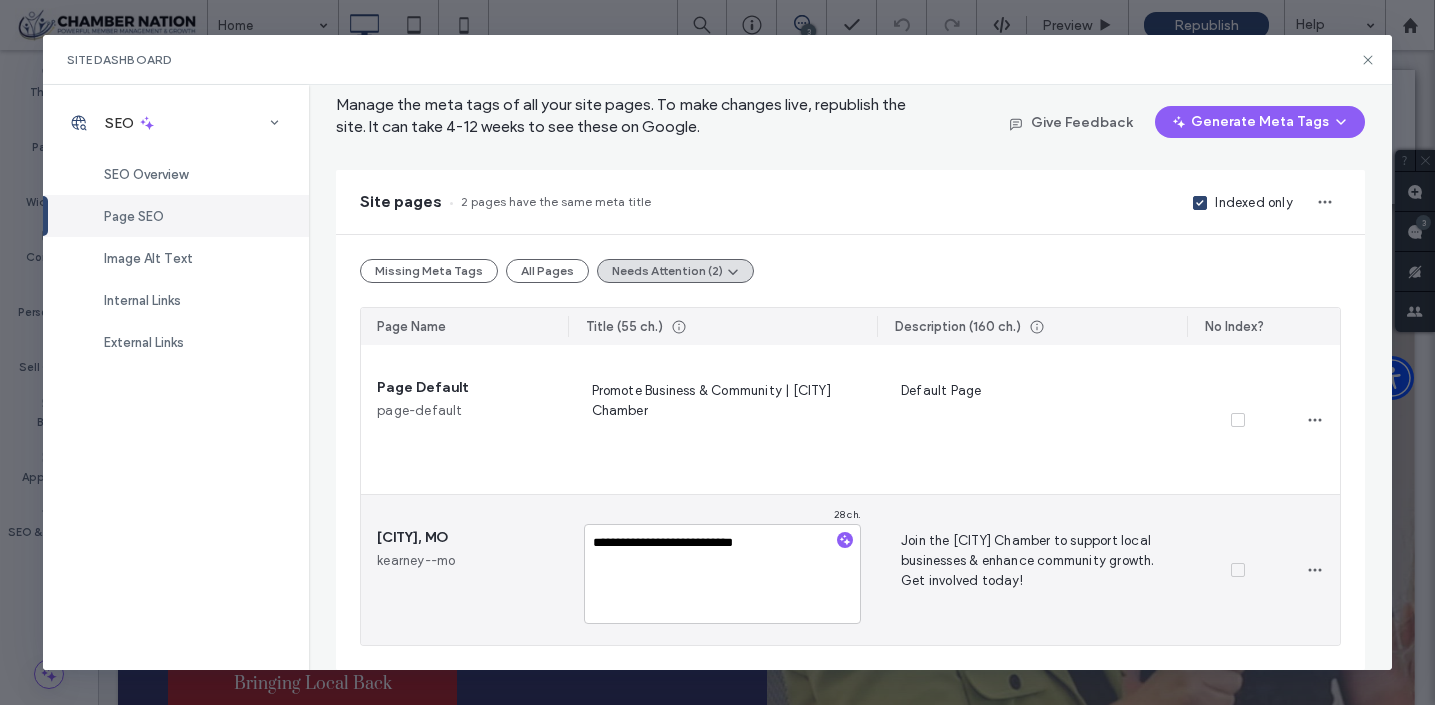 type on "**********" 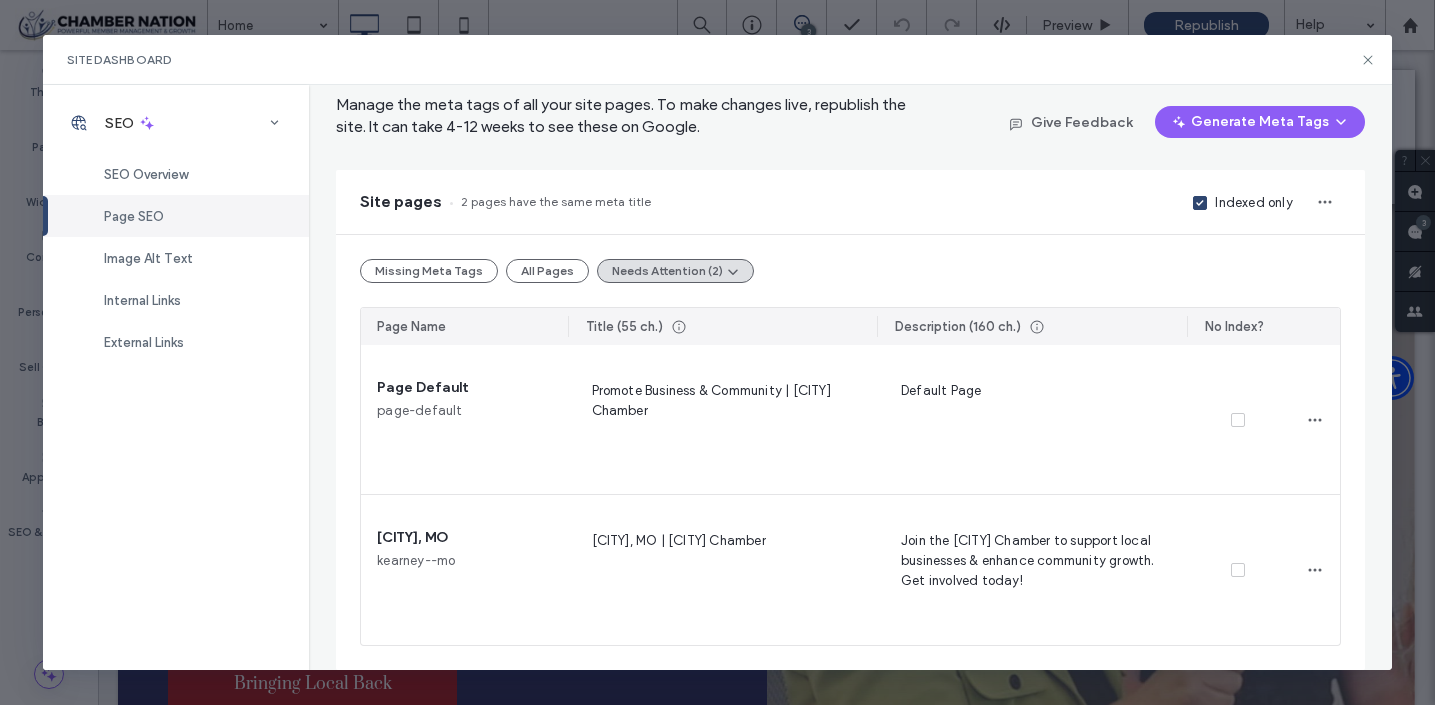 click on "Missing Meta Tags All Pages Needs Attention (2) Page Name Title (55 ch.) Description (160 ch.) No Index? Page Default page-default Promote Business & Community | Kearney Chamber Default Page Kearney, MO kearney--mo Kearney, MO | Kearney Chamber Join the Kearney Chamber to support local businesses & enhance community growth. Get involved today!" at bounding box center (850, 452) 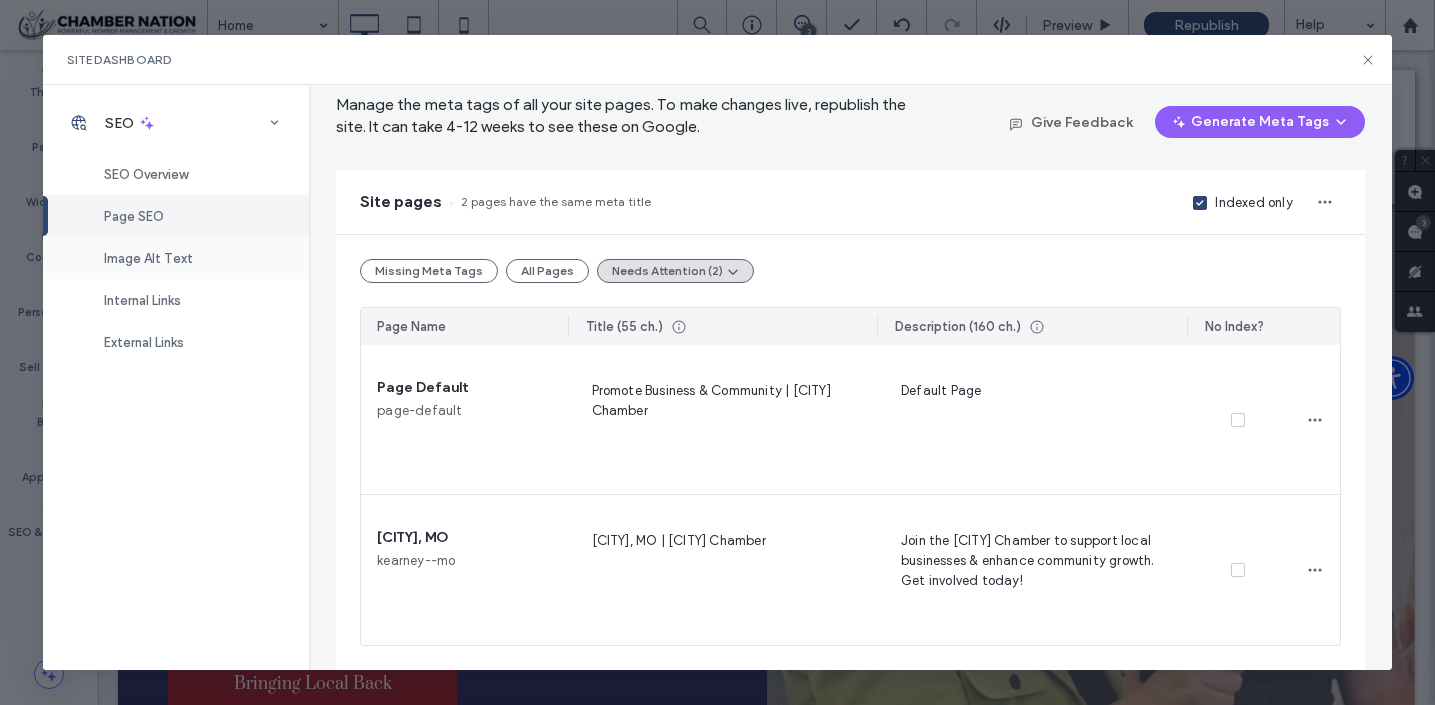 click on "Image Alt Text" at bounding box center [148, 258] 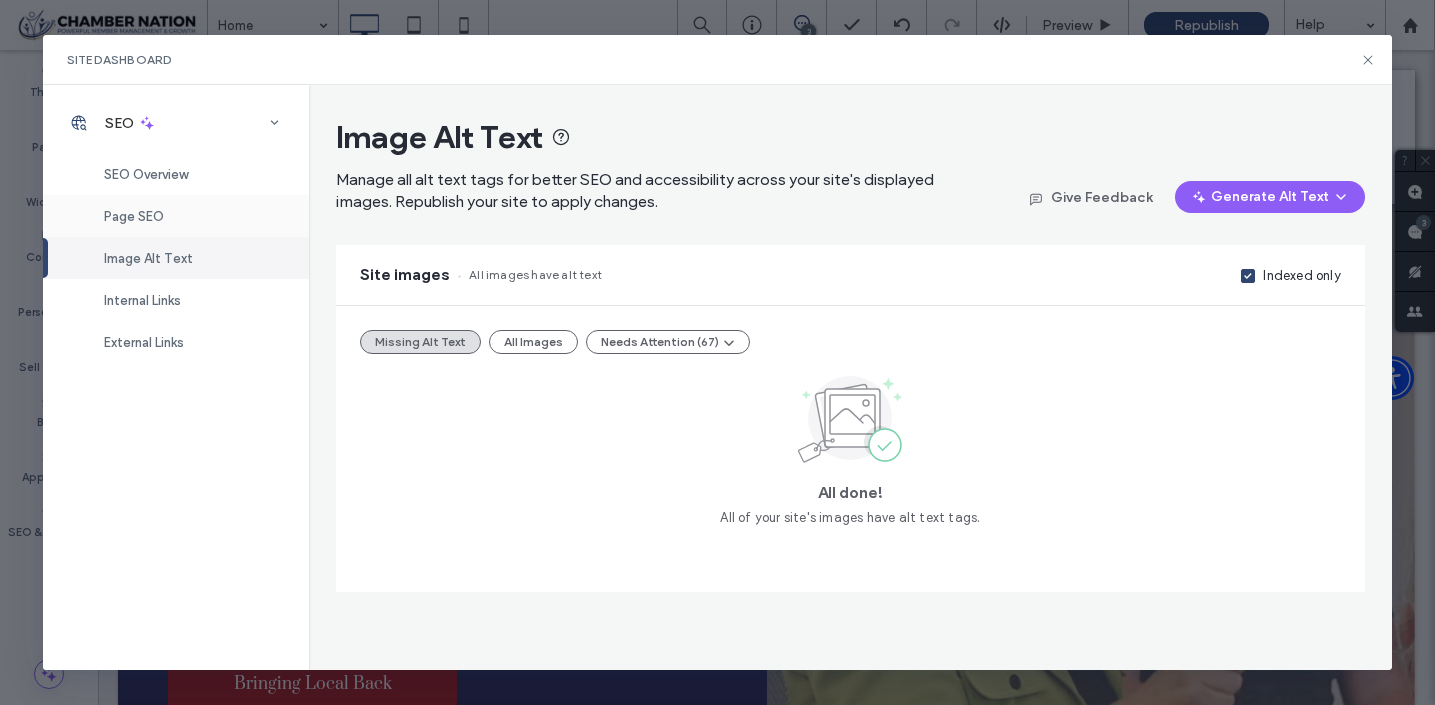 click on "Page SEO" at bounding box center [134, 216] 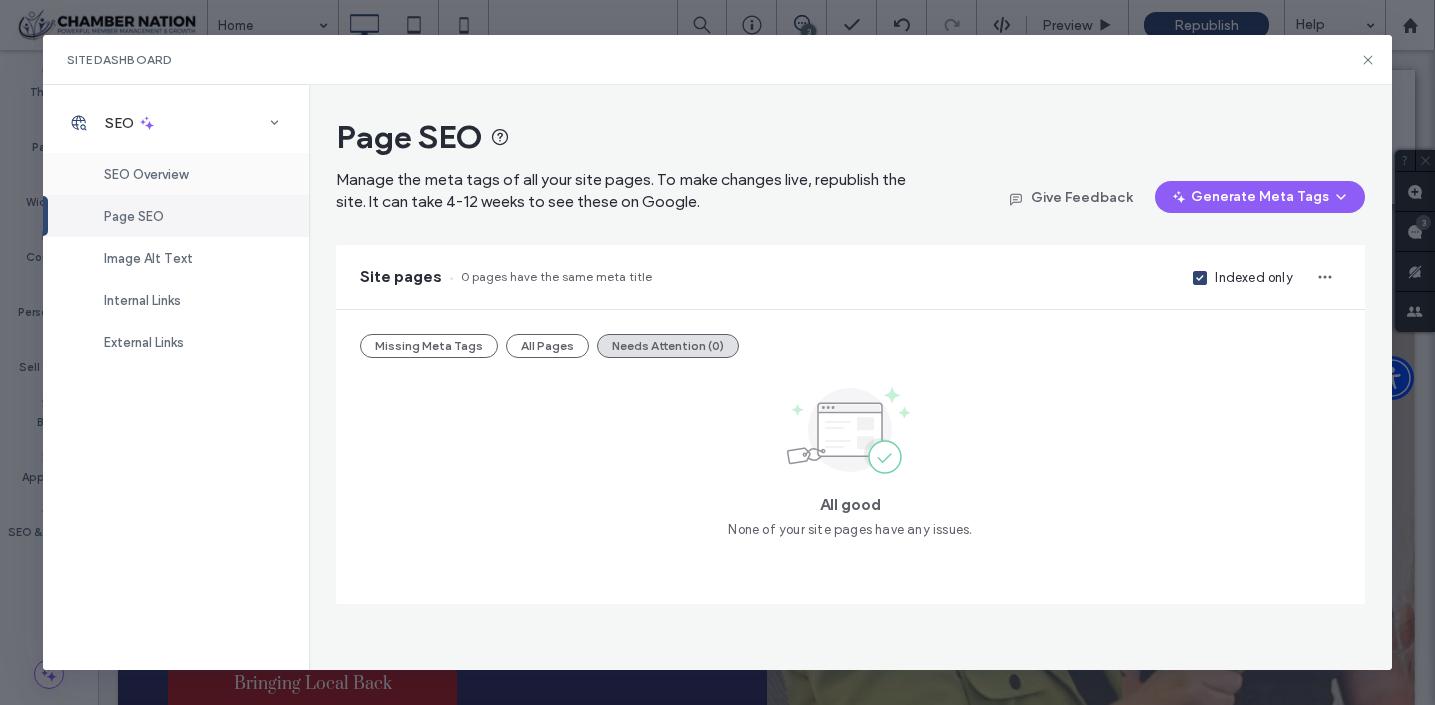 click on "SEO Overview" at bounding box center [146, 174] 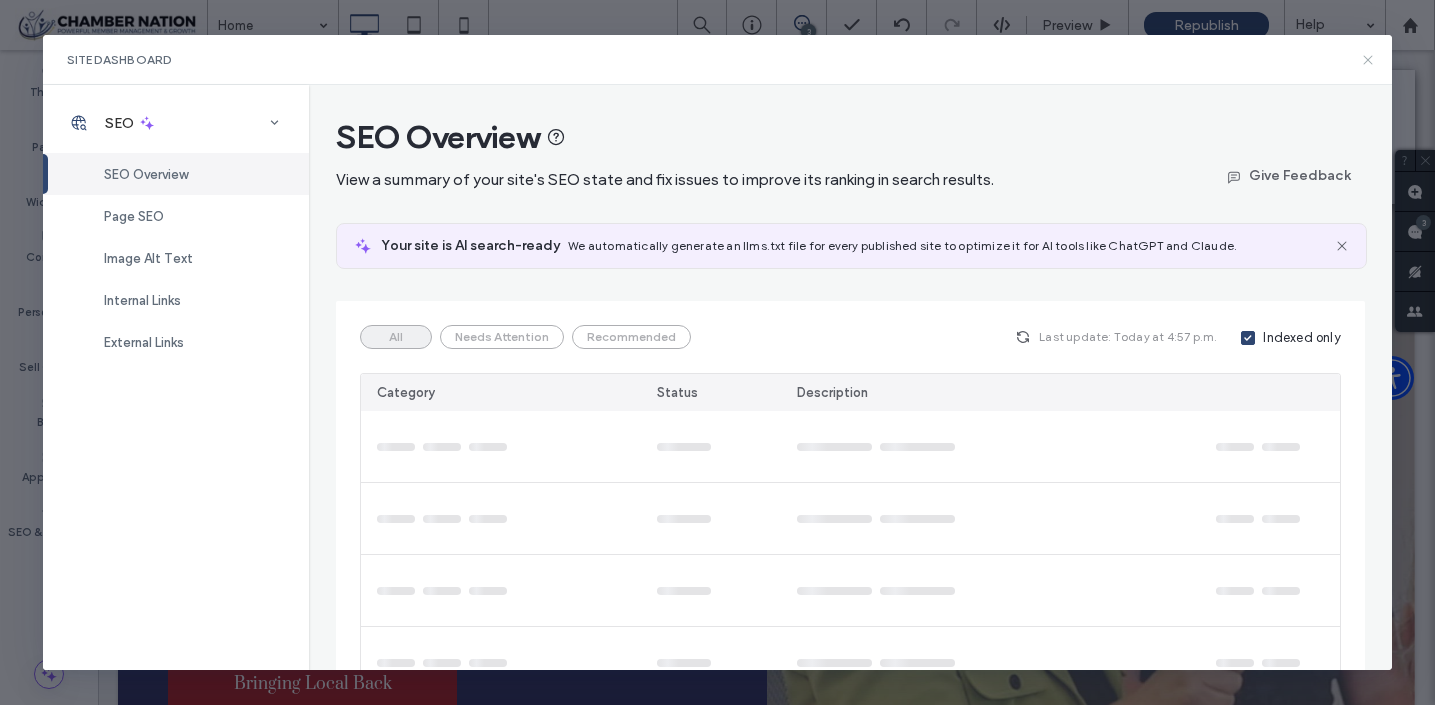 click 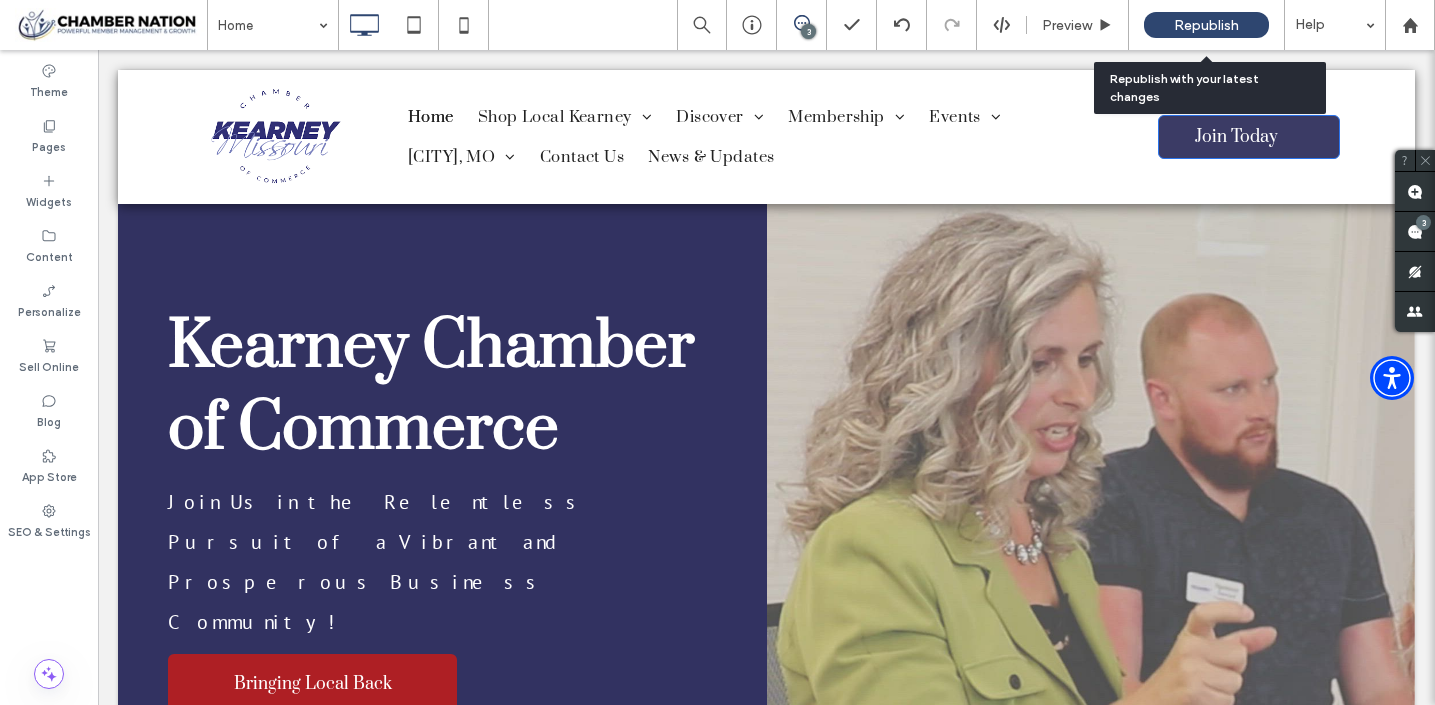 click on "Republish" at bounding box center (1206, 25) 